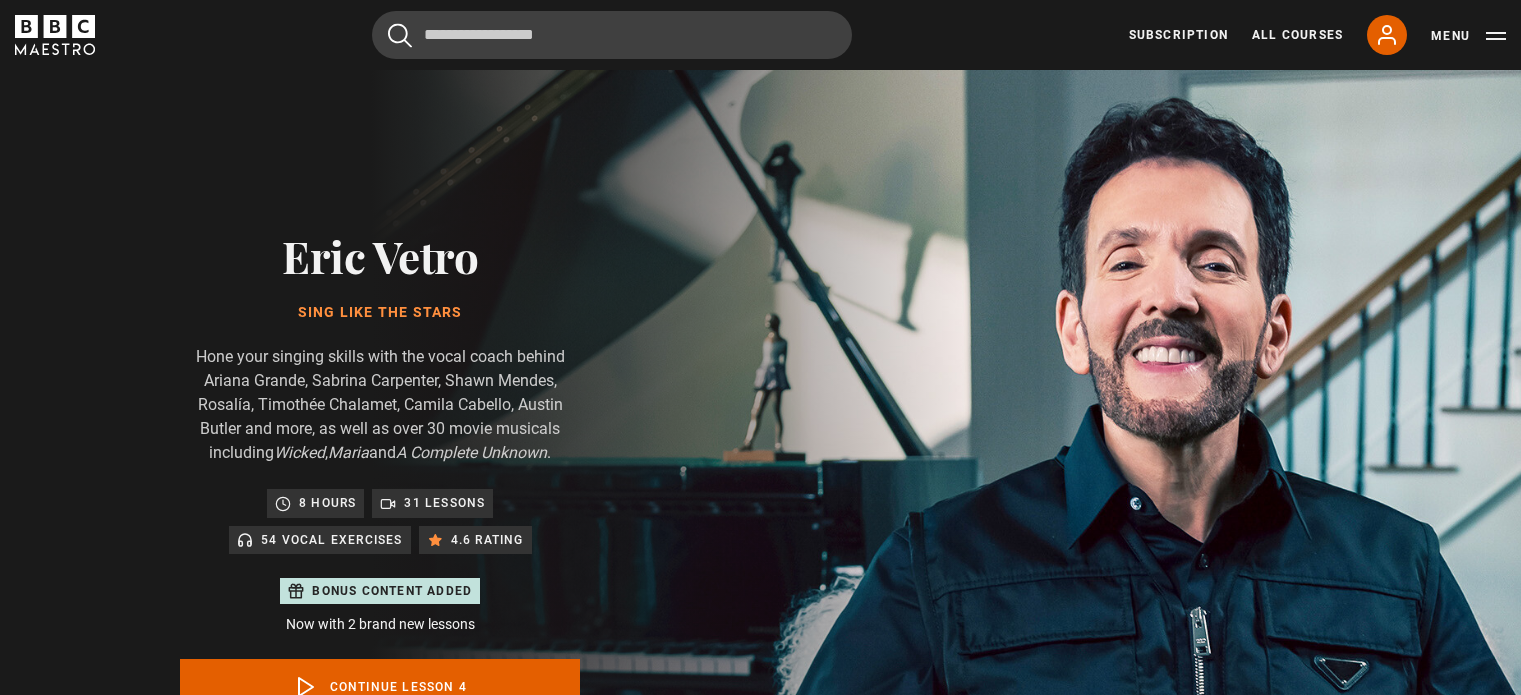 scroll, scrollTop: 956, scrollLeft: 0, axis: vertical 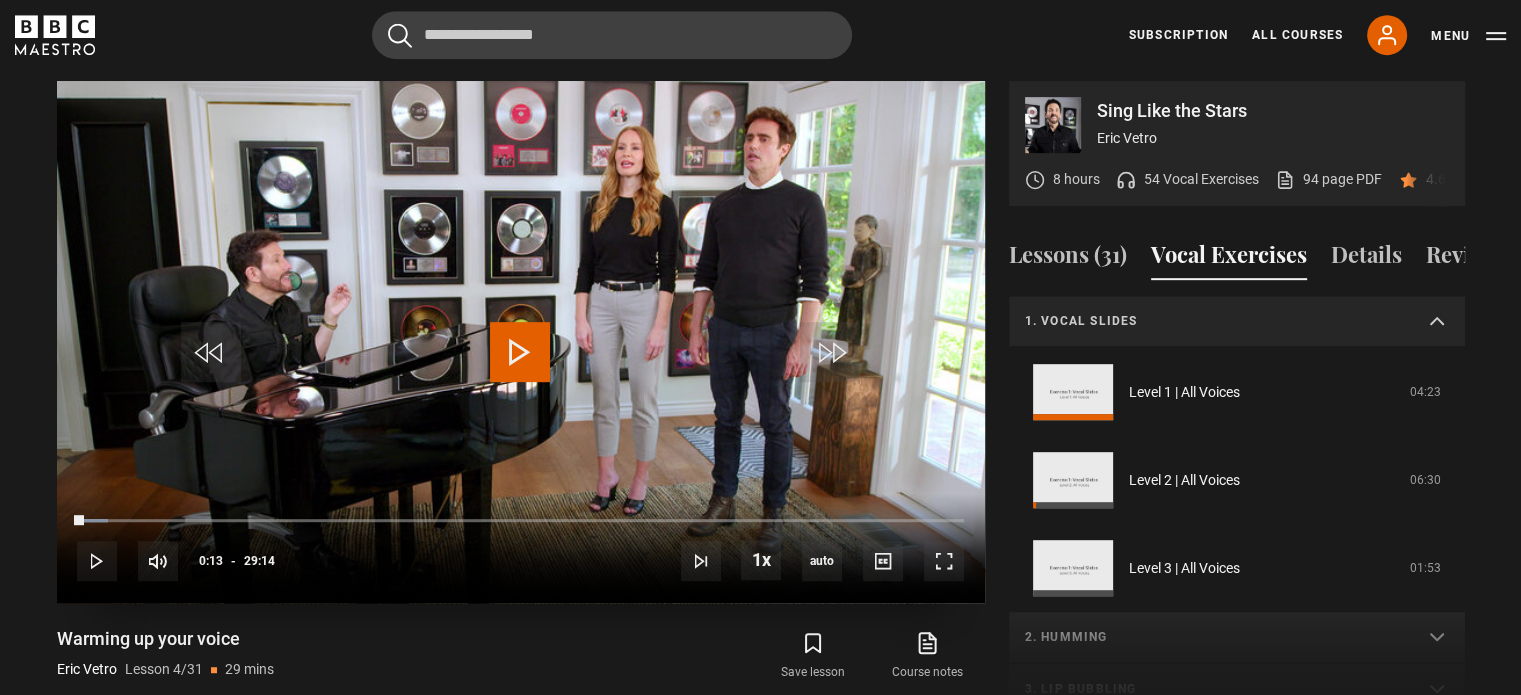click at bounding box center (520, 352) 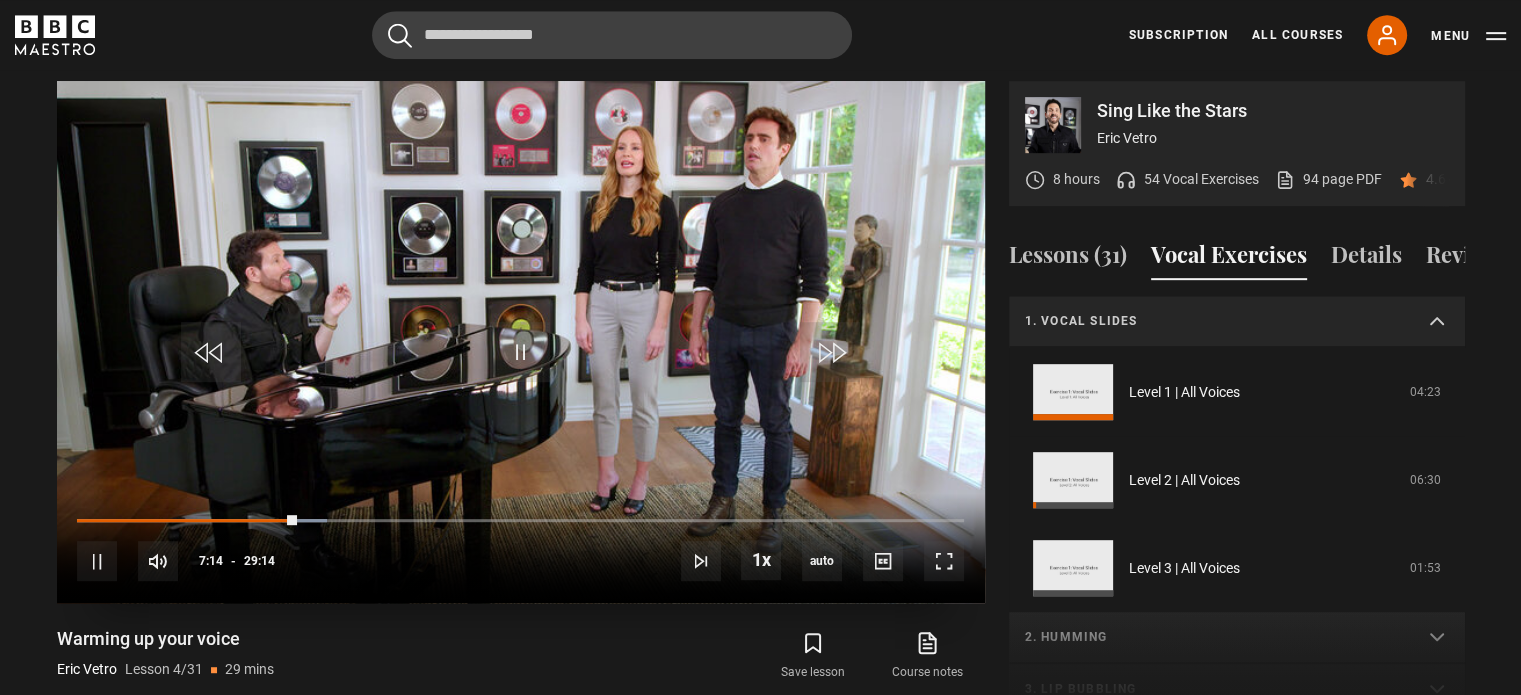 click at bounding box center [521, 342] 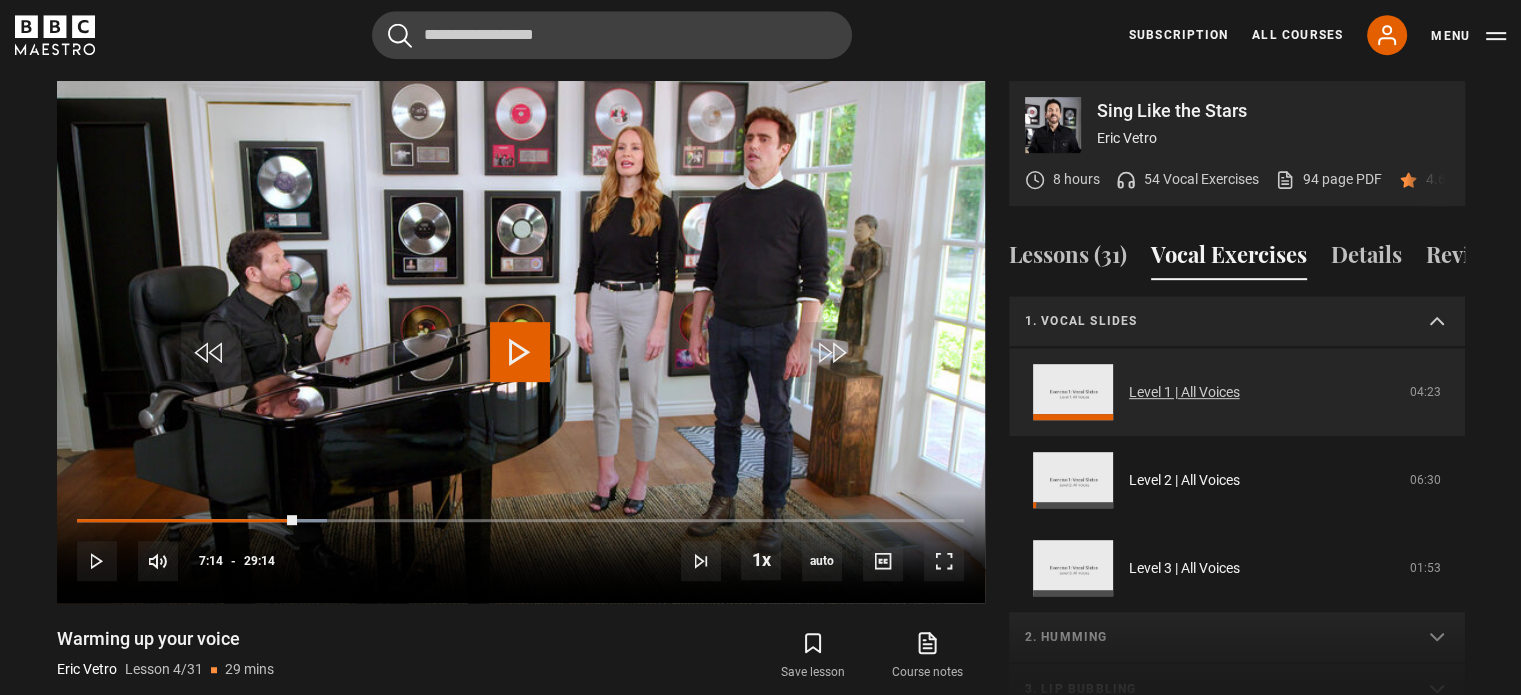 click on "Level 1 | All Voices" at bounding box center [1184, 392] 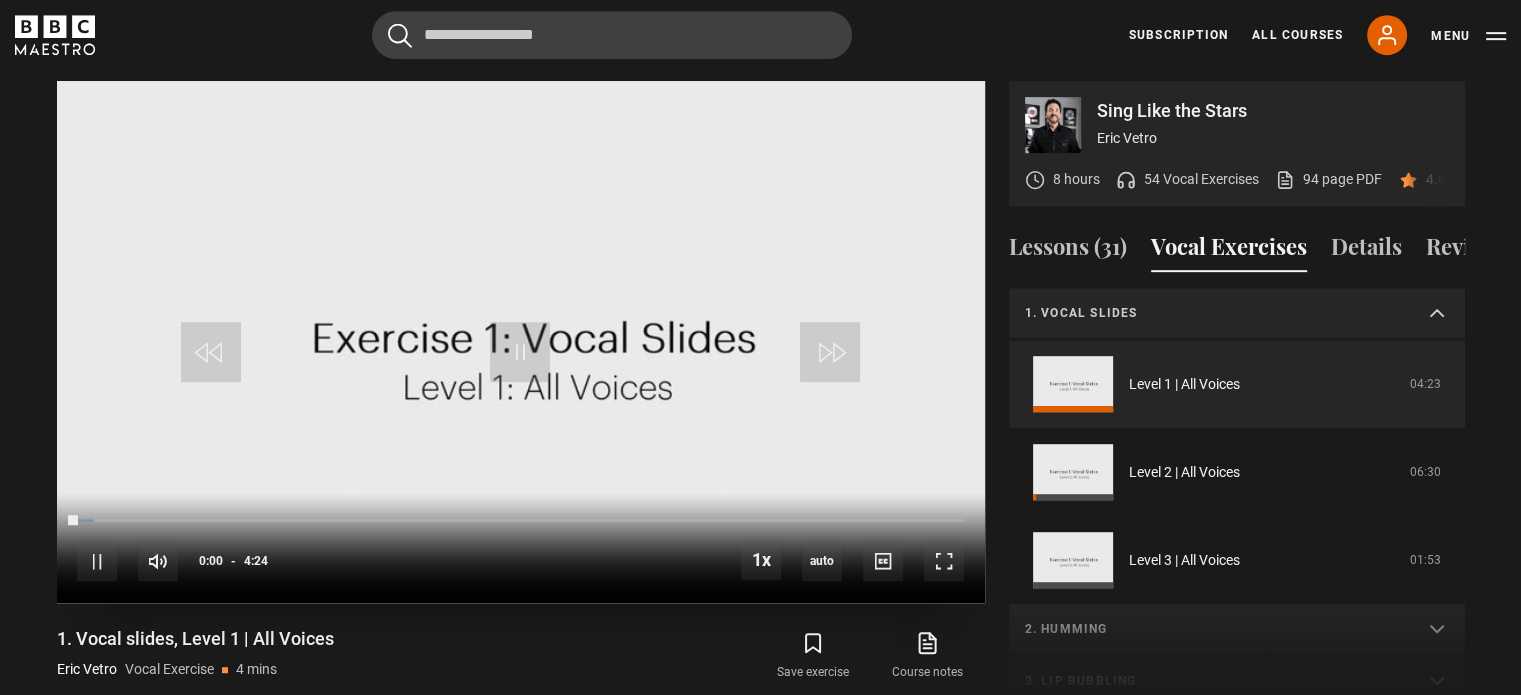 scroll, scrollTop: 0, scrollLeft: 0, axis: both 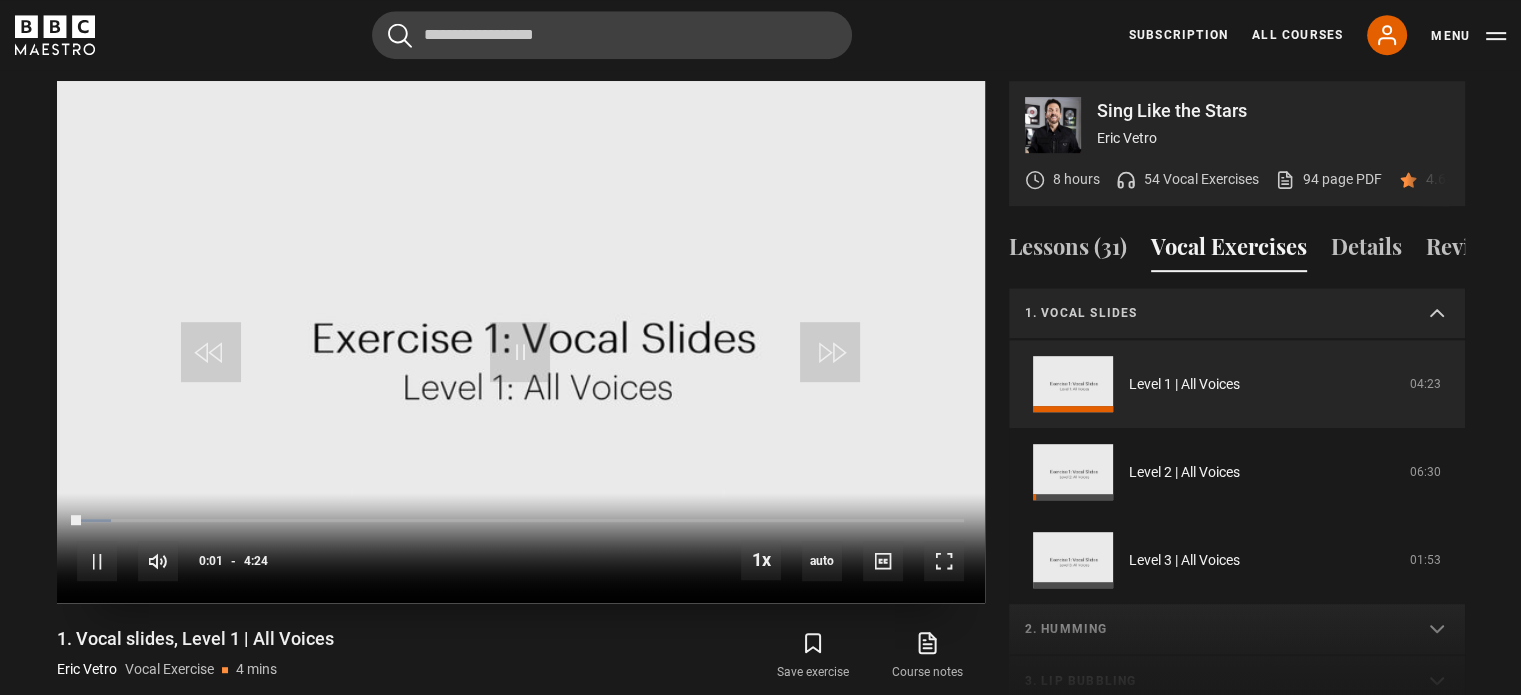 drag, startPoint x: 530, startPoint y: 254, endPoint x: 568, endPoint y: 277, distance: 44.418465 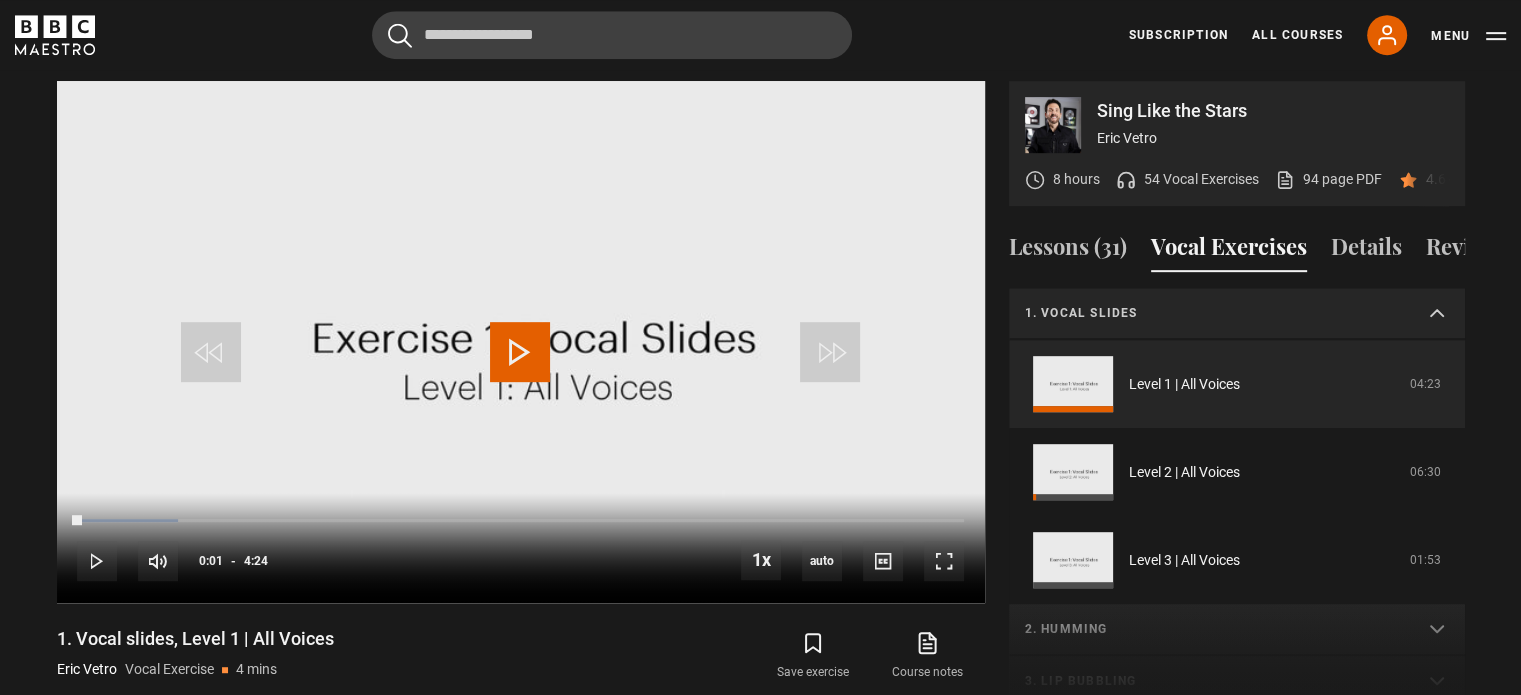 click on "1. Vocal slides" at bounding box center (1213, 313) 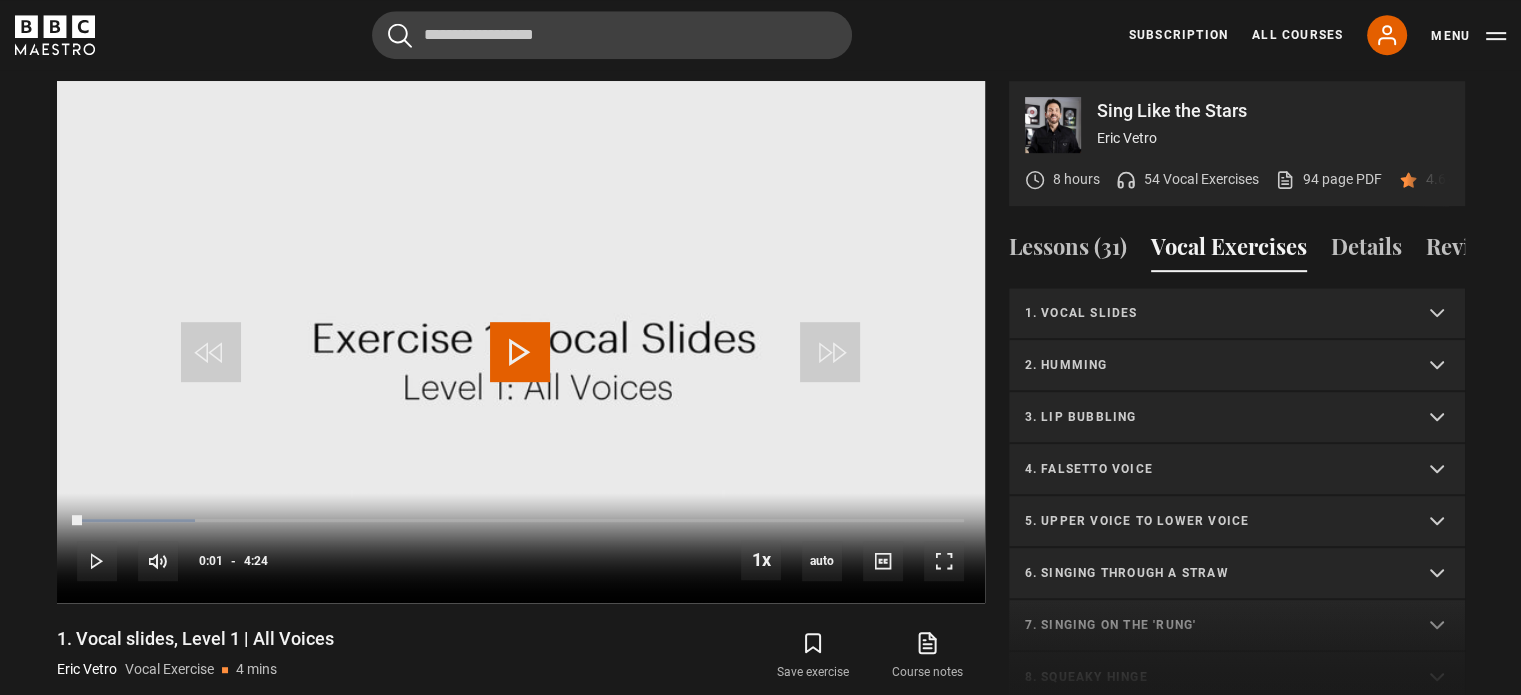 click on "2. Humming" at bounding box center [1213, 365] 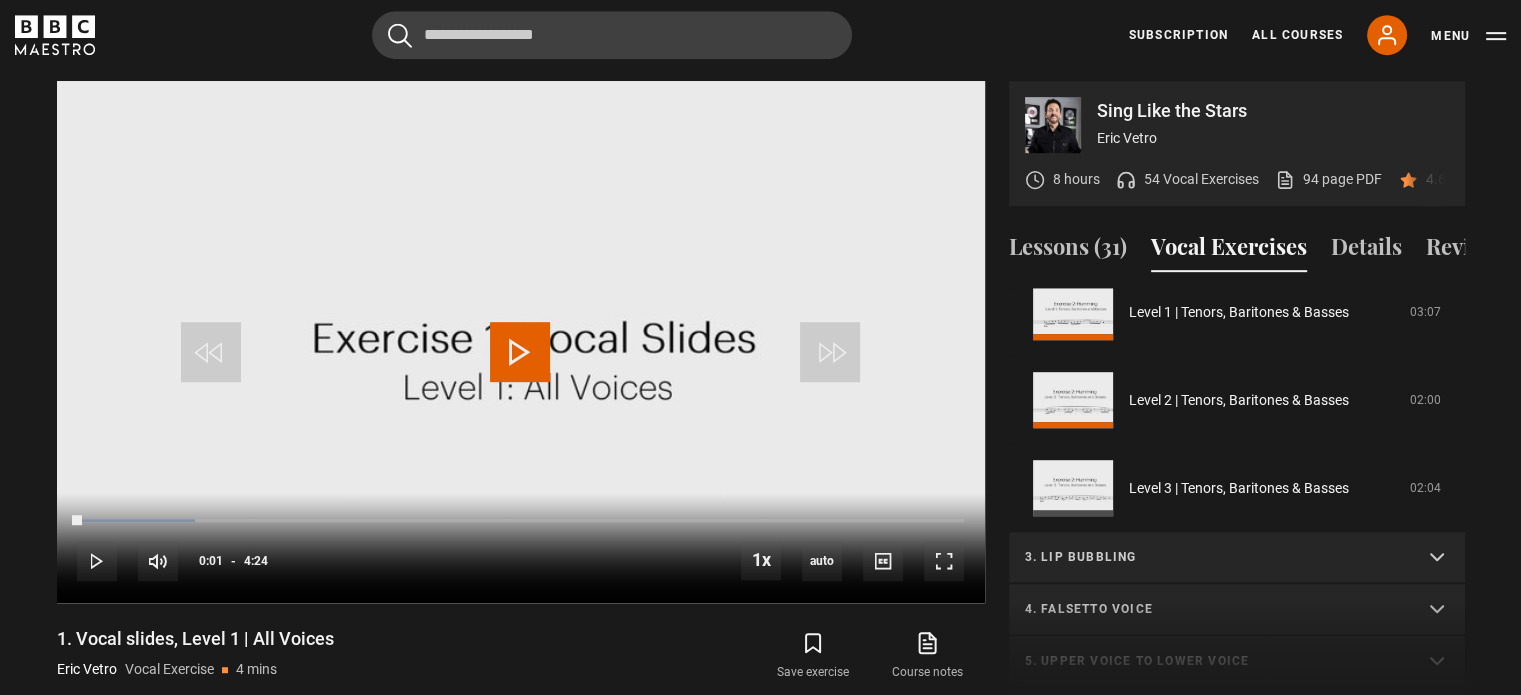 scroll, scrollTop: 400, scrollLeft: 0, axis: vertical 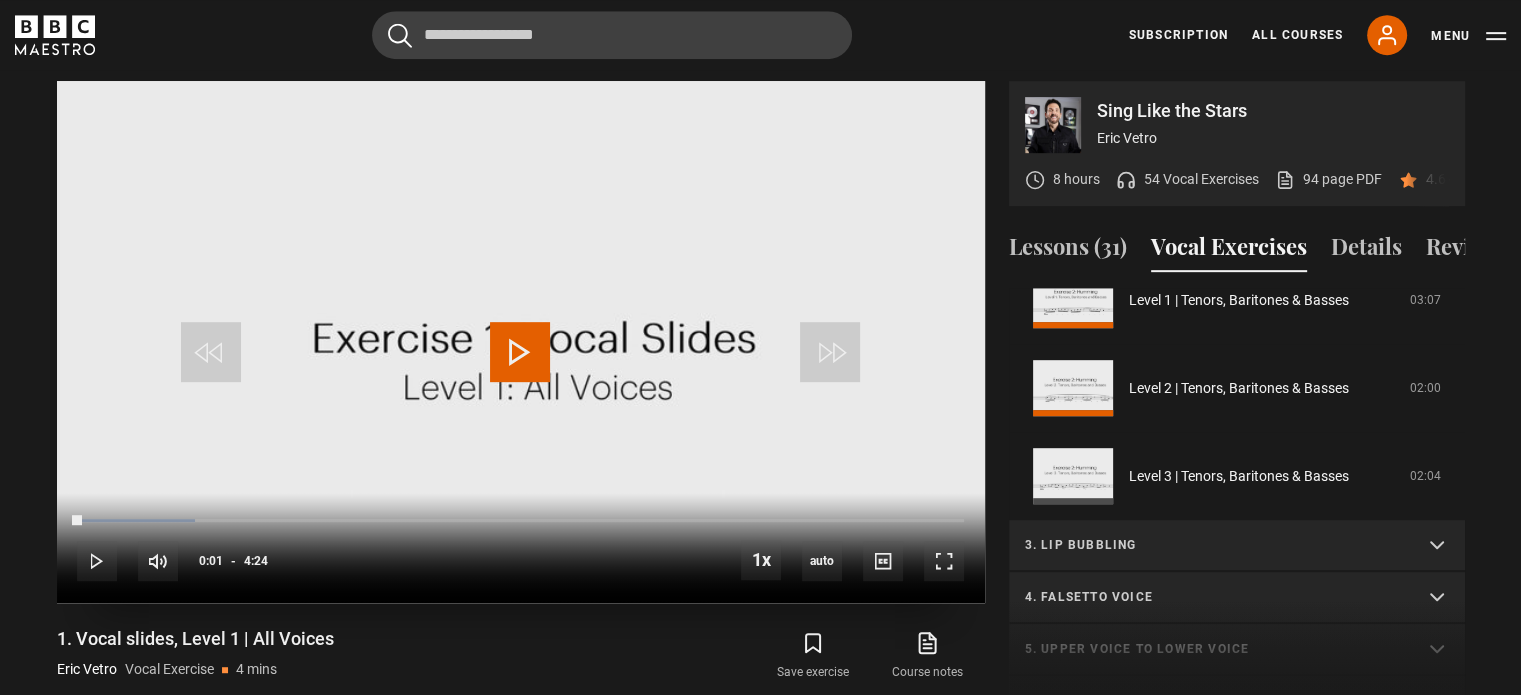 click at bounding box center [520, 352] 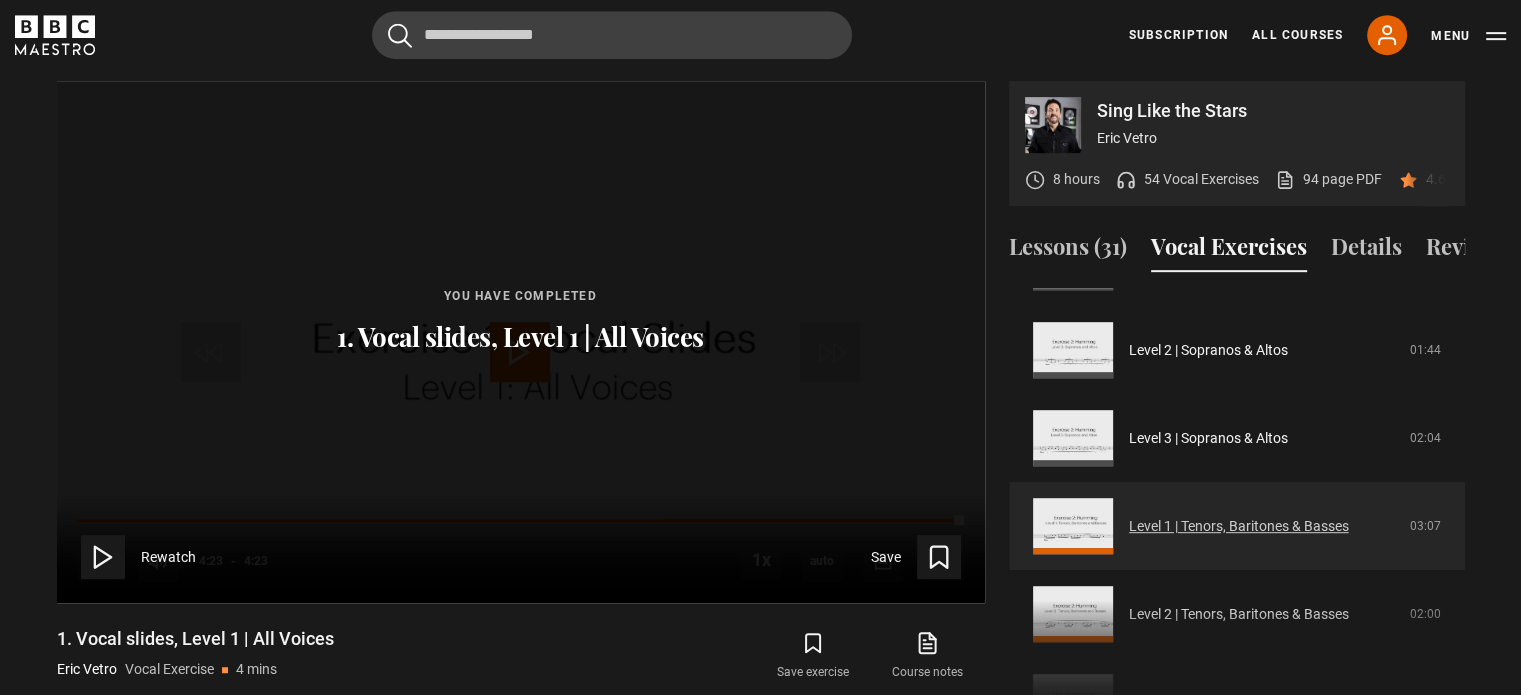 scroll, scrollTop: 200, scrollLeft: 0, axis: vertical 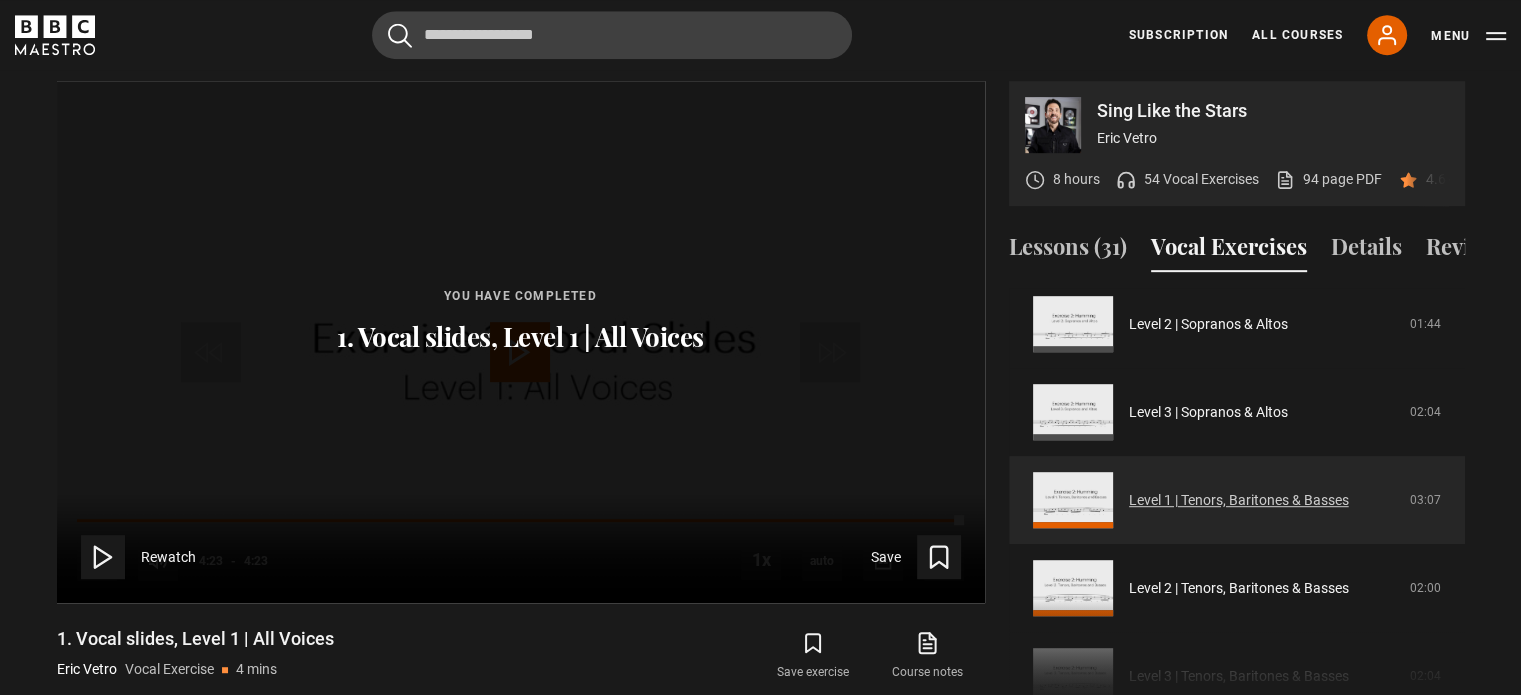 click on "Level 1 | Tenors, Baritones & Basses" at bounding box center (1239, 500) 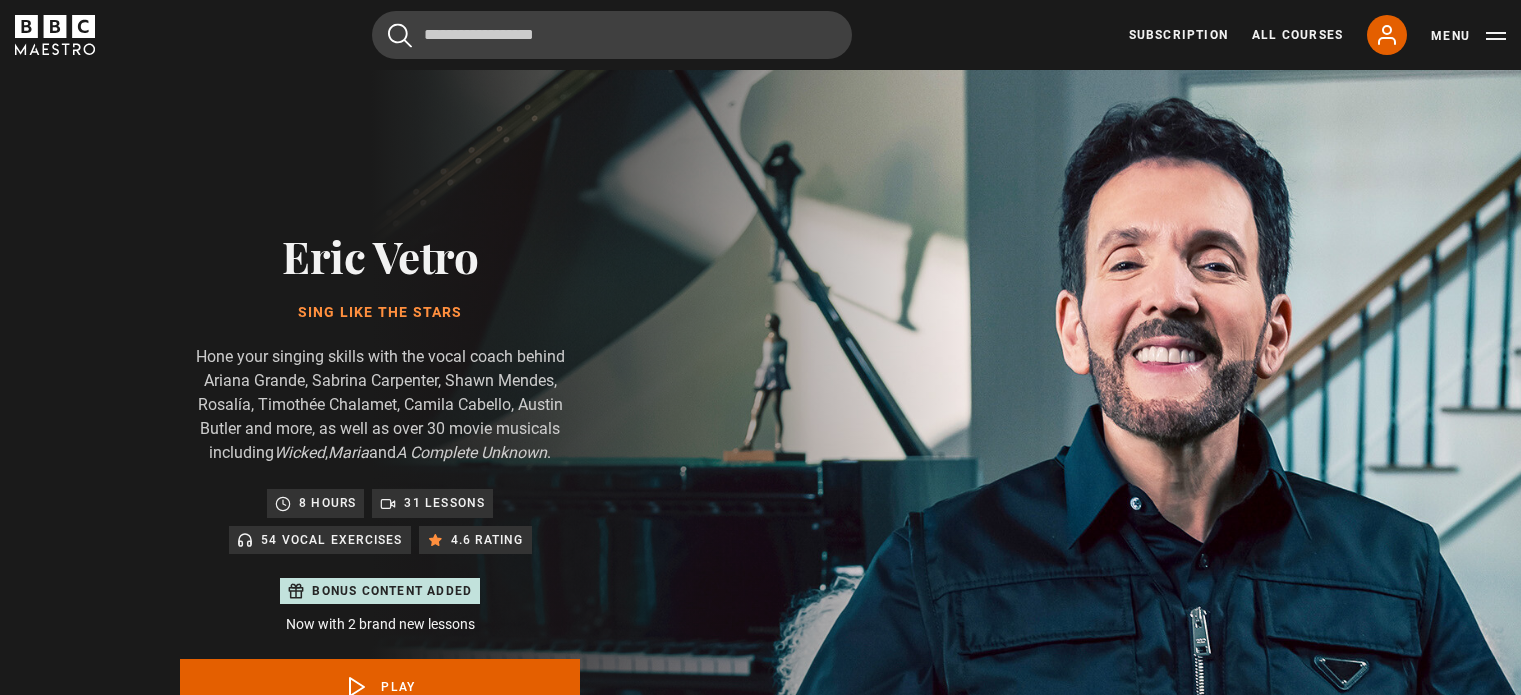 scroll, scrollTop: 956, scrollLeft: 0, axis: vertical 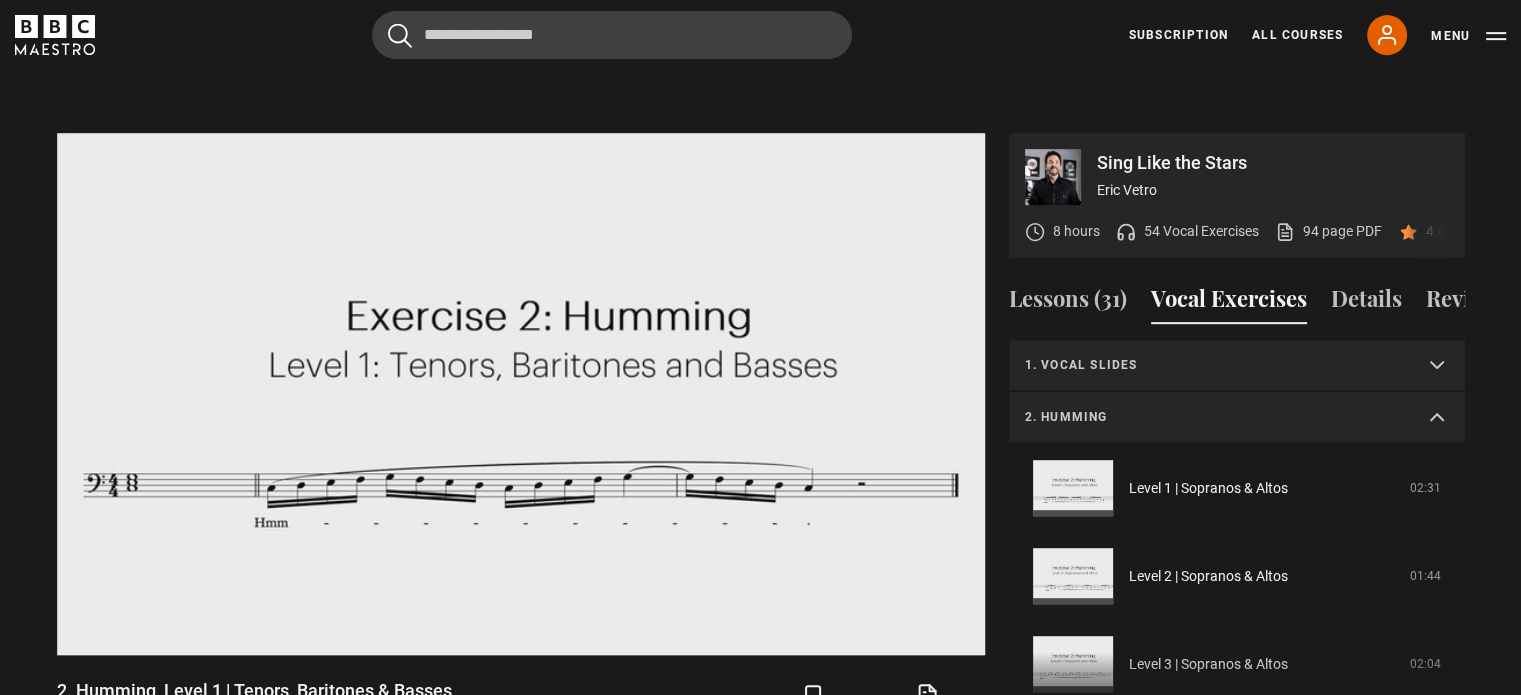 click on "Lessons (31)
Vocal Exercises
Details
Reviews (59)
Course trailer
01
Introduction
01:42
02
Origin story
04:26
03
Why warm up
02:23
04
Warming up your voice
29:13
05
How to cool down
05:35" 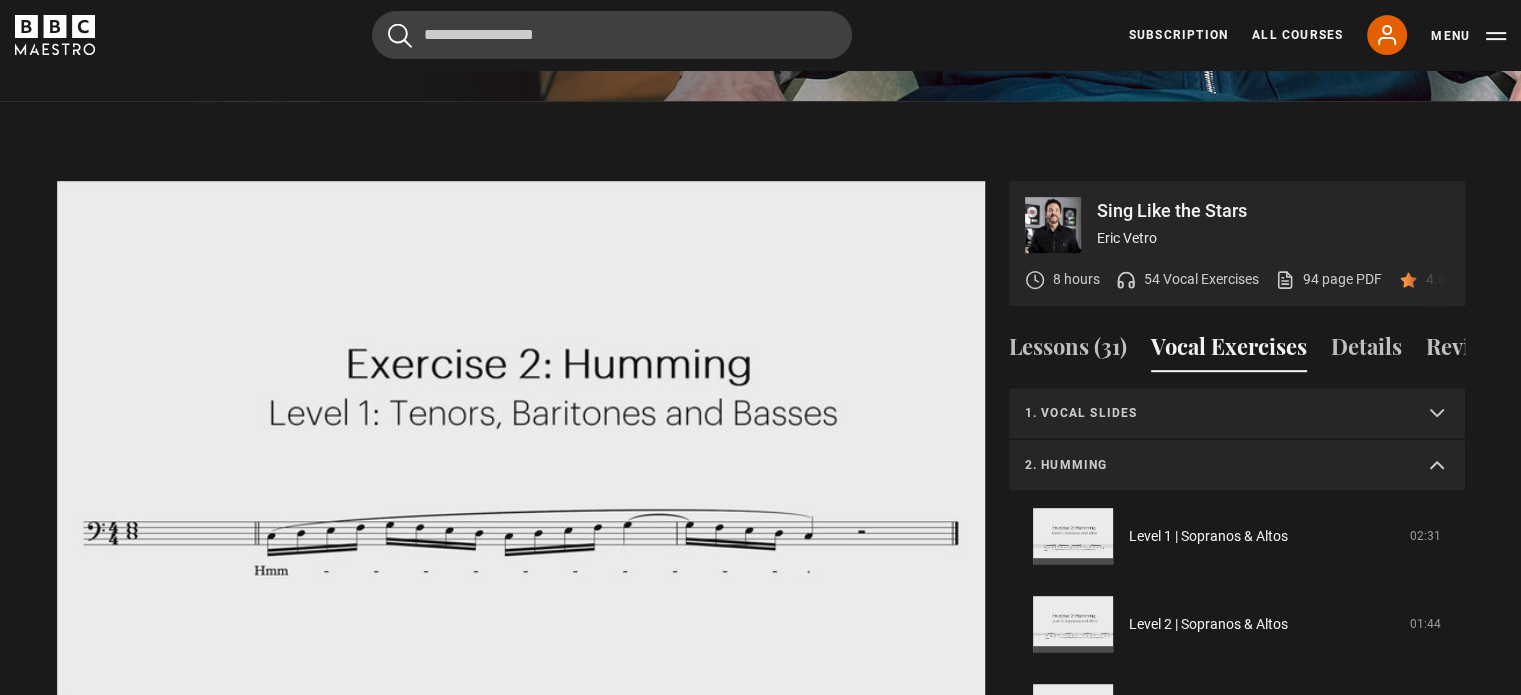click on "2. Humming" 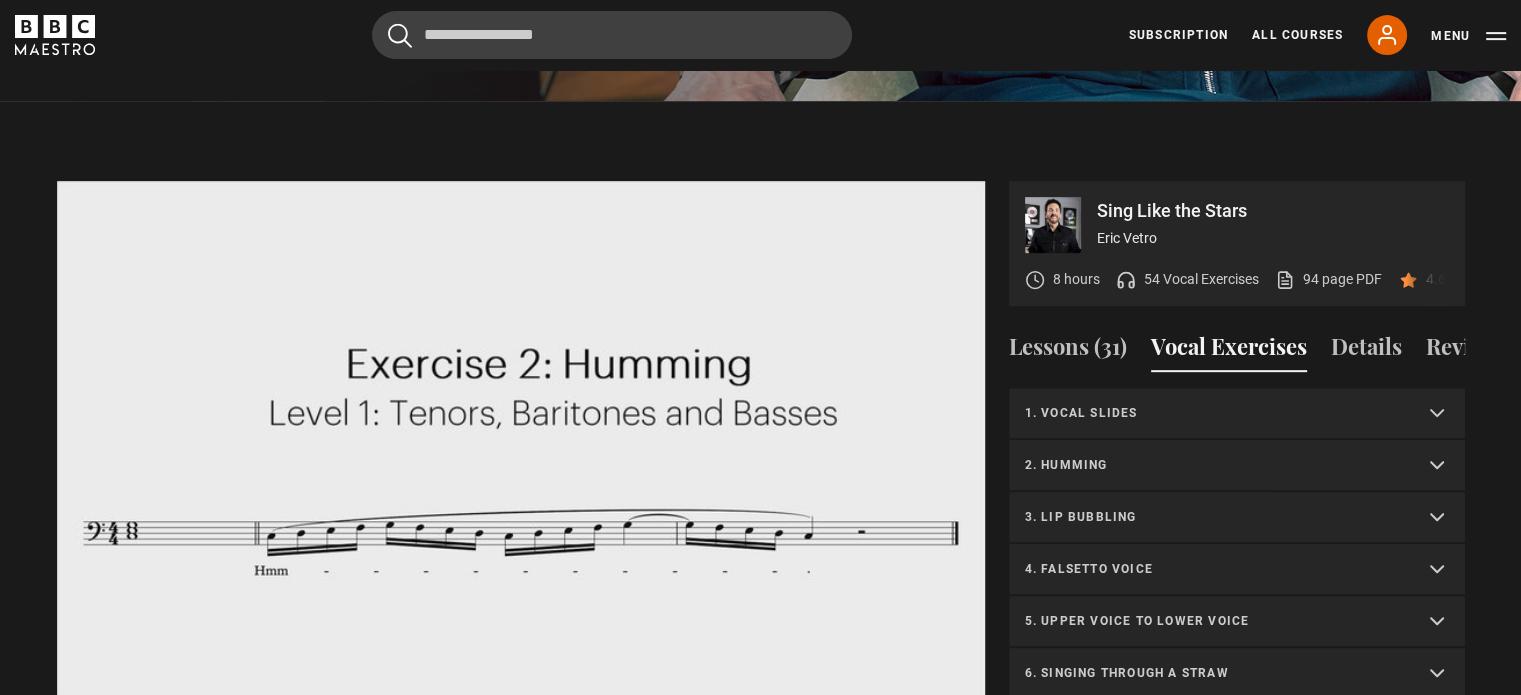 click on "3. Lip bubbling" 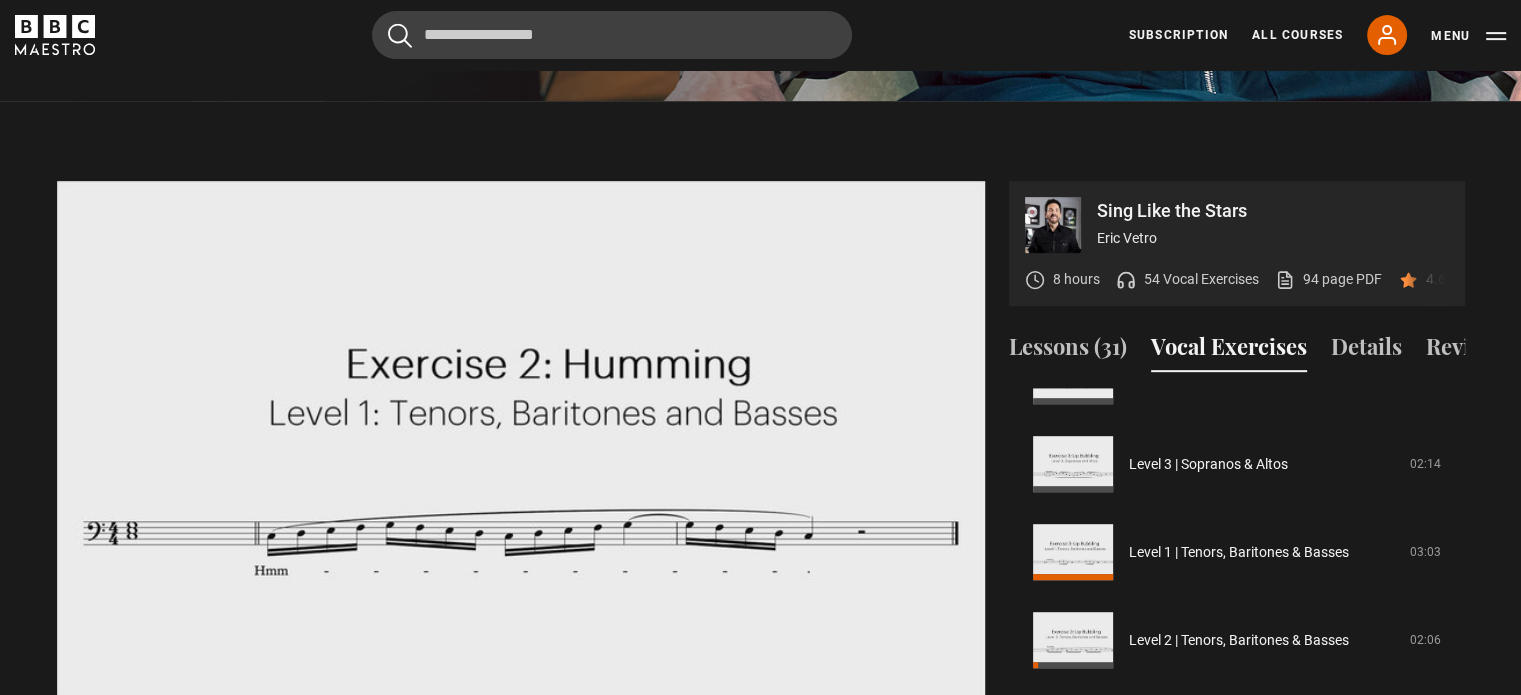 scroll, scrollTop: 400, scrollLeft: 0, axis: vertical 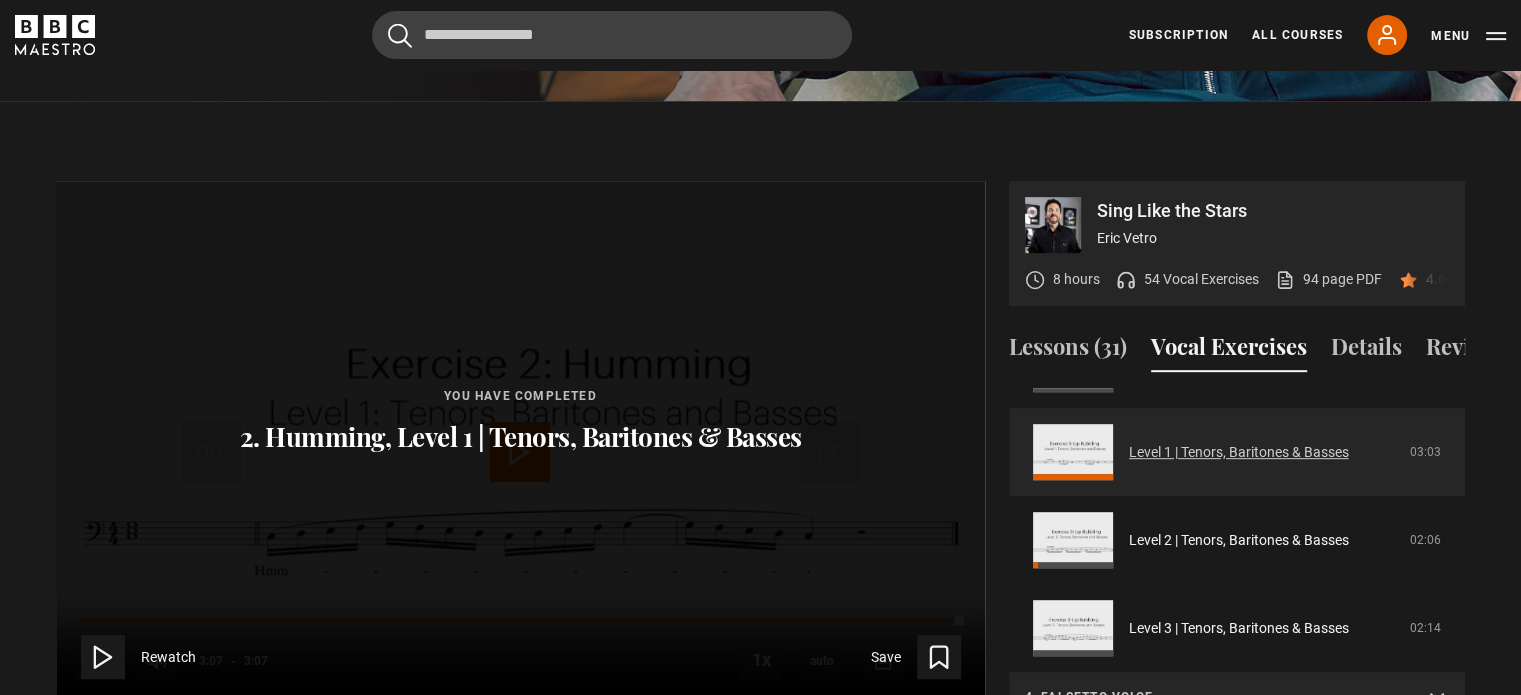 click on "Level 1 | Tenors, Baritones & Basses" 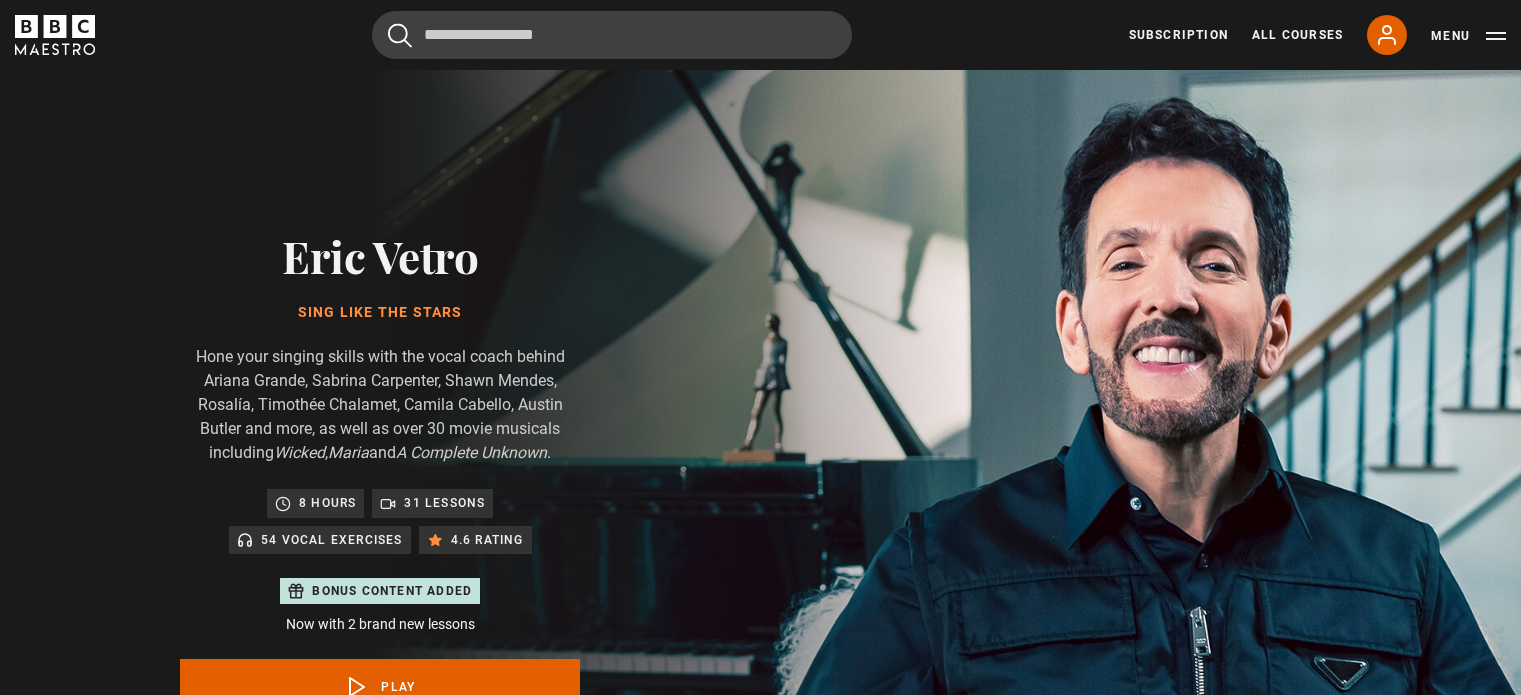 scroll, scrollTop: 956, scrollLeft: 0, axis: vertical 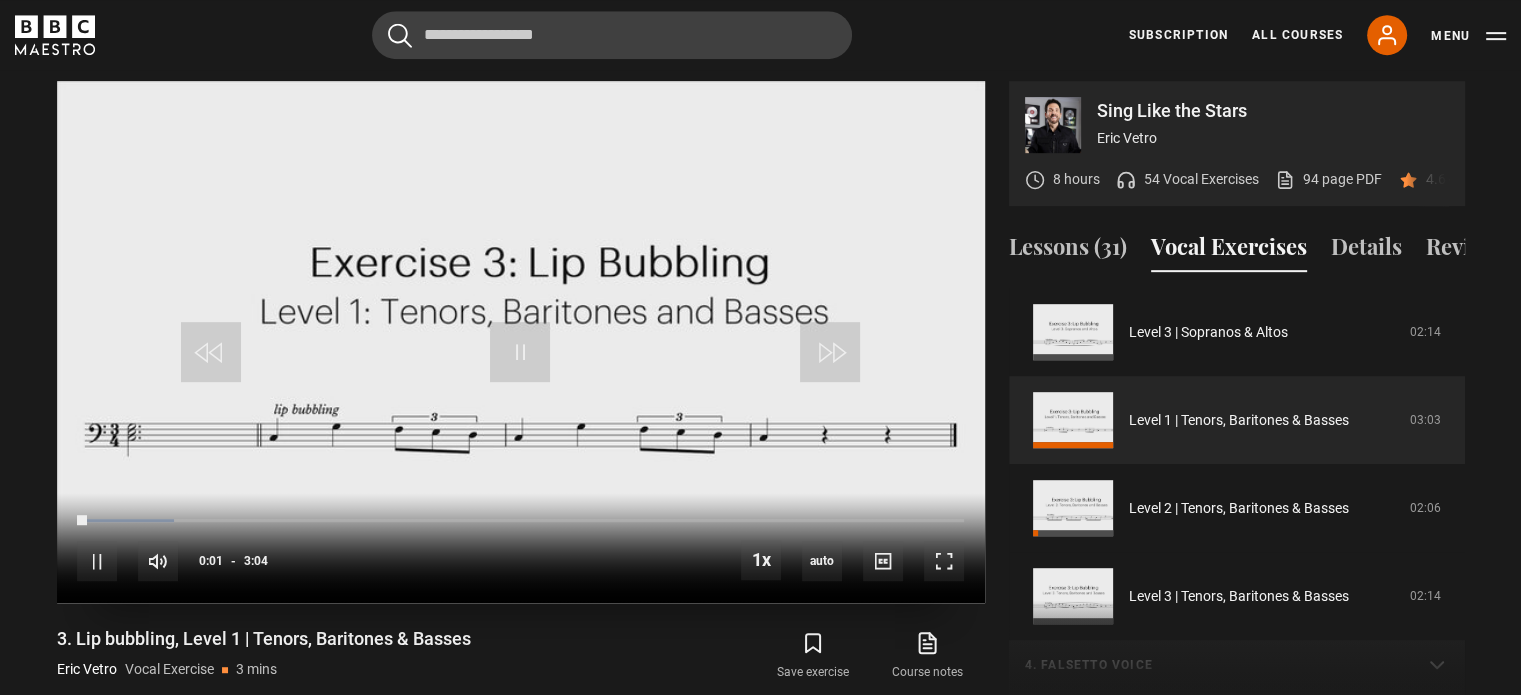 click at bounding box center [521, 342] 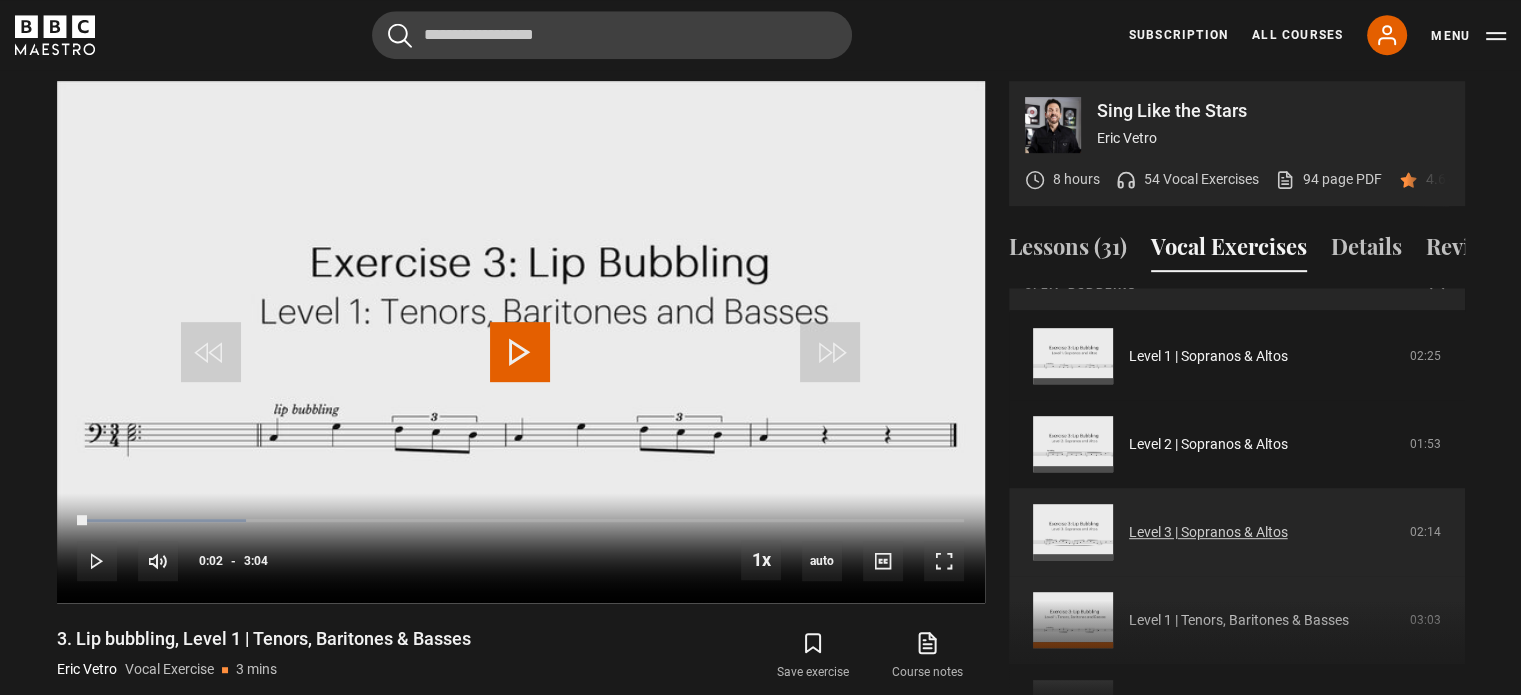 scroll, scrollTop: 0, scrollLeft: 0, axis: both 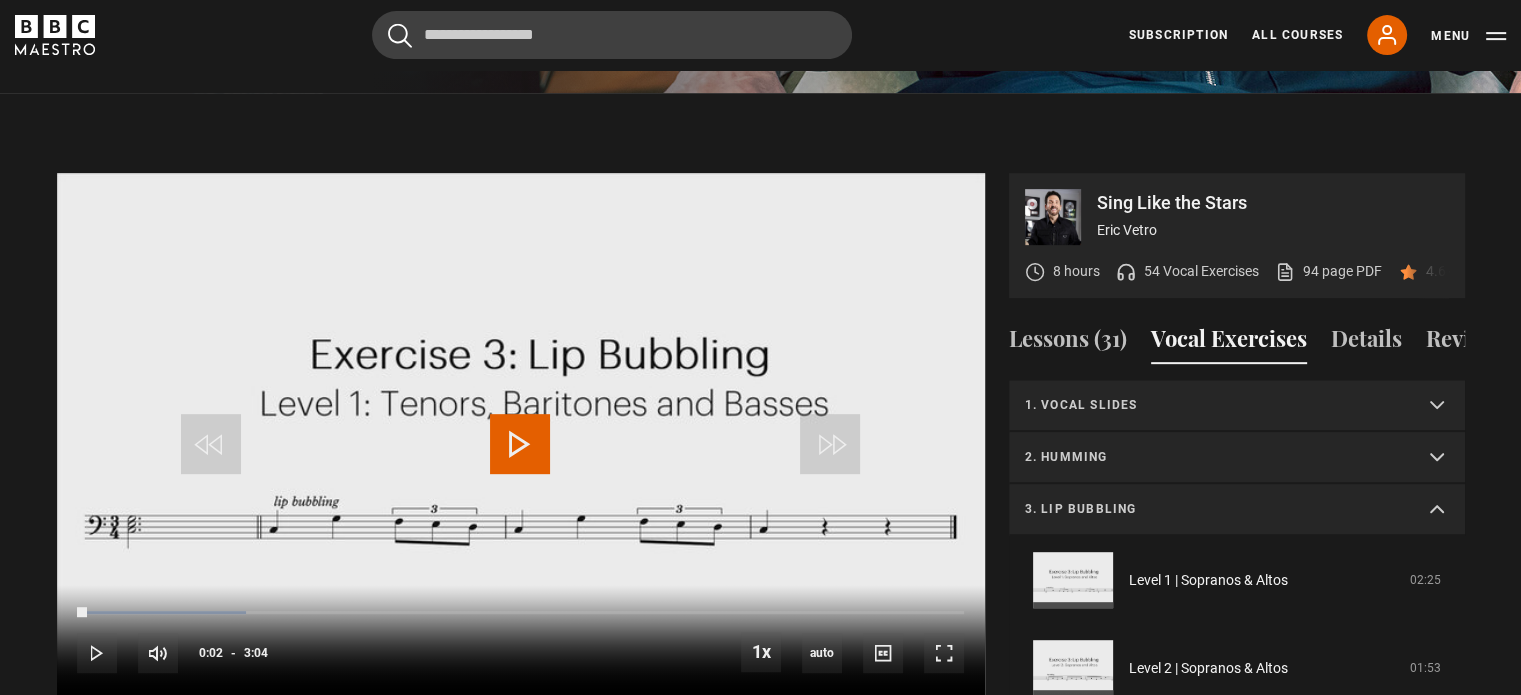 click on "1. Vocal slides
Level 1 | All Voices
04:23
Level 2 | All Voices
06:30
Level 3 | All Voices
01:53
2. Humming
Level 1 | Sopranos & Altos
02:31
Level 2 | Sopranos & Altos
01:44" at bounding box center (1237, 1112) 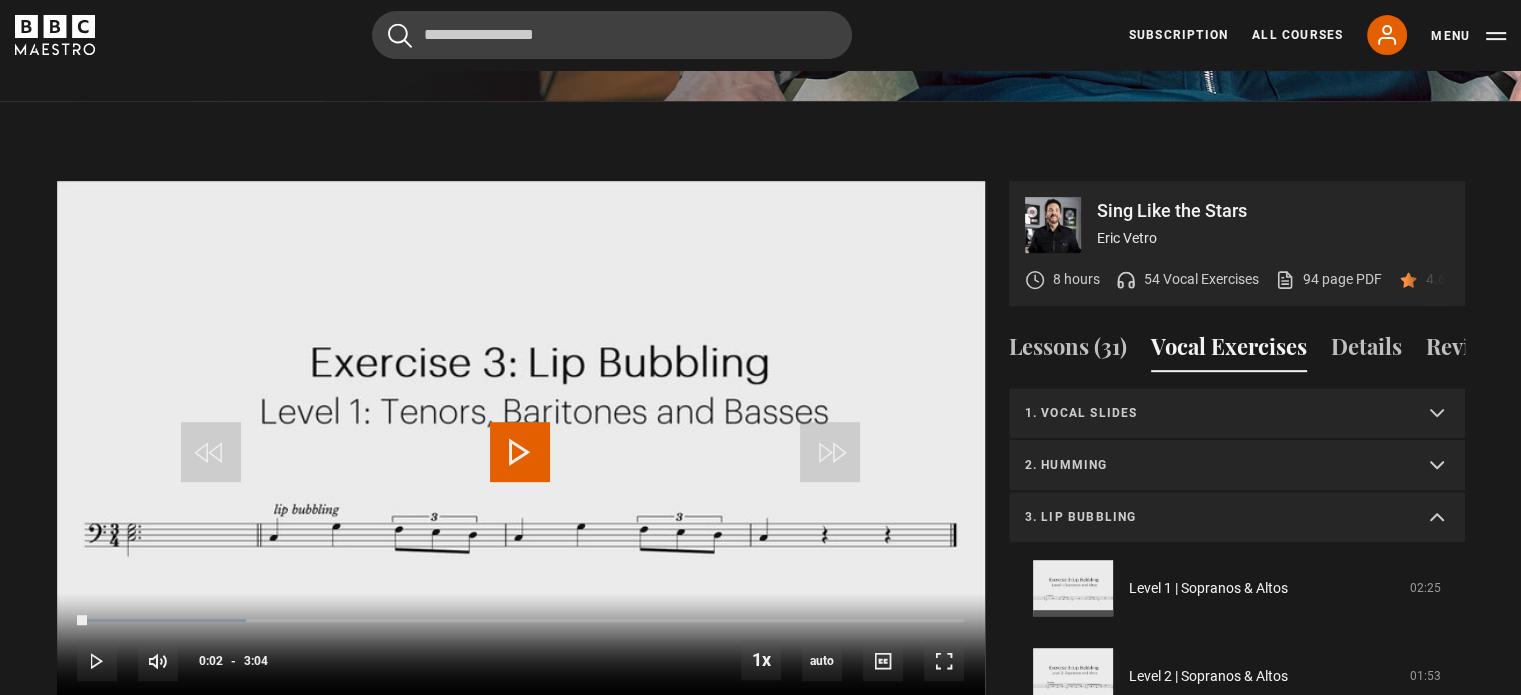 click on "3. Lip bubbling" at bounding box center [1237, 518] 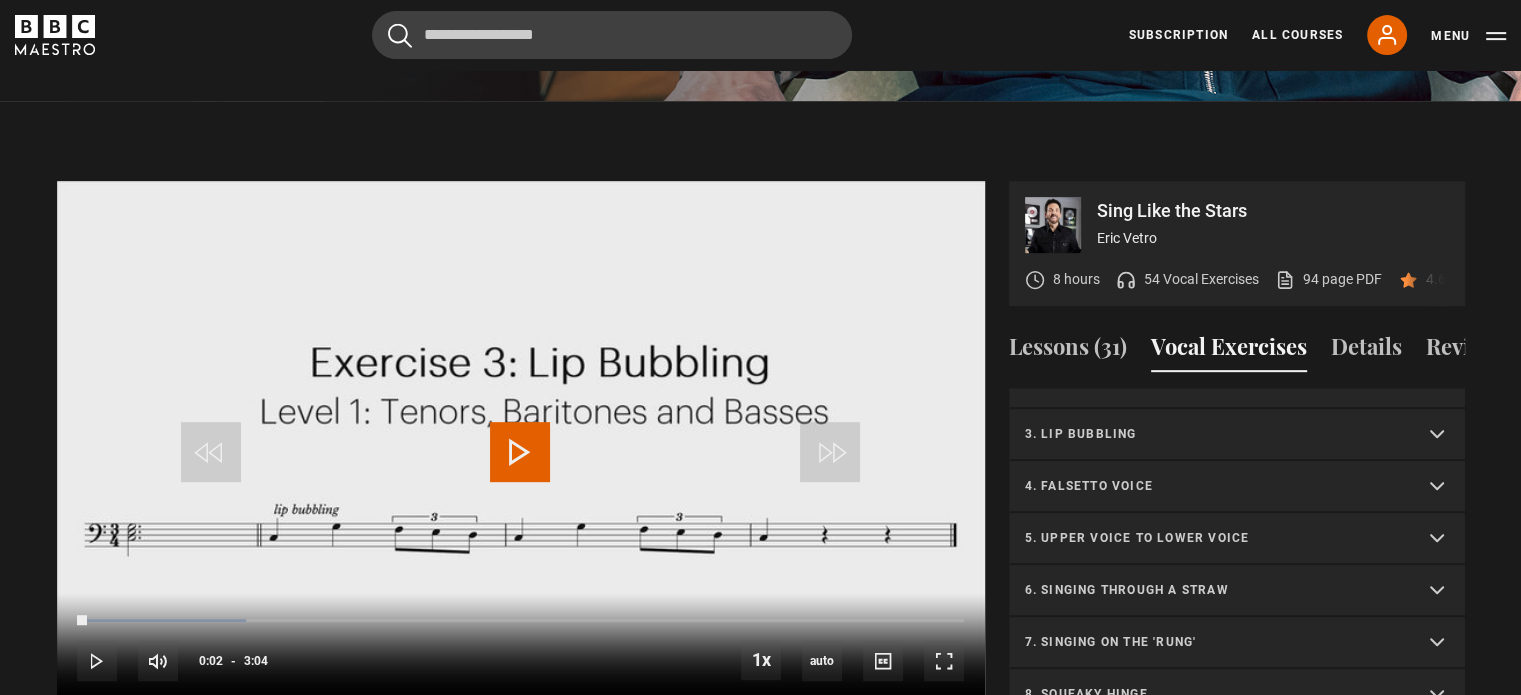 scroll, scrollTop: 100, scrollLeft: 0, axis: vertical 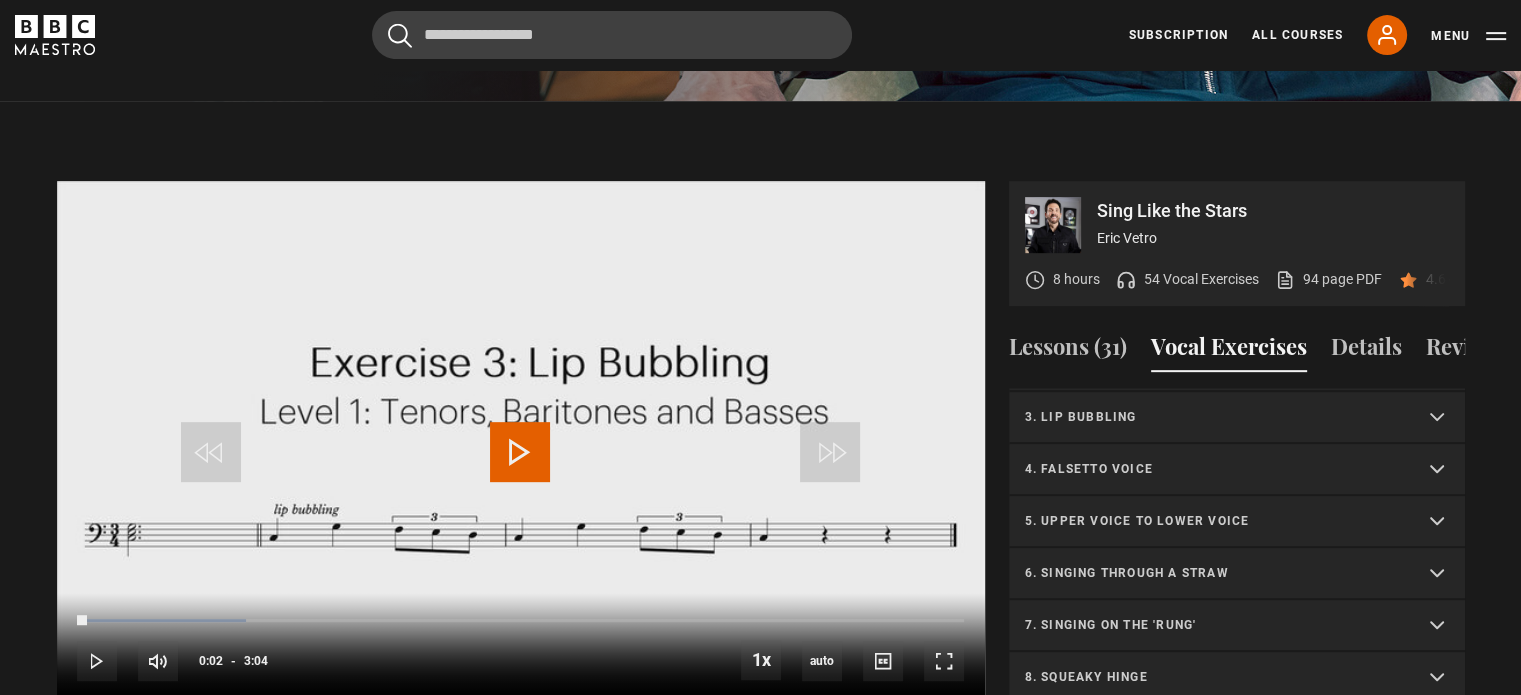 click on "4. Falsetto voice" at bounding box center (1213, 469) 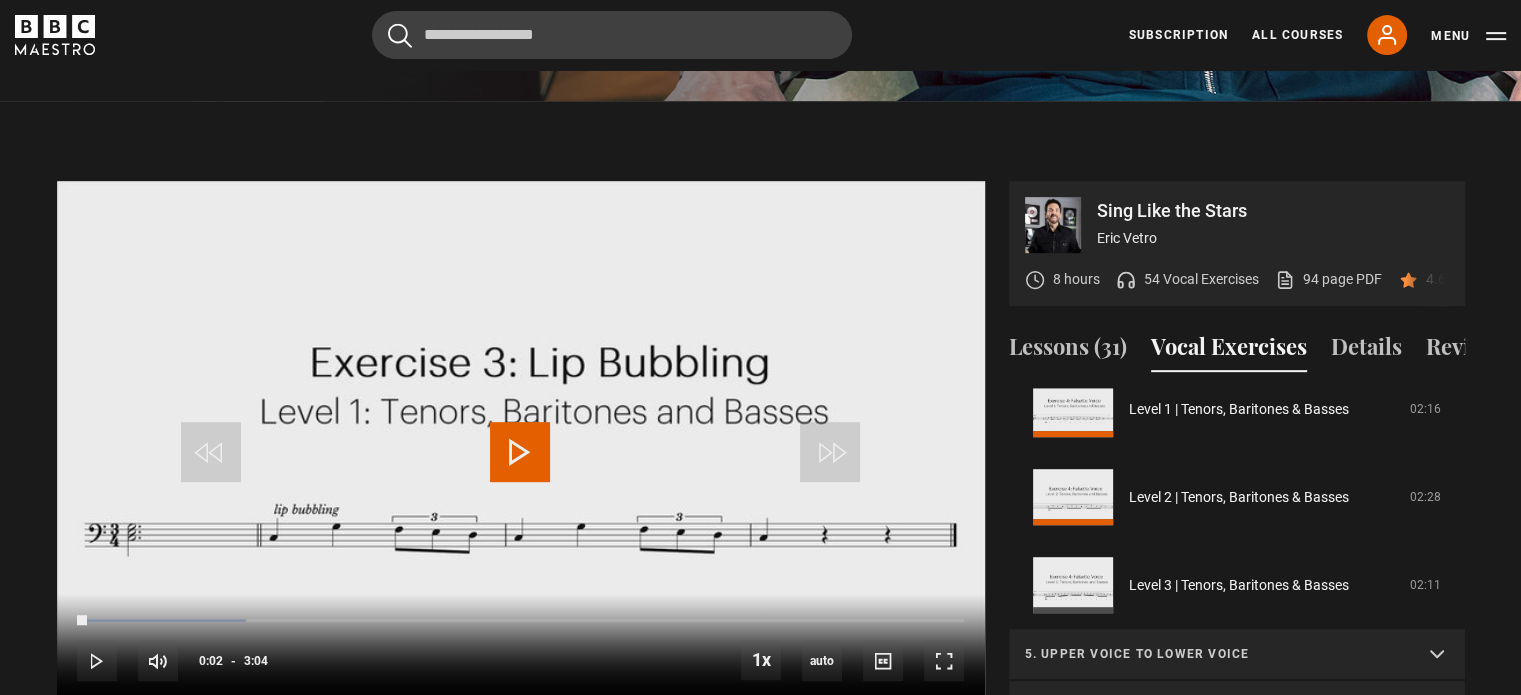 scroll, scrollTop: 500, scrollLeft: 0, axis: vertical 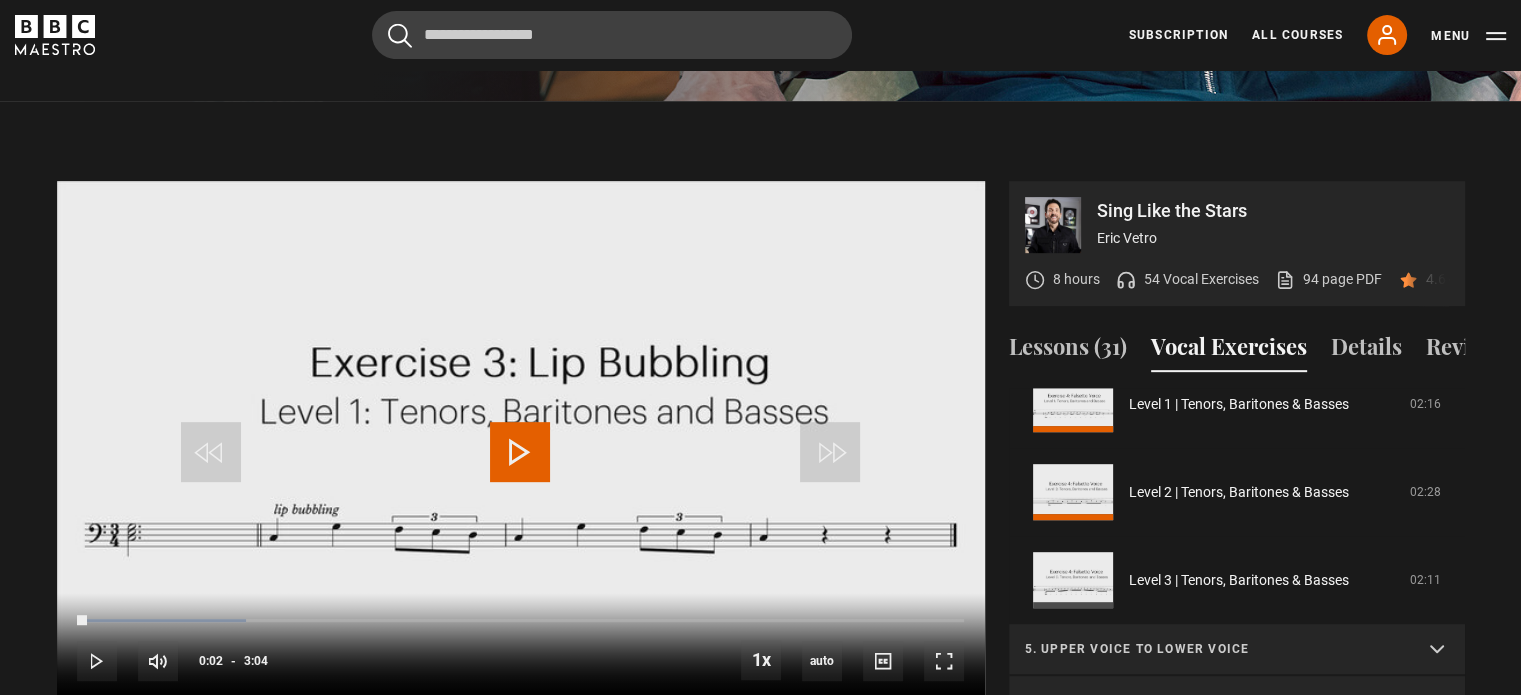 click at bounding box center [520, 452] 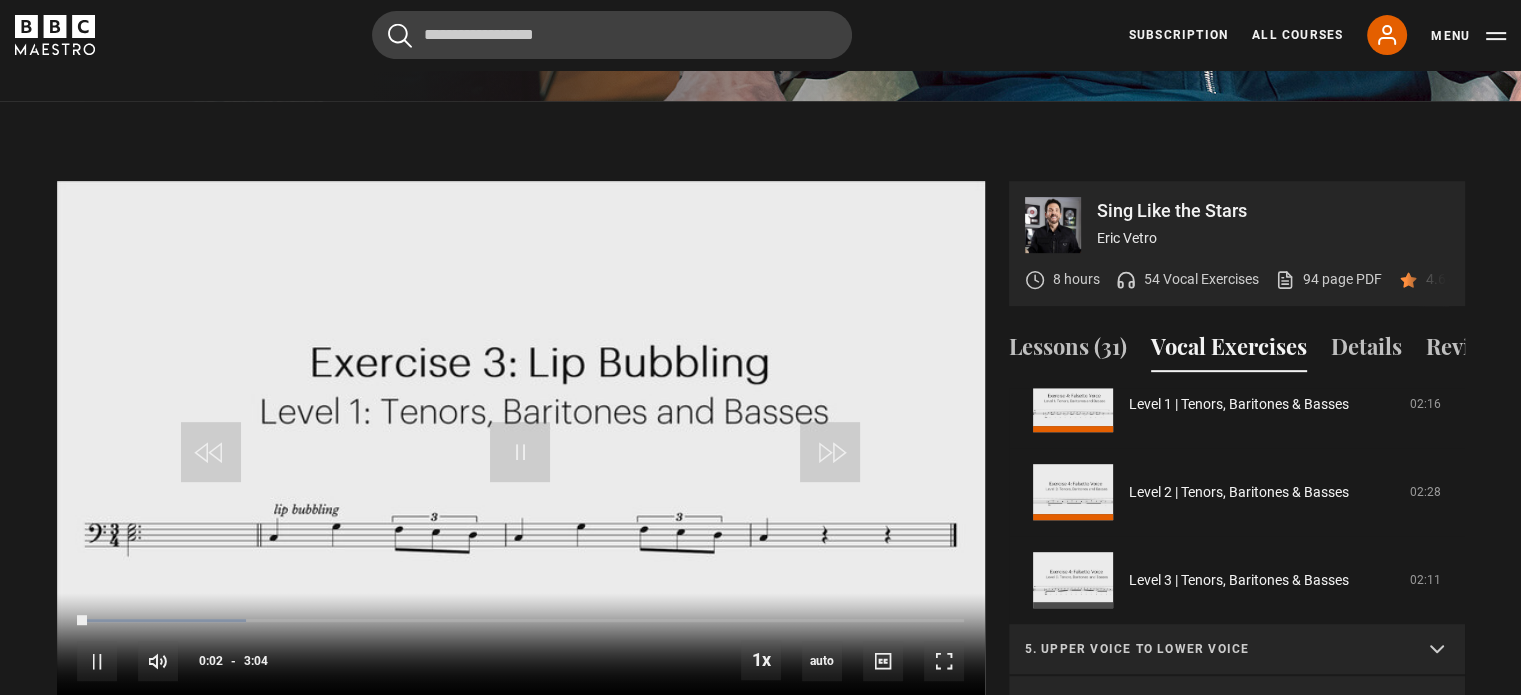 scroll, scrollTop: 863, scrollLeft: 0, axis: vertical 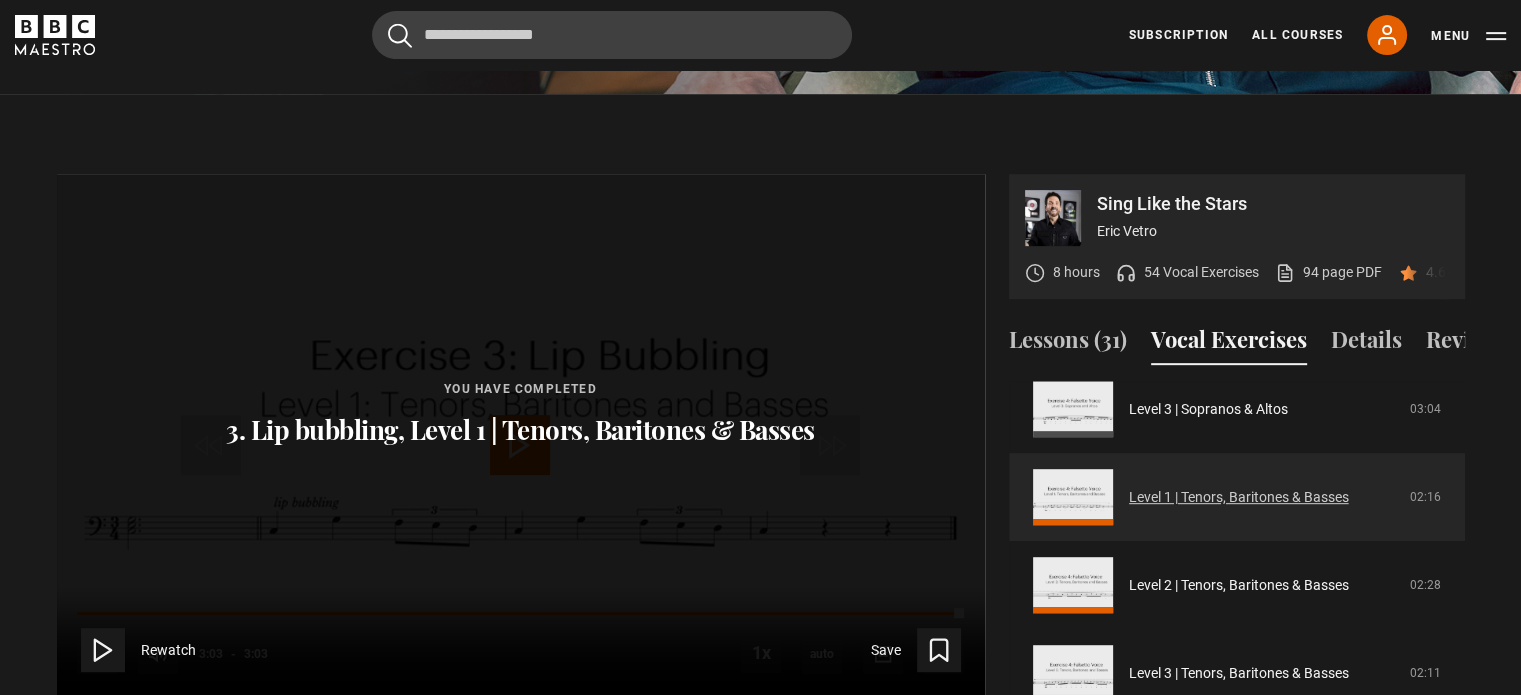 click on "Level 1 | Tenors, Baritones & Basses" at bounding box center (1239, 497) 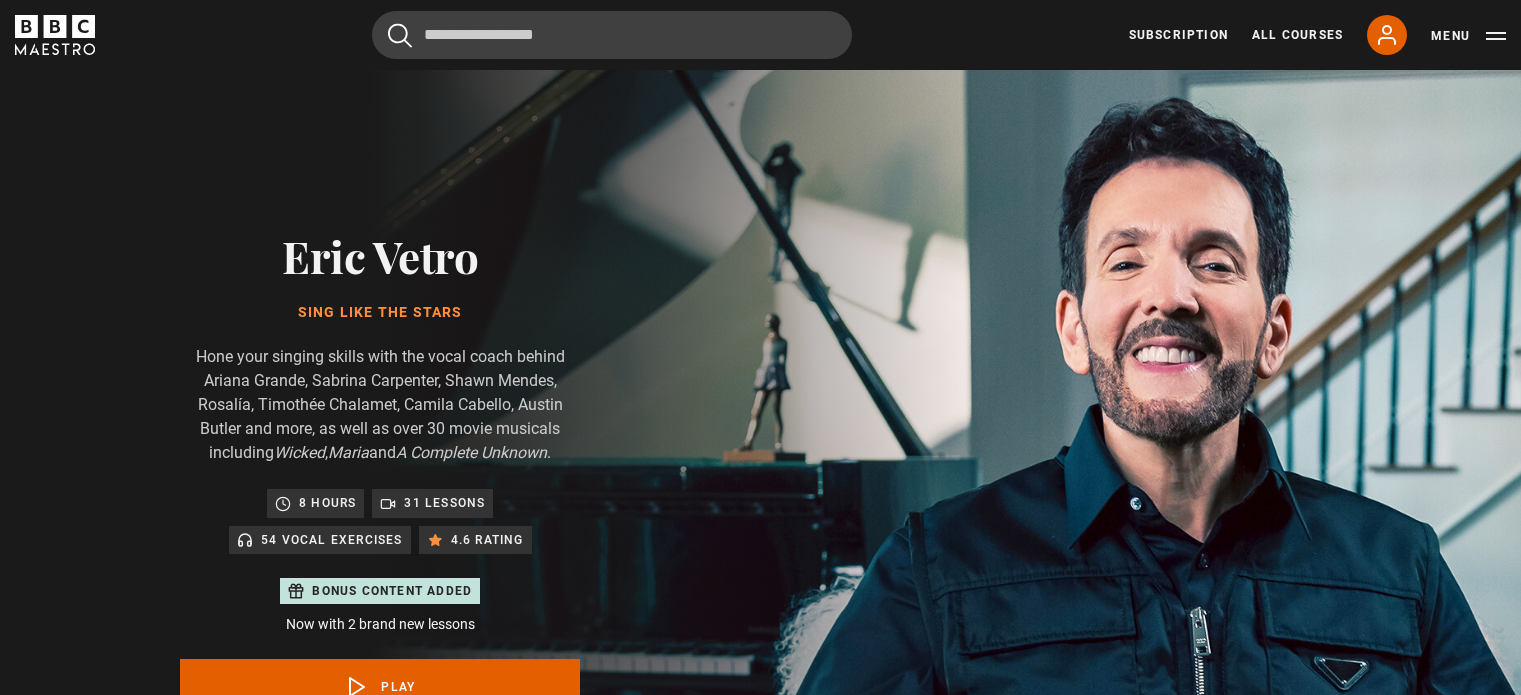 scroll, scrollTop: 956, scrollLeft: 0, axis: vertical 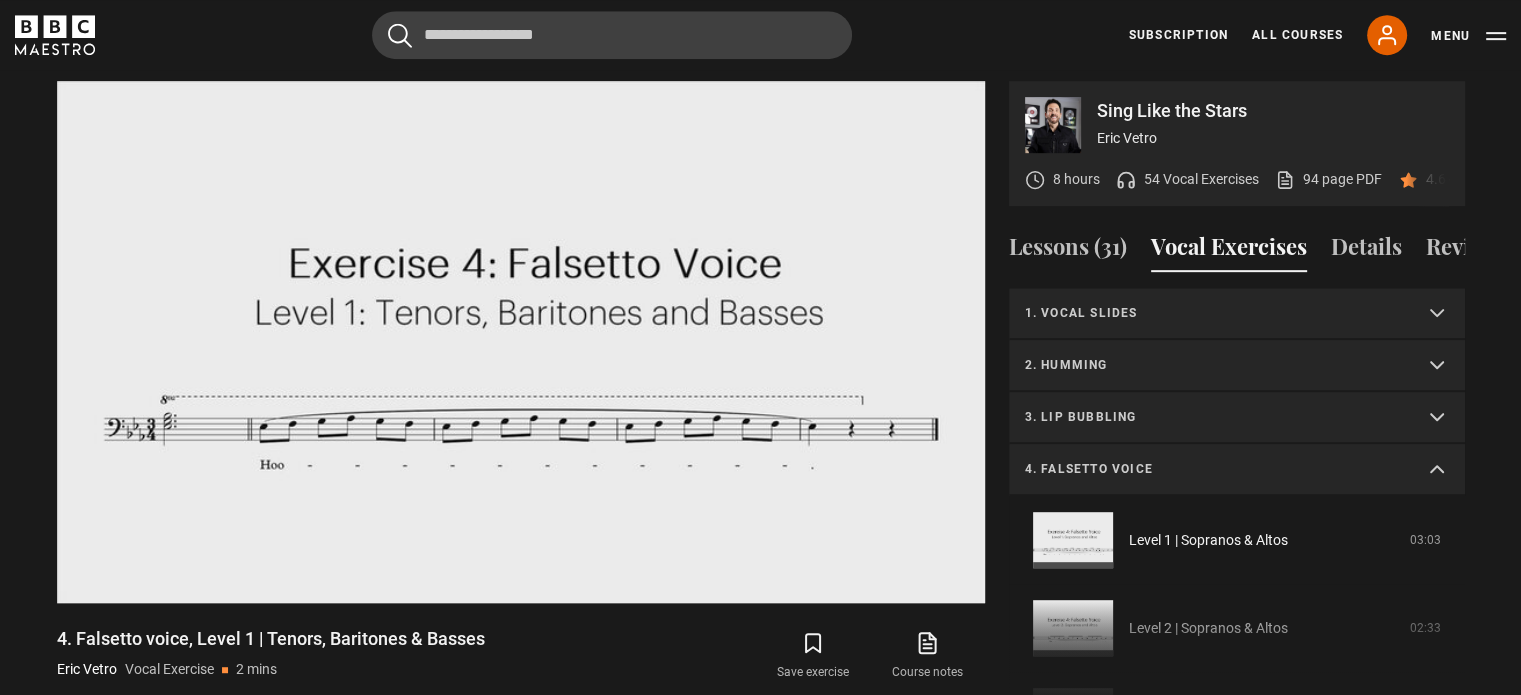 click on "4. Falsetto voice" at bounding box center (1237, 470) 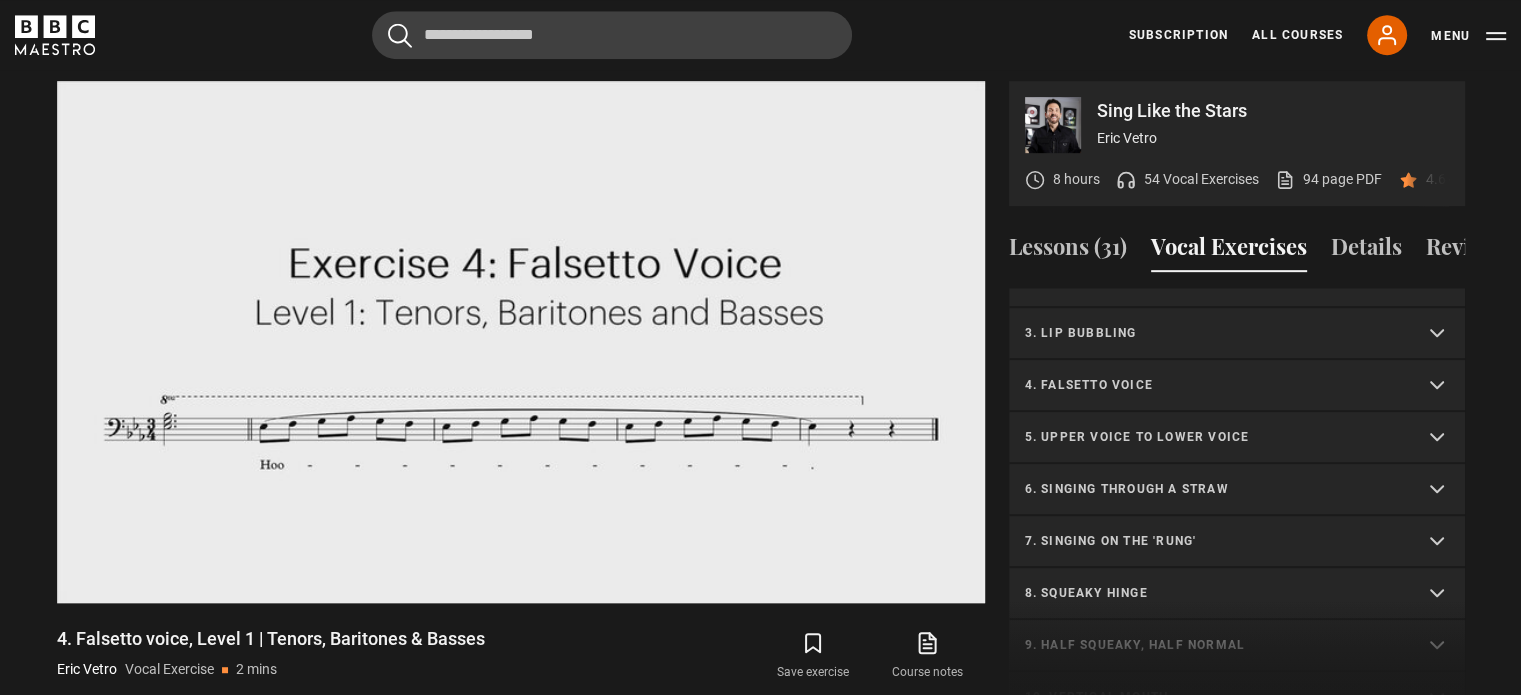 scroll, scrollTop: 100, scrollLeft: 0, axis: vertical 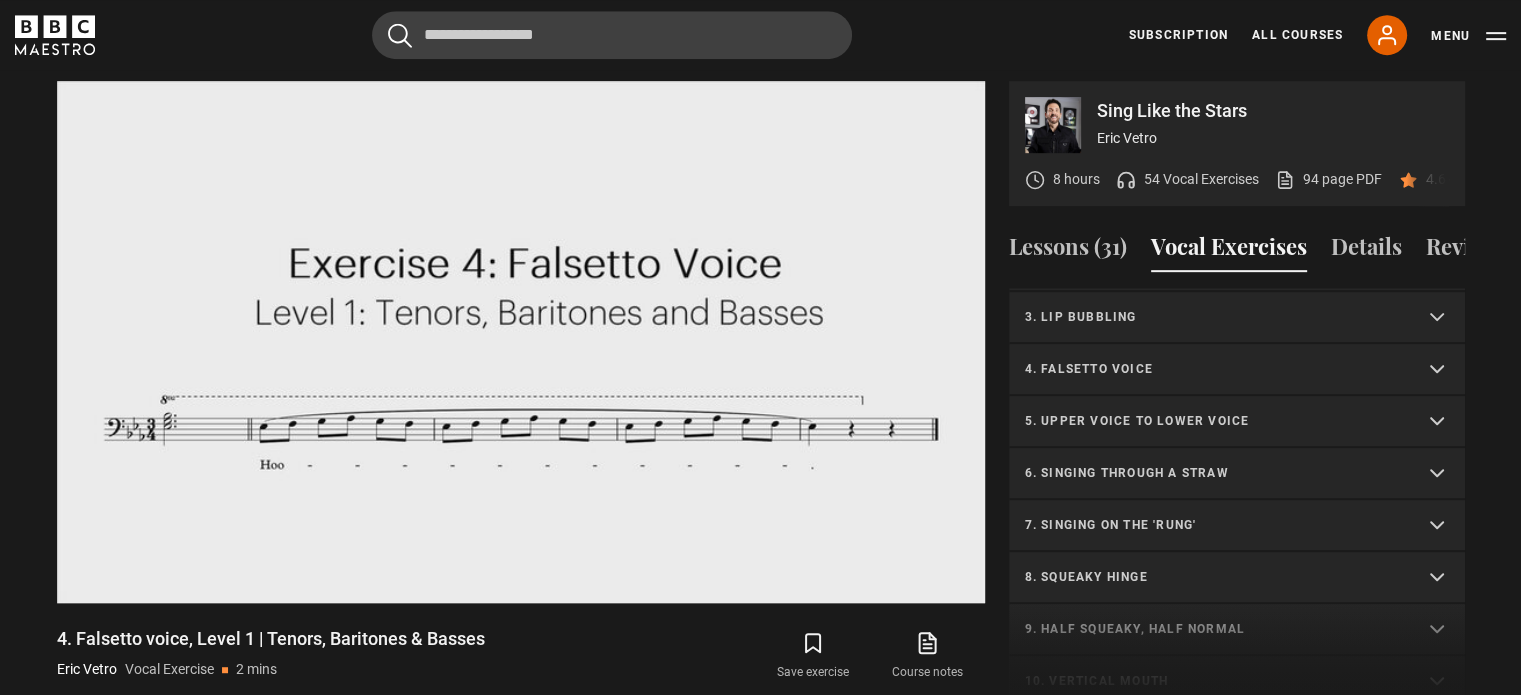click on "5. Upper voice to lower voice" at bounding box center [1213, 421] 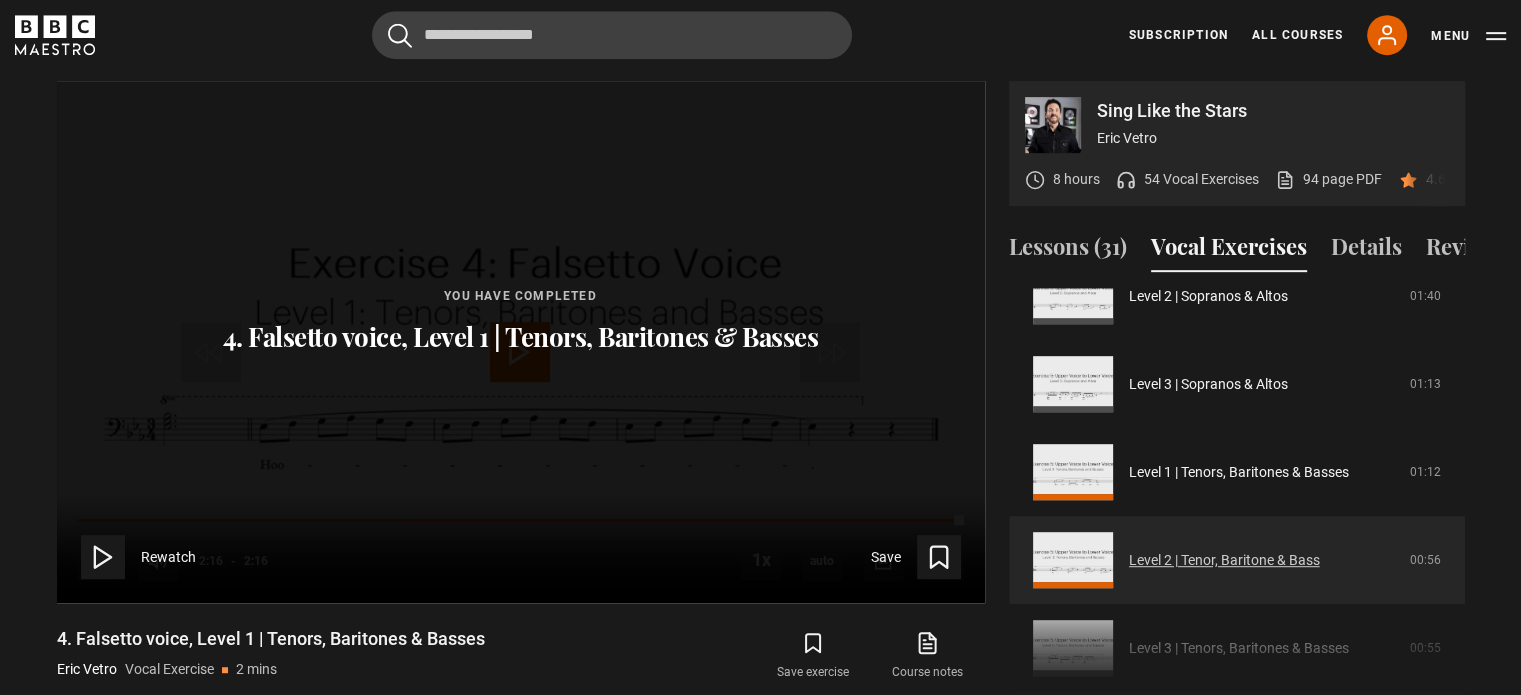 scroll, scrollTop: 400, scrollLeft: 0, axis: vertical 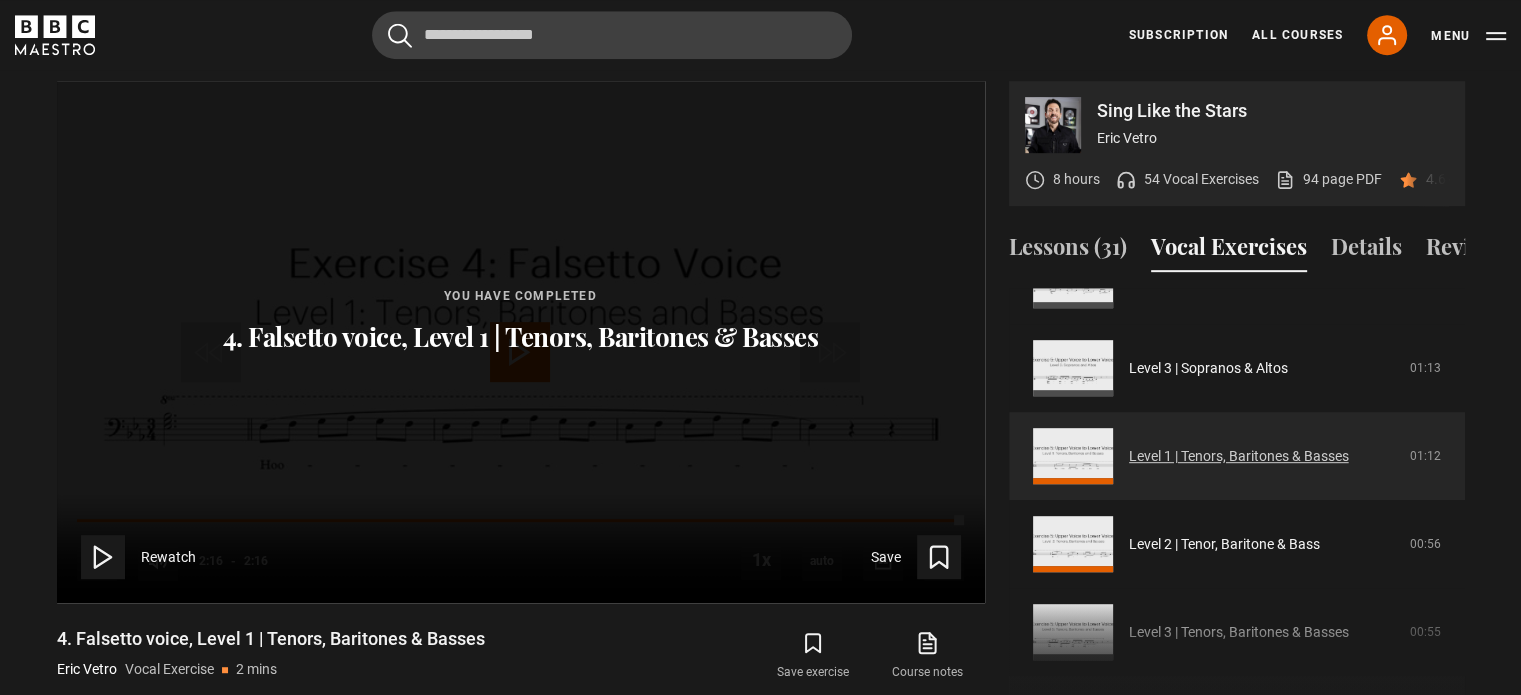 click on "Level 1 | Tenors, Baritones & Basses" at bounding box center [1239, 456] 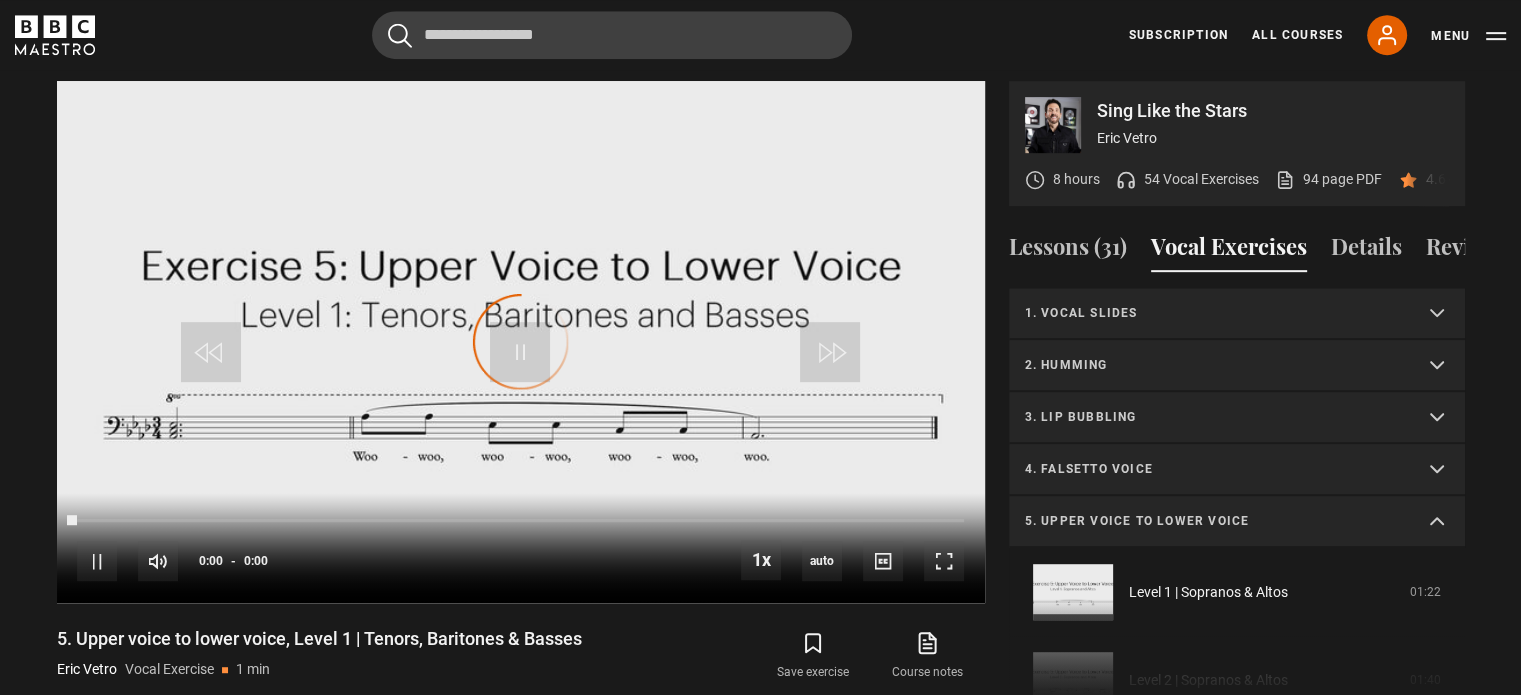 scroll, scrollTop: 956, scrollLeft: 0, axis: vertical 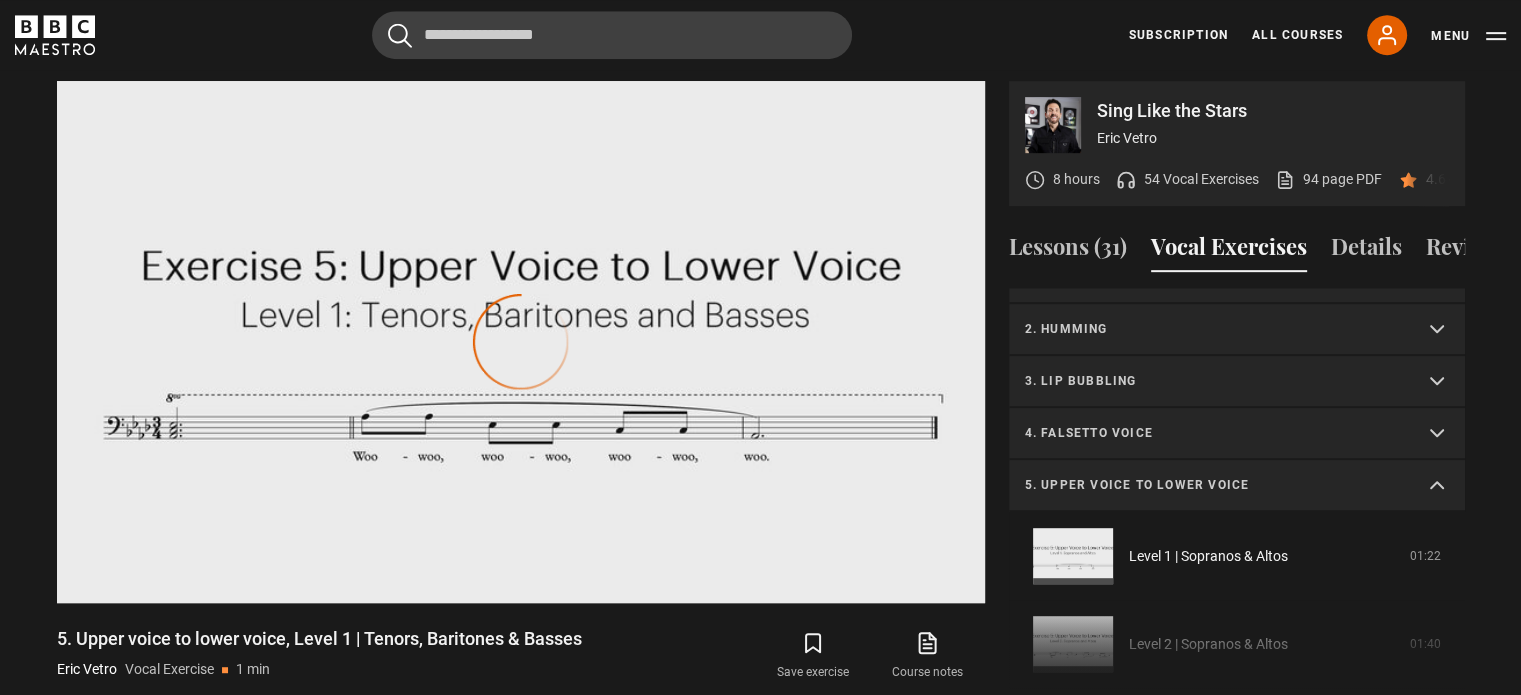 click on "5. Upper voice to lower voice" at bounding box center [1237, 486] 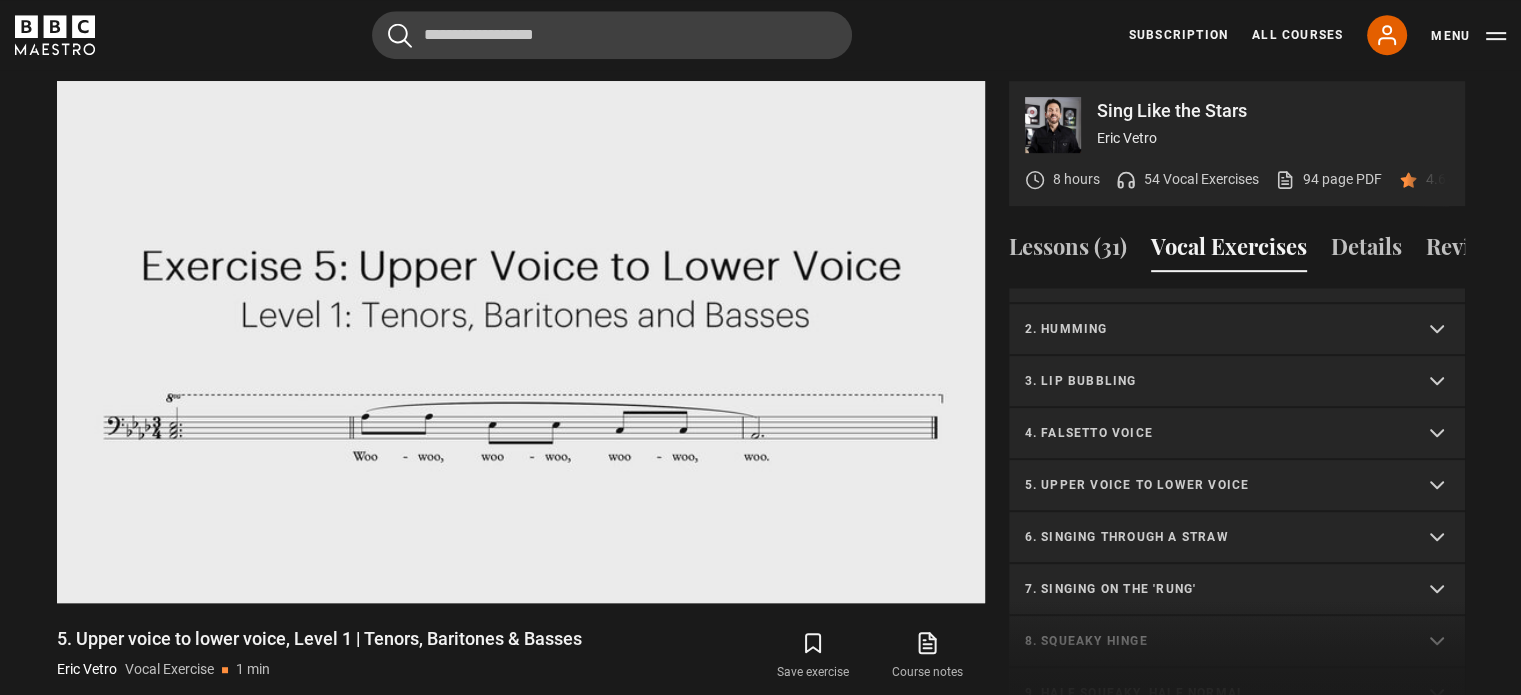 click on "6. Singing through a straw" at bounding box center (1213, 537) 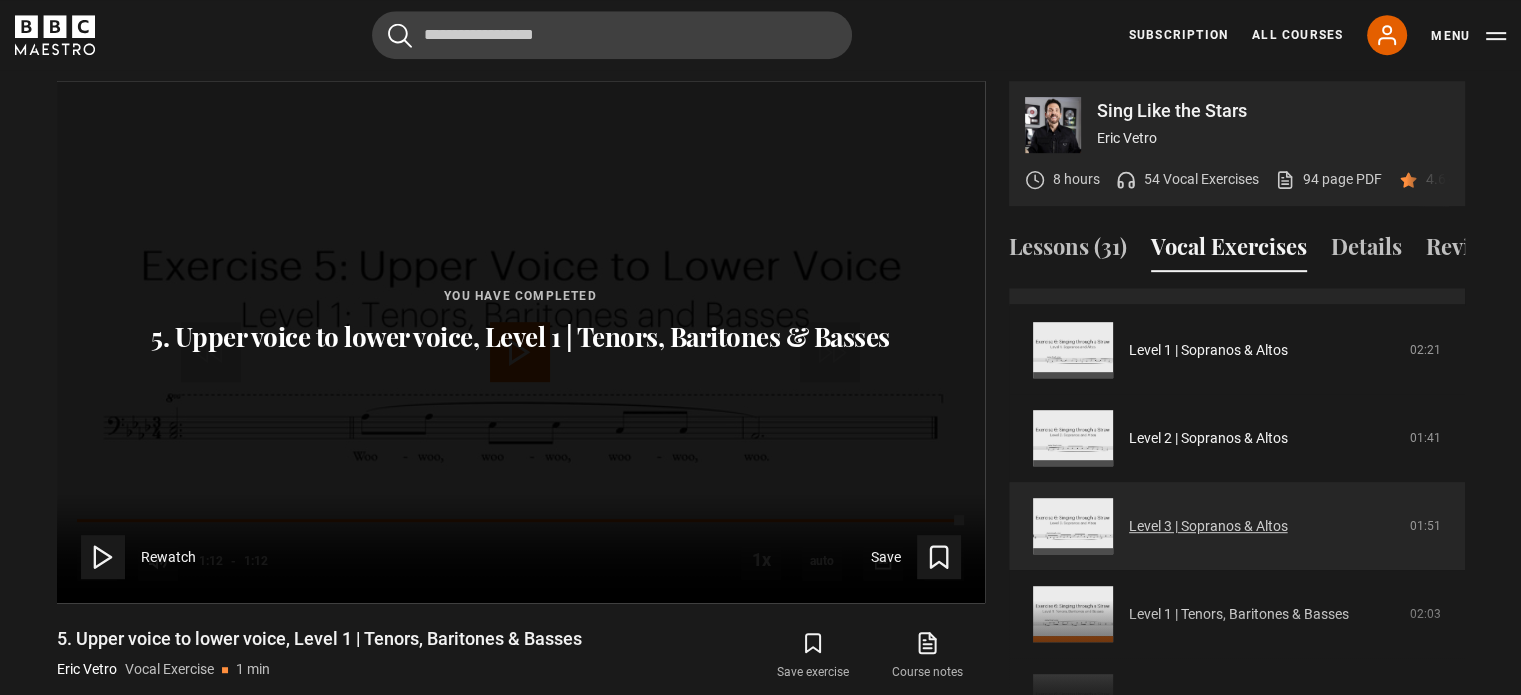 scroll, scrollTop: 236, scrollLeft: 0, axis: vertical 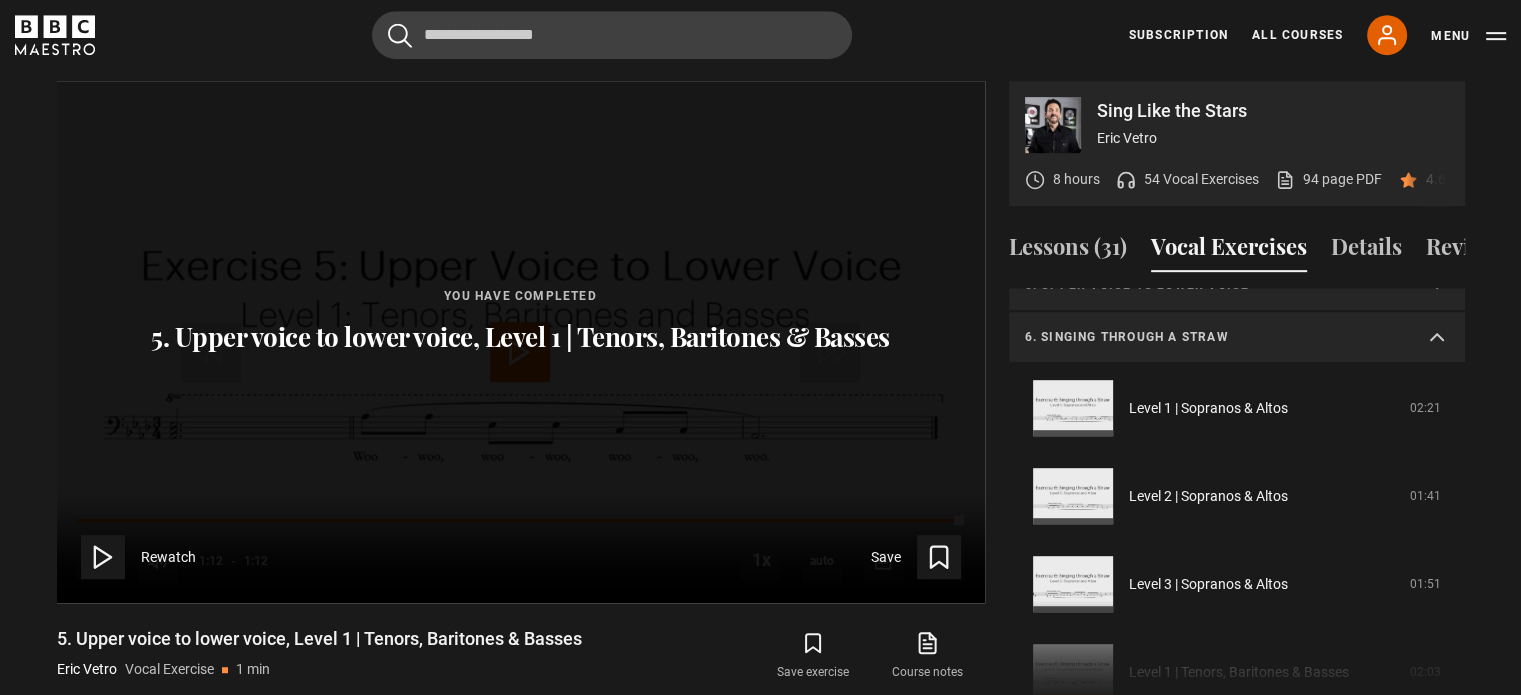 click on "6. Singing through a straw" at bounding box center (1213, 337) 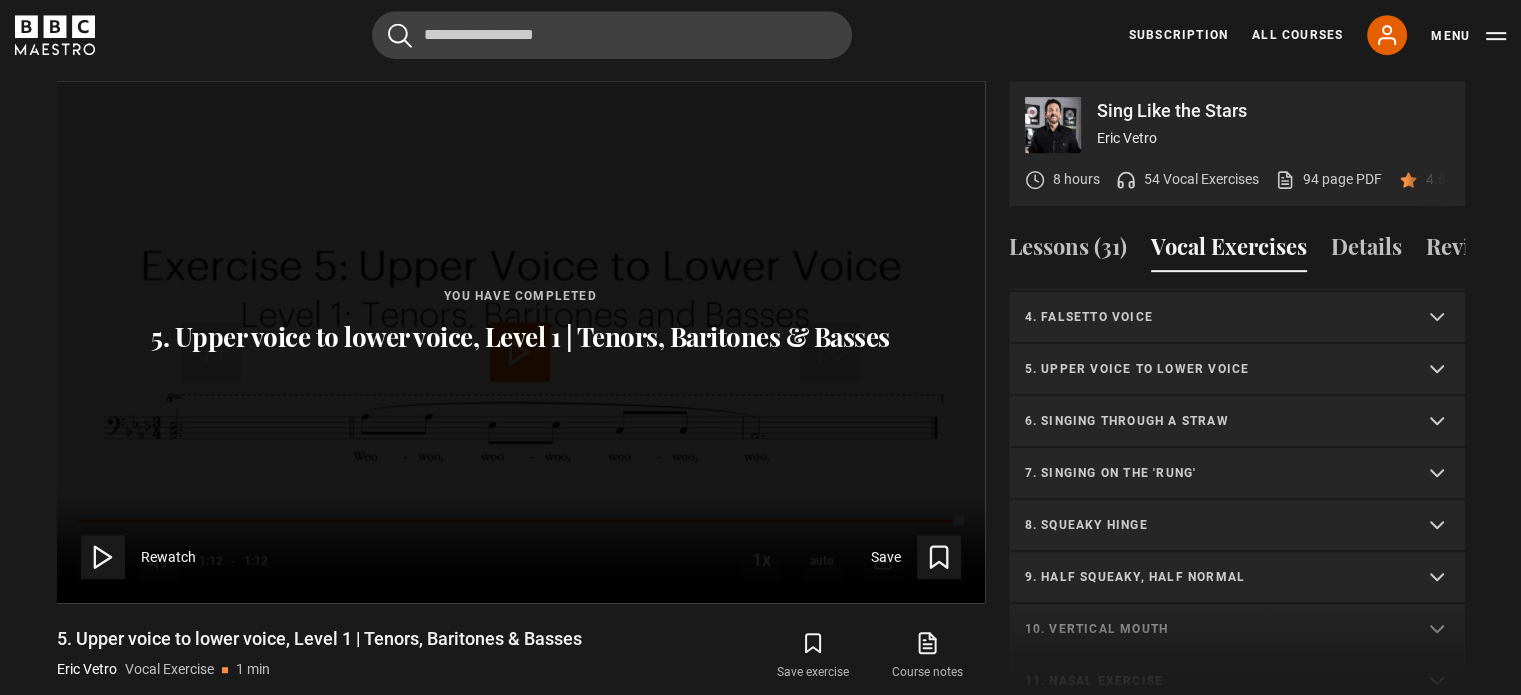 scroll, scrollTop: 136, scrollLeft: 0, axis: vertical 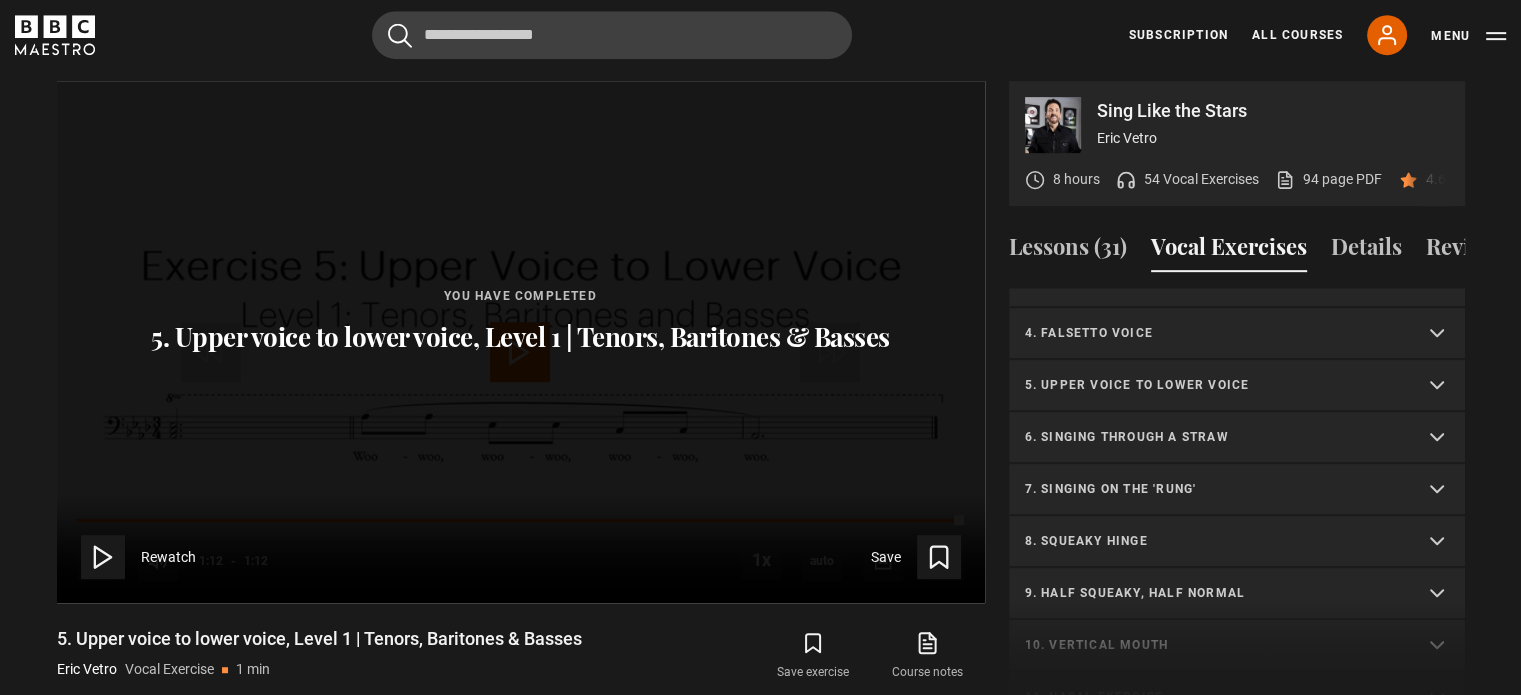 click on "5. Upper voice to lower voice" at bounding box center [1213, 385] 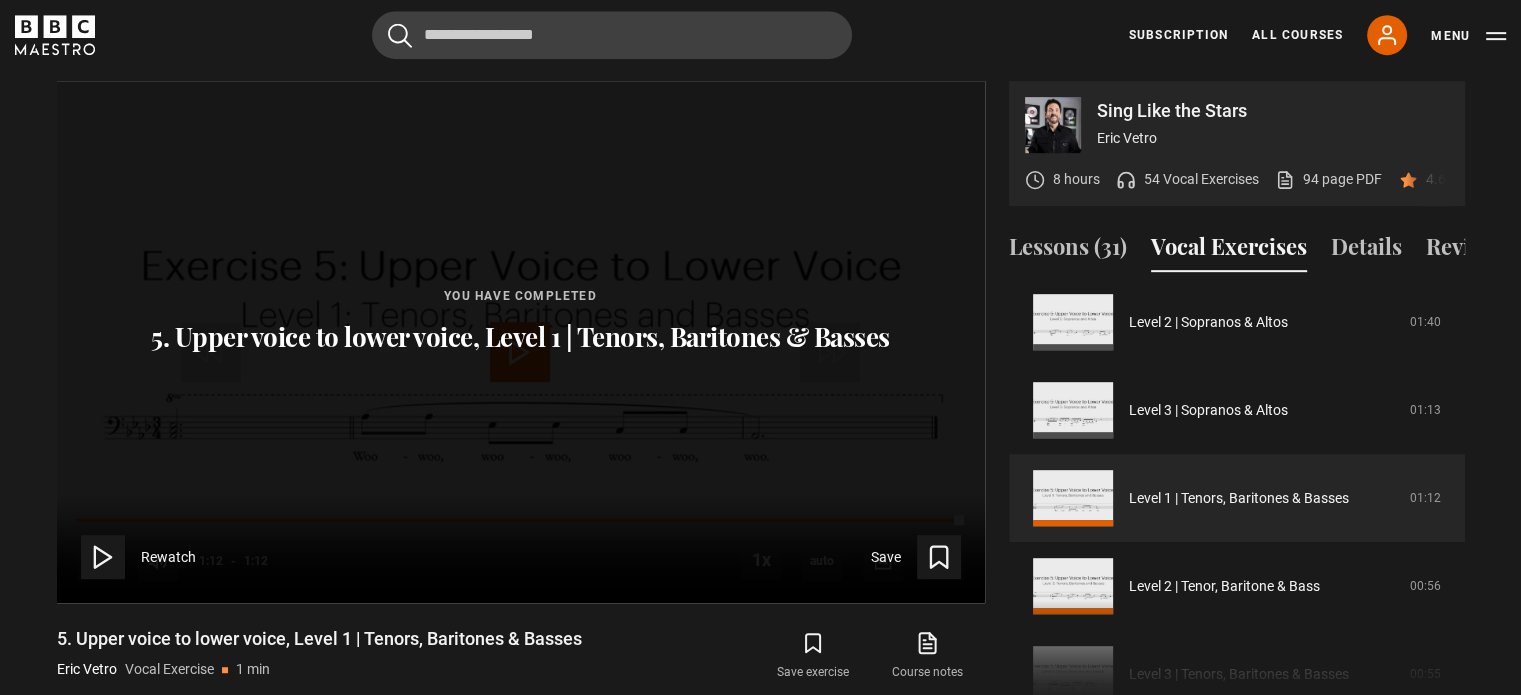 scroll, scrollTop: 536, scrollLeft: 0, axis: vertical 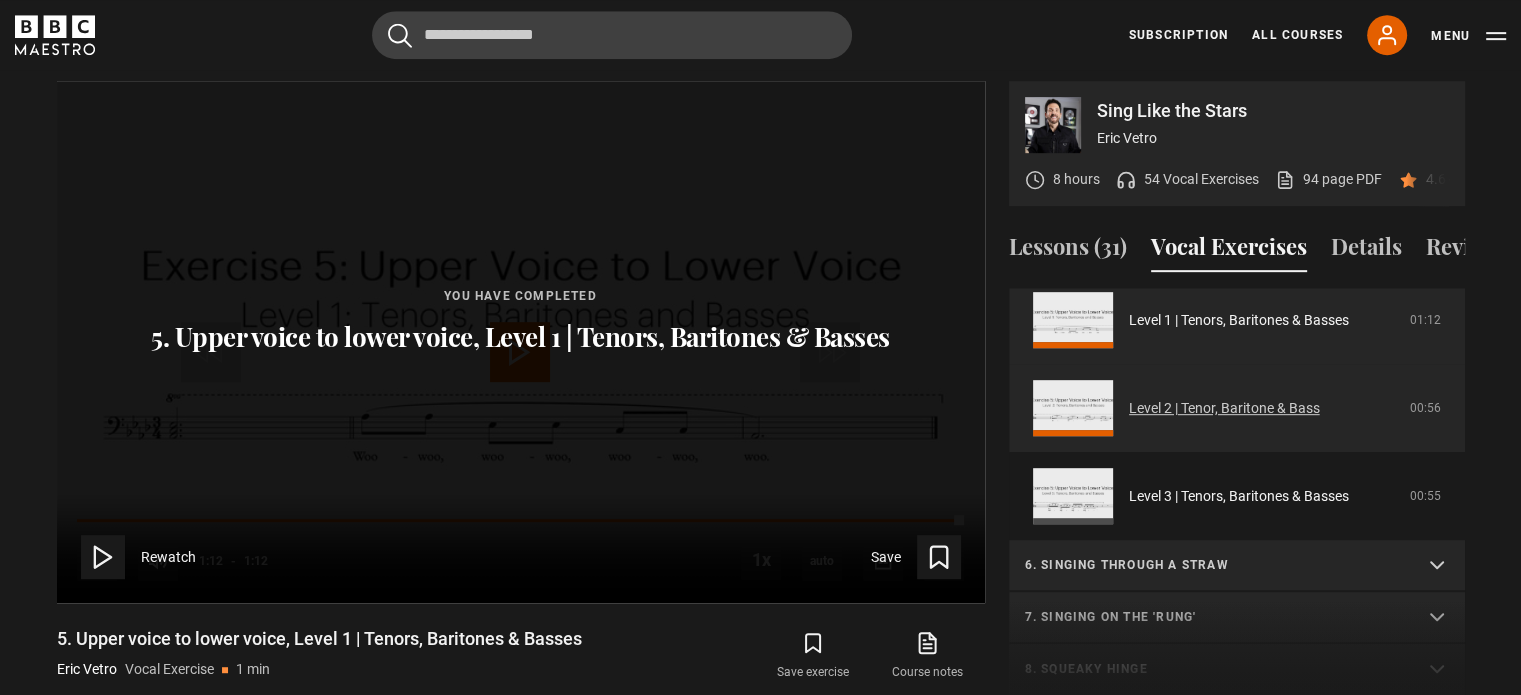 click on "Level 2 | Tenor, Baritone & Bass" at bounding box center (1224, 408) 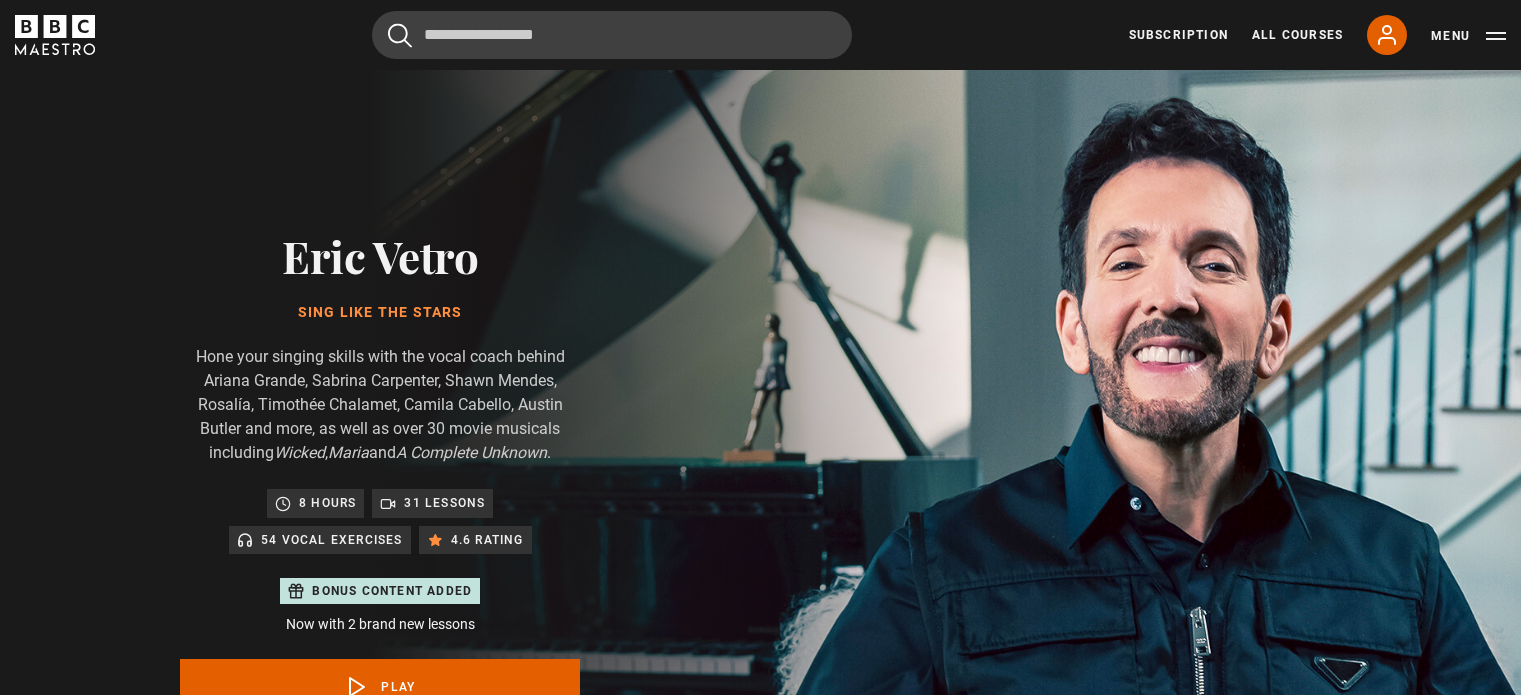 scroll, scrollTop: 956, scrollLeft: 0, axis: vertical 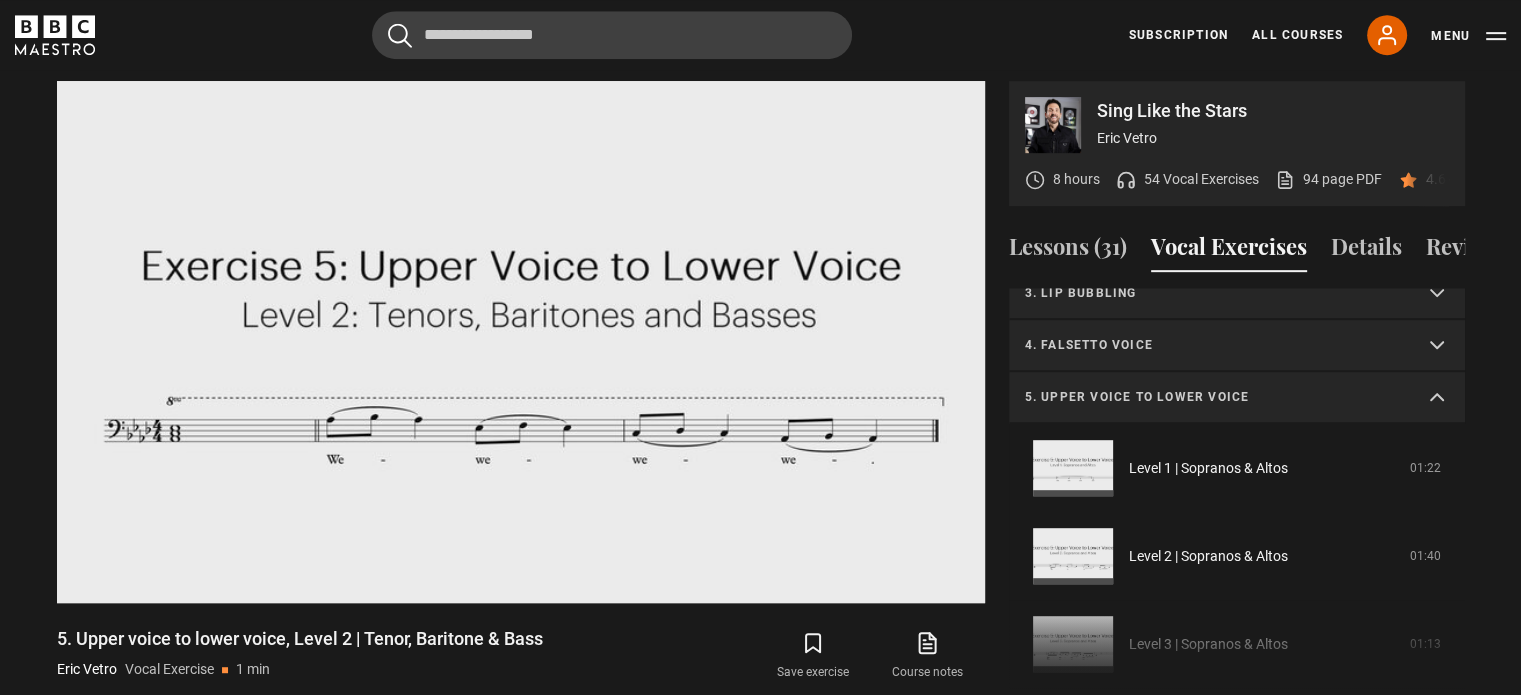 click on "5. Upper voice to lower voice" at bounding box center [1213, 397] 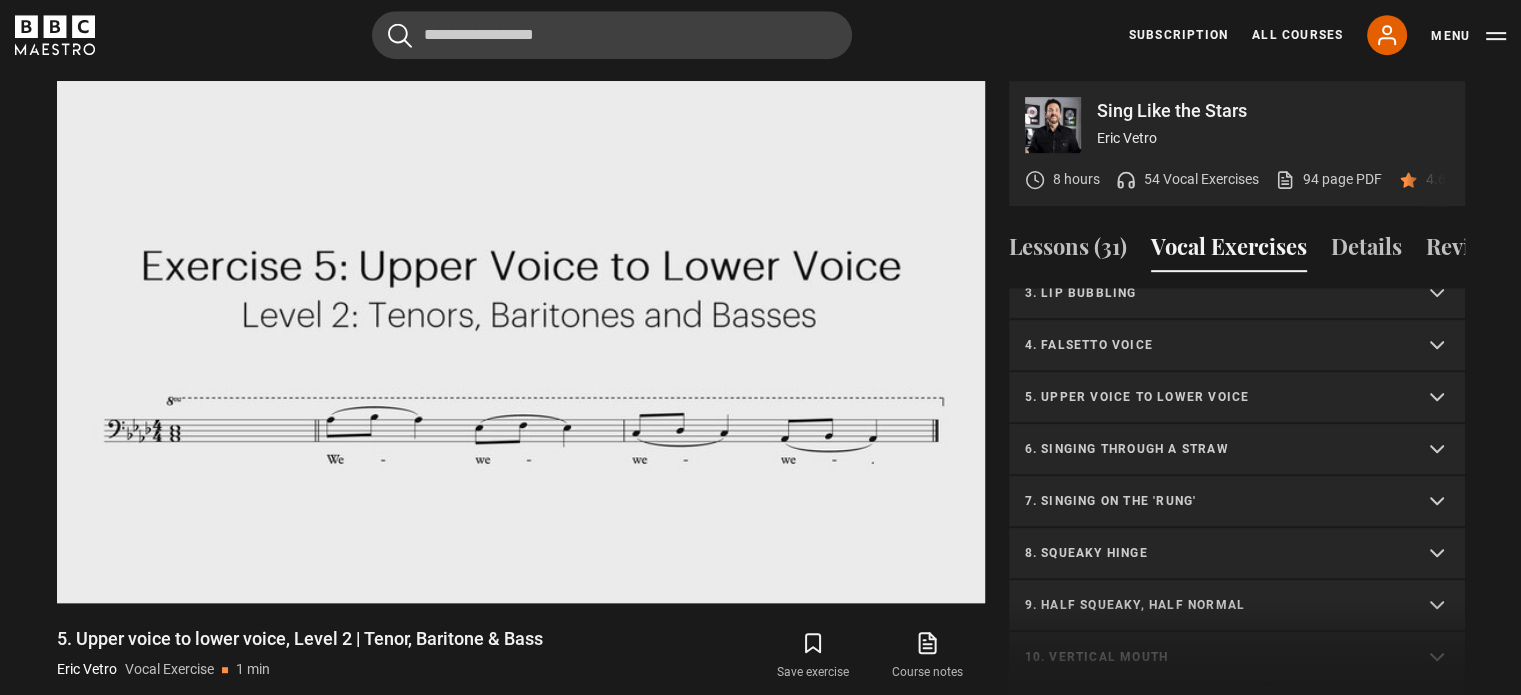 click on "6. Singing through a straw" at bounding box center [1237, 450] 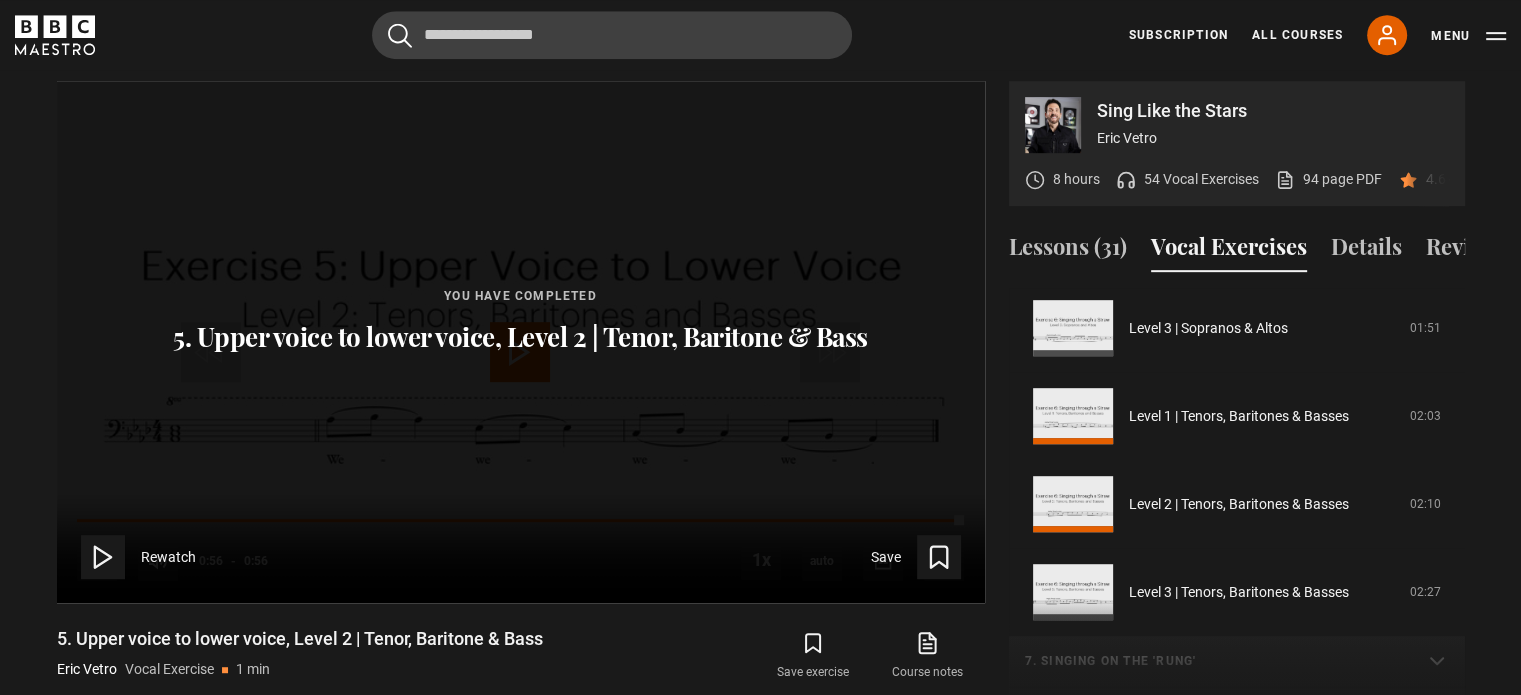 scroll, scrollTop: 524, scrollLeft: 0, axis: vertical 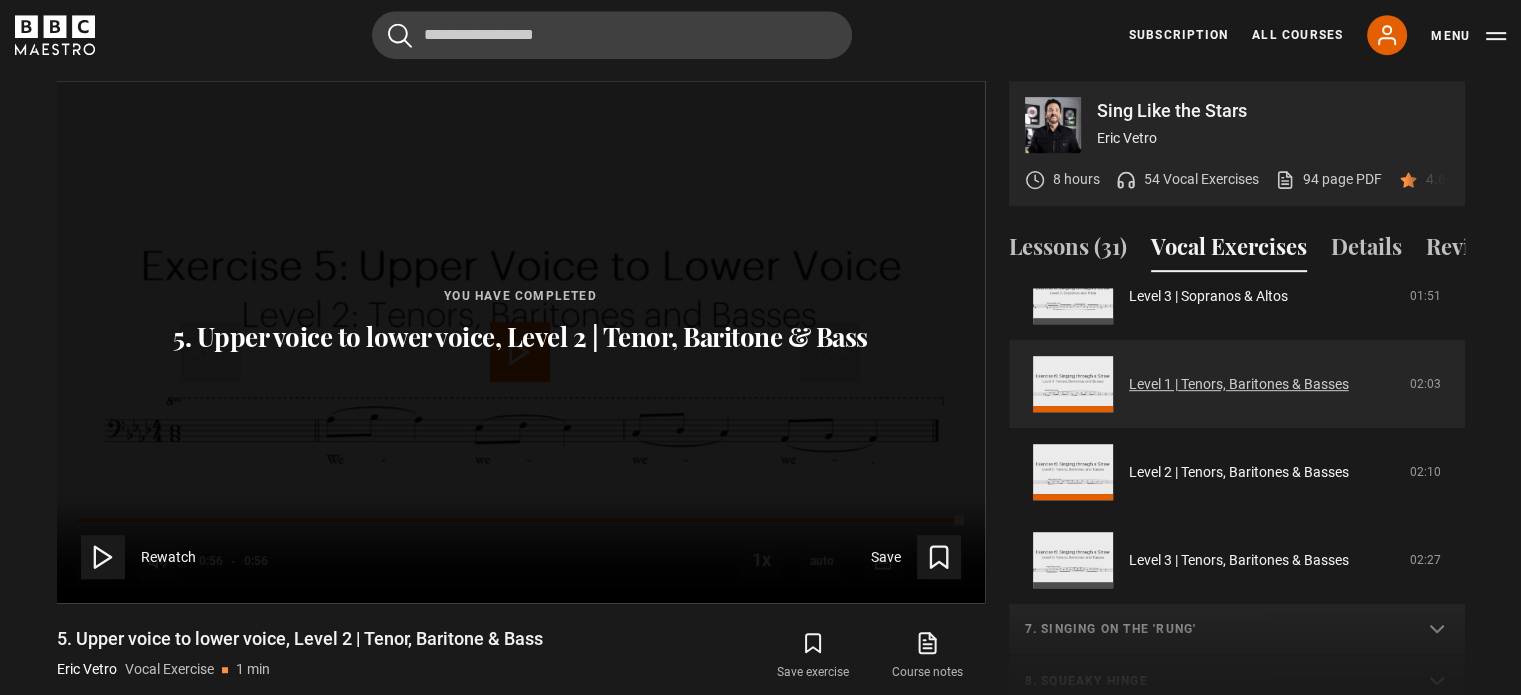 click on "Level 1 | Tenors, Baritones & Basses" at bounding box center (1239, 384) 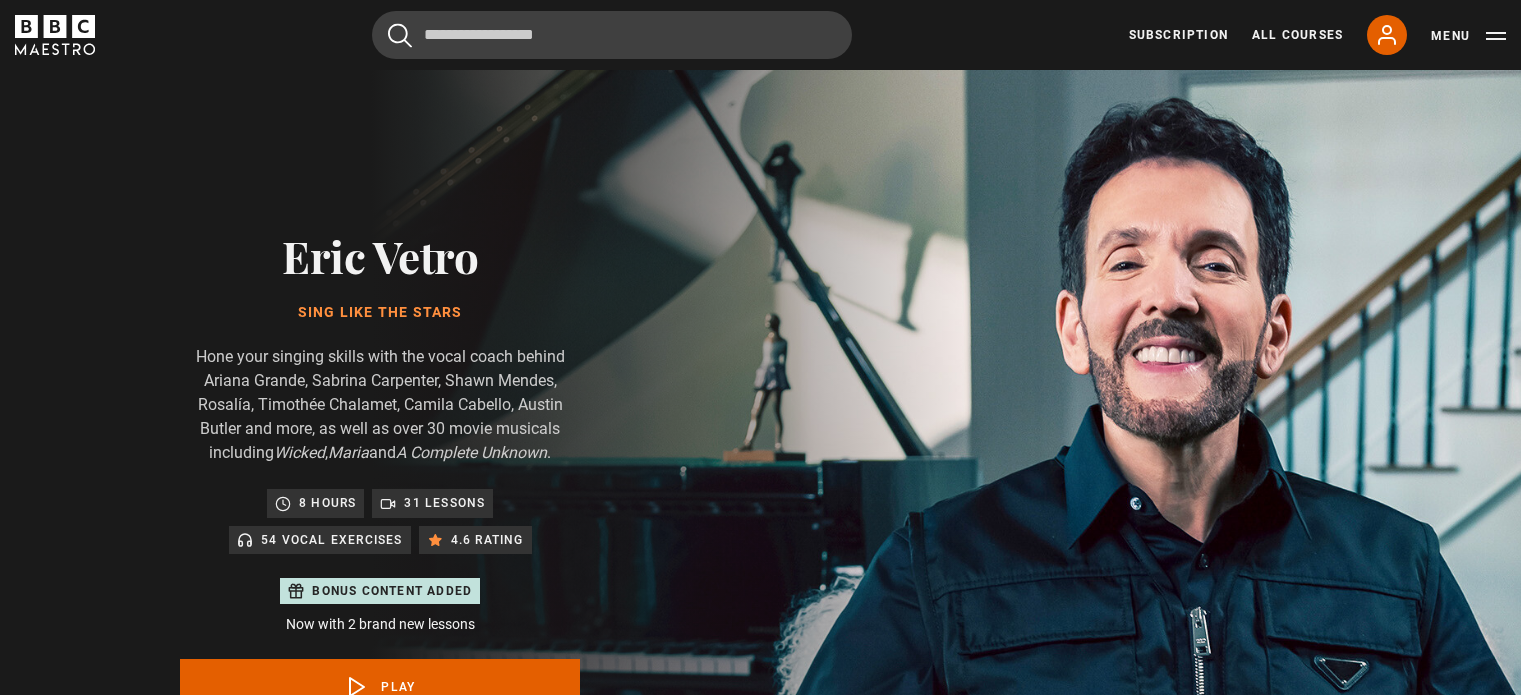 scroll, scrollTop: 956, scrollLeft: 0, axis: vertical 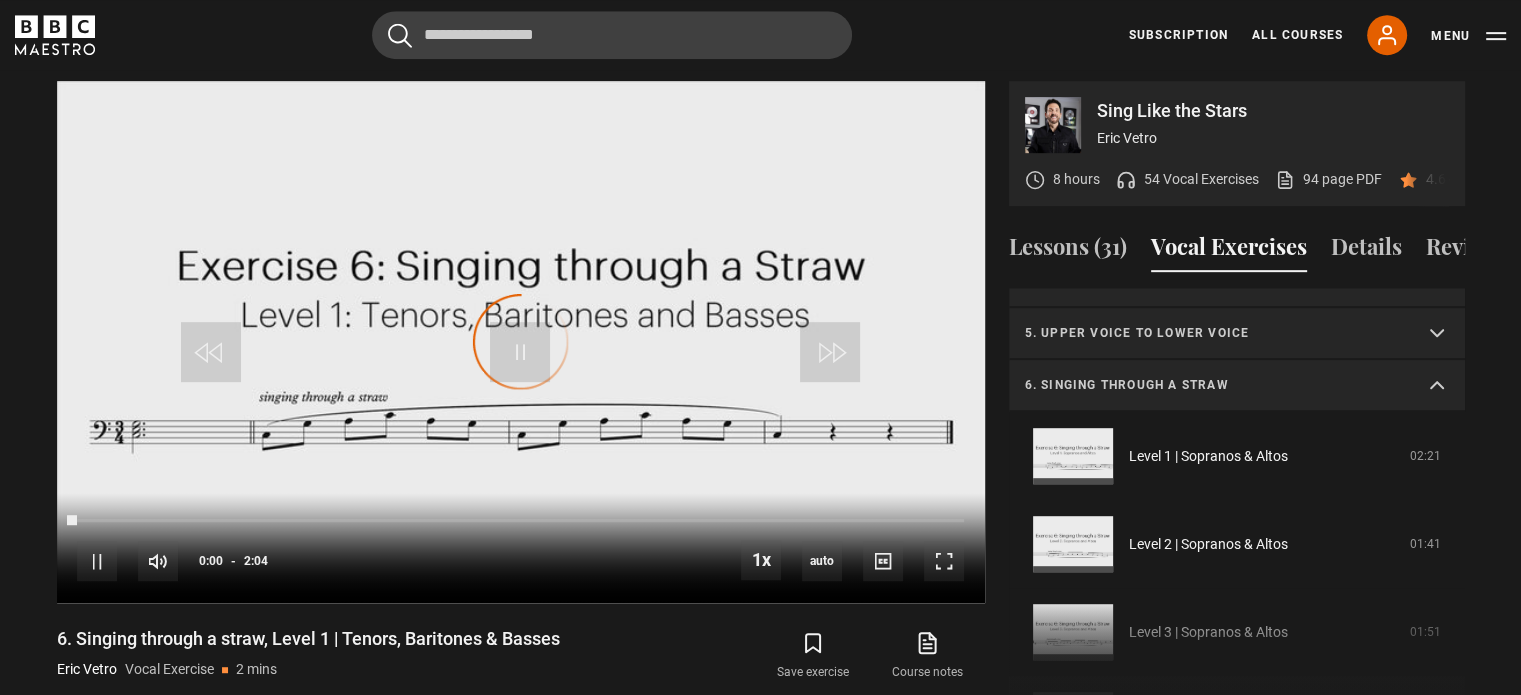 click on "6. Singing through a straw" at bounding box center (1213, 385) 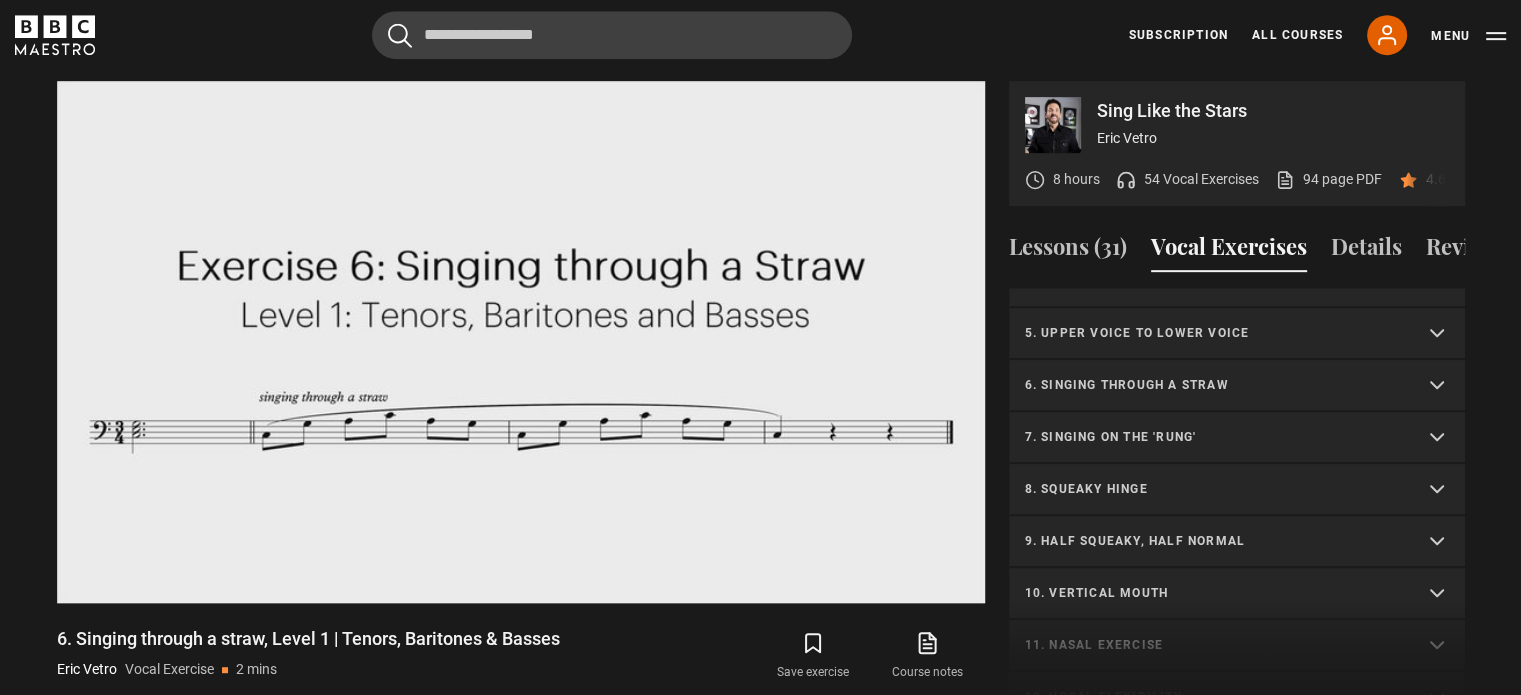 click on "7. Singing on the 'rung'" at bounding box center [1213, 437] 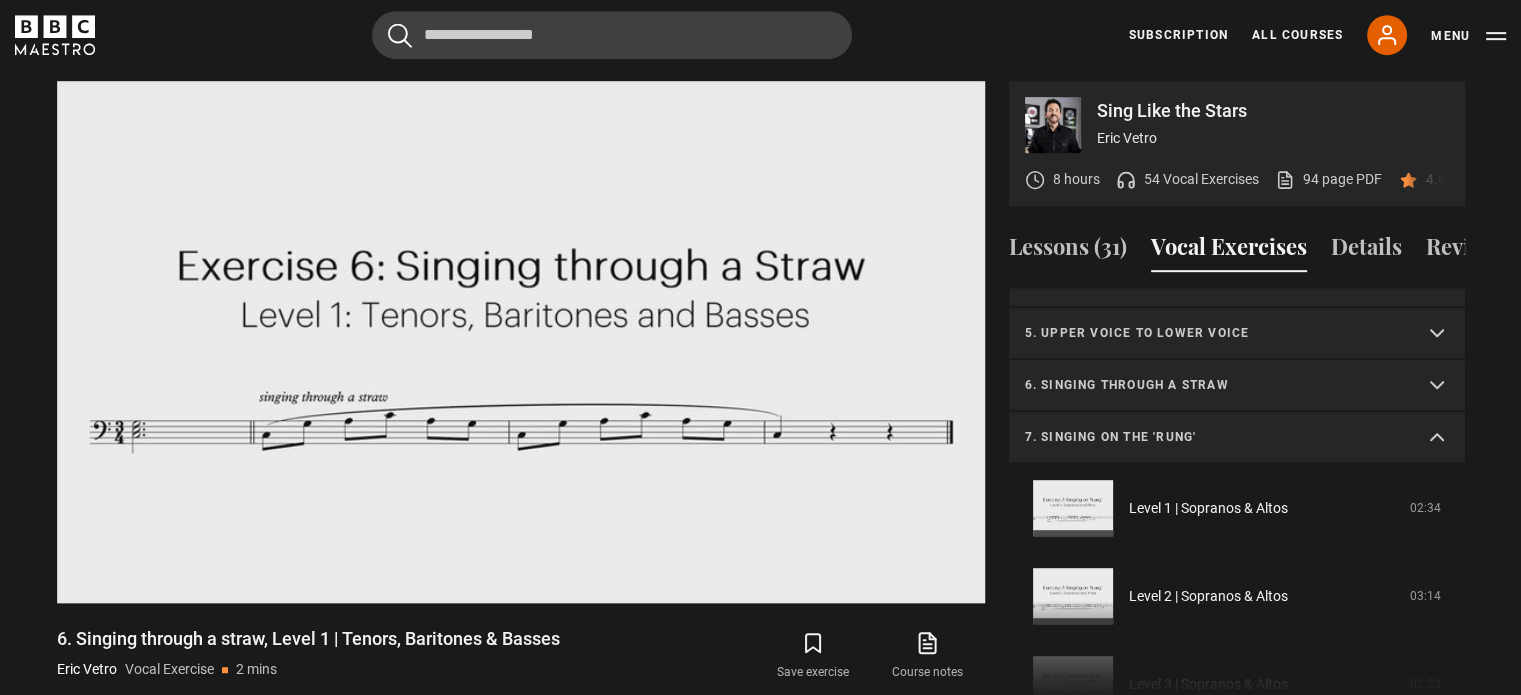scroll, scrollTop: 588, scrollLeft: 0, axis: vertical 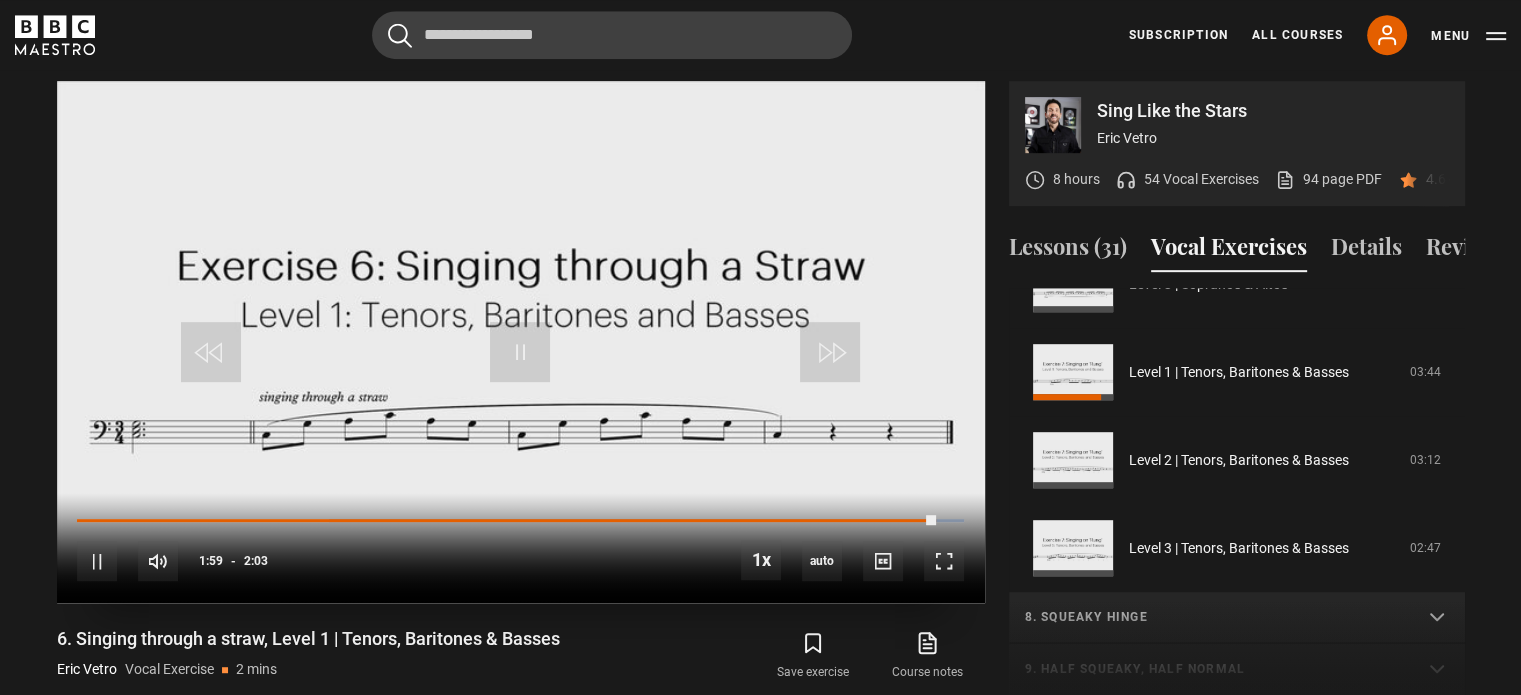 click at bounding box center (521, 342) 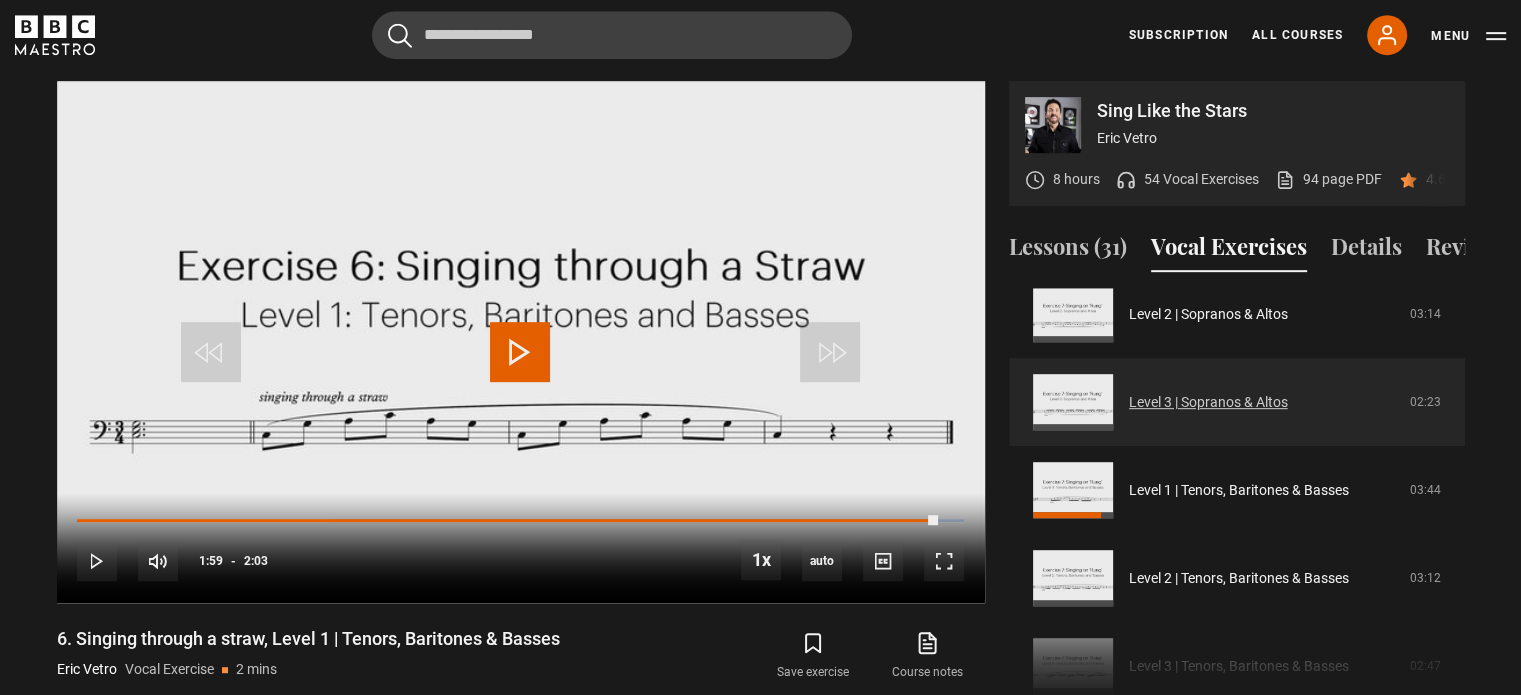 scroll, scrollTop: 488, scrollLeft: 0, axis: vertical 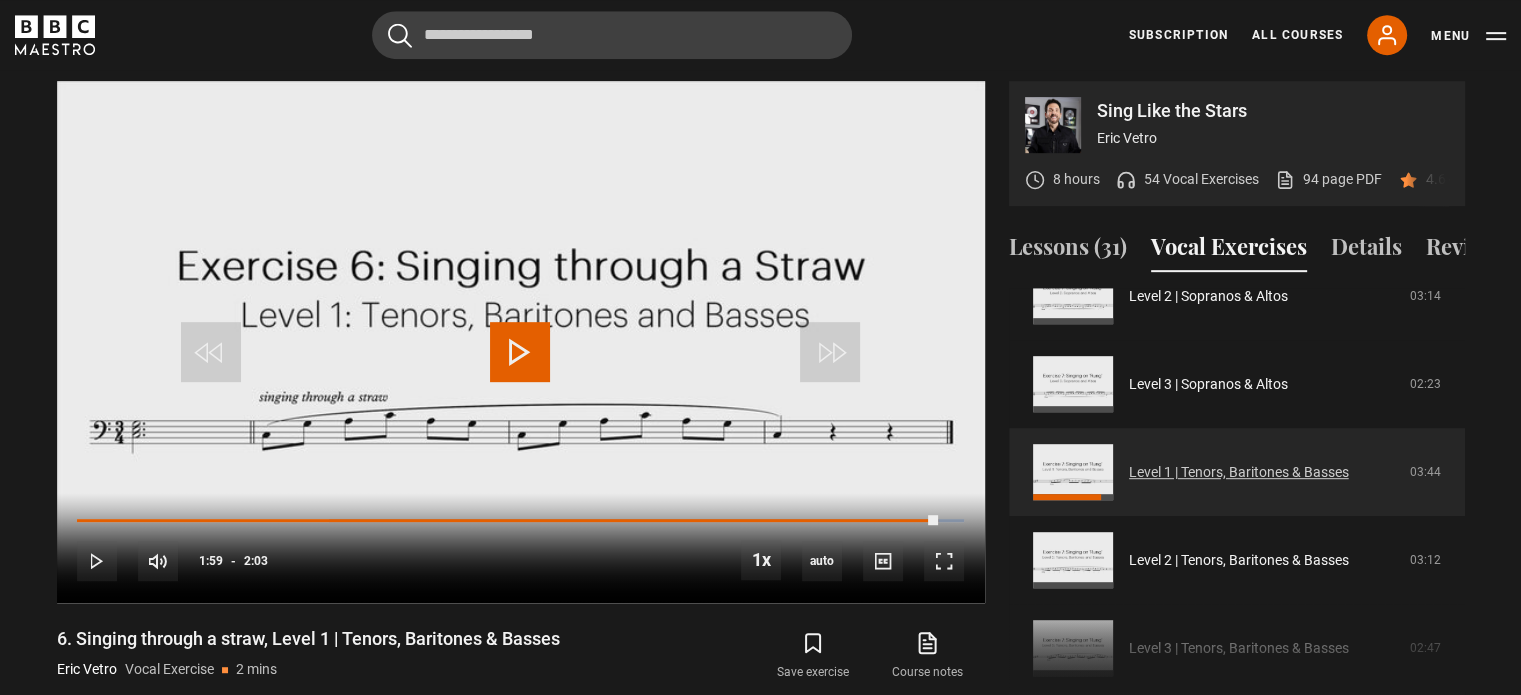 click on "Level 1 | Tenors, Baritones & Basses" at bounding box center [1239, 472] 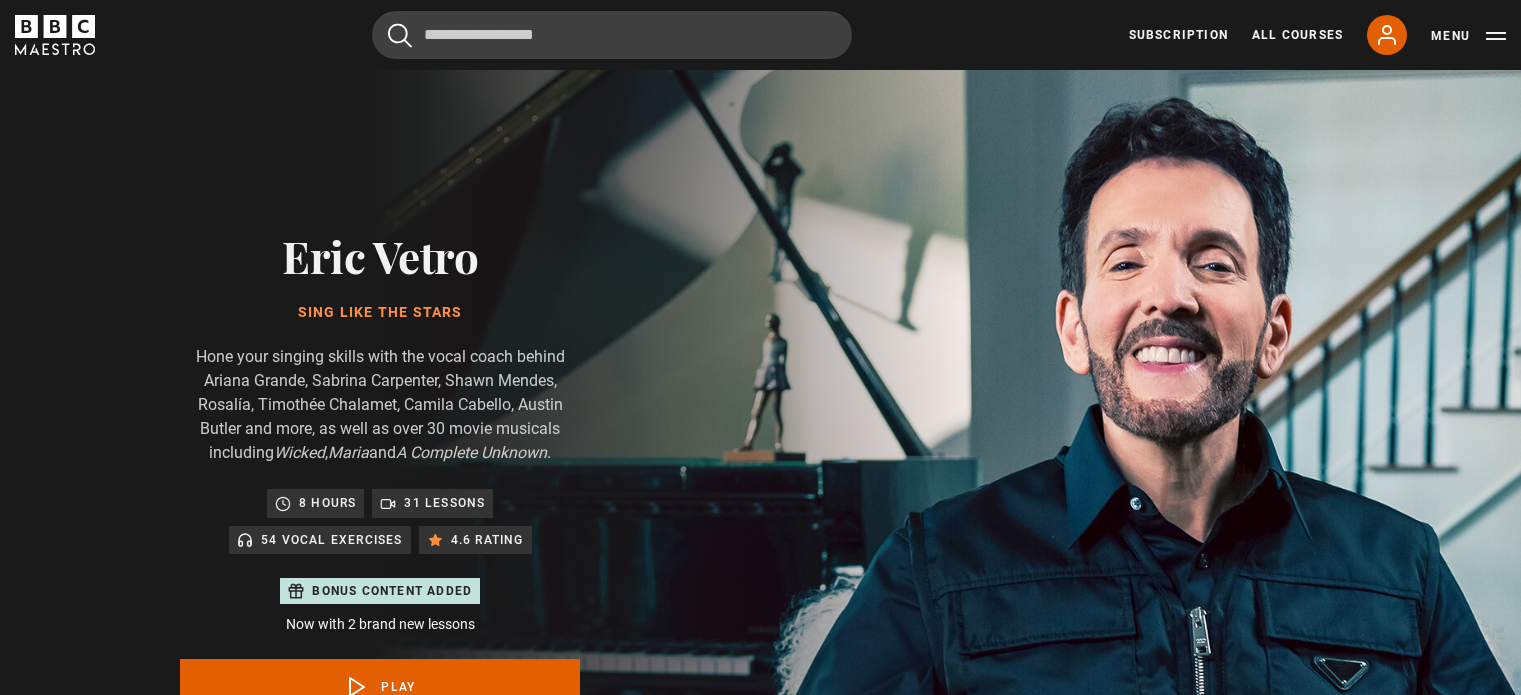 scroll, scrollTop: 956, scrollLeft: 0, axis: vertical 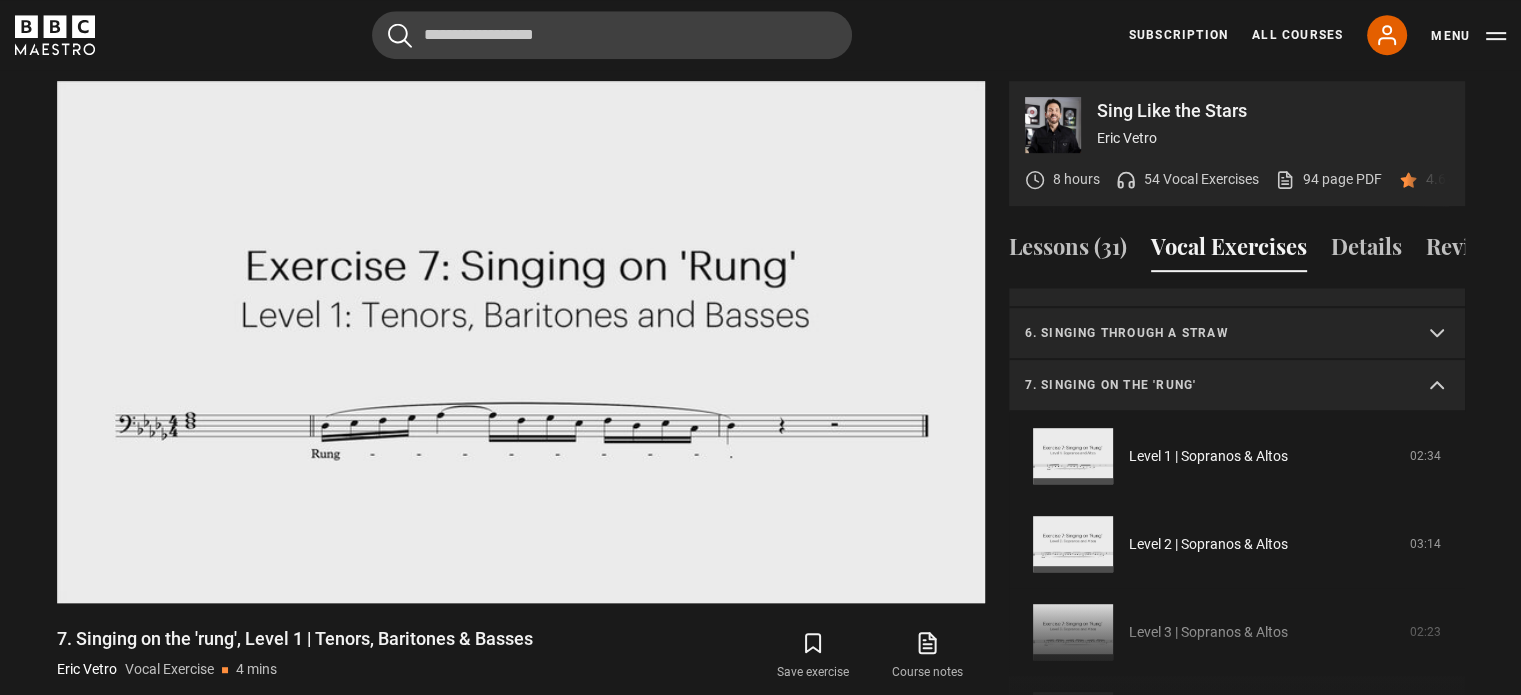 click on "7. Singing on the 'rung'" at bounding box center [1213, 385] 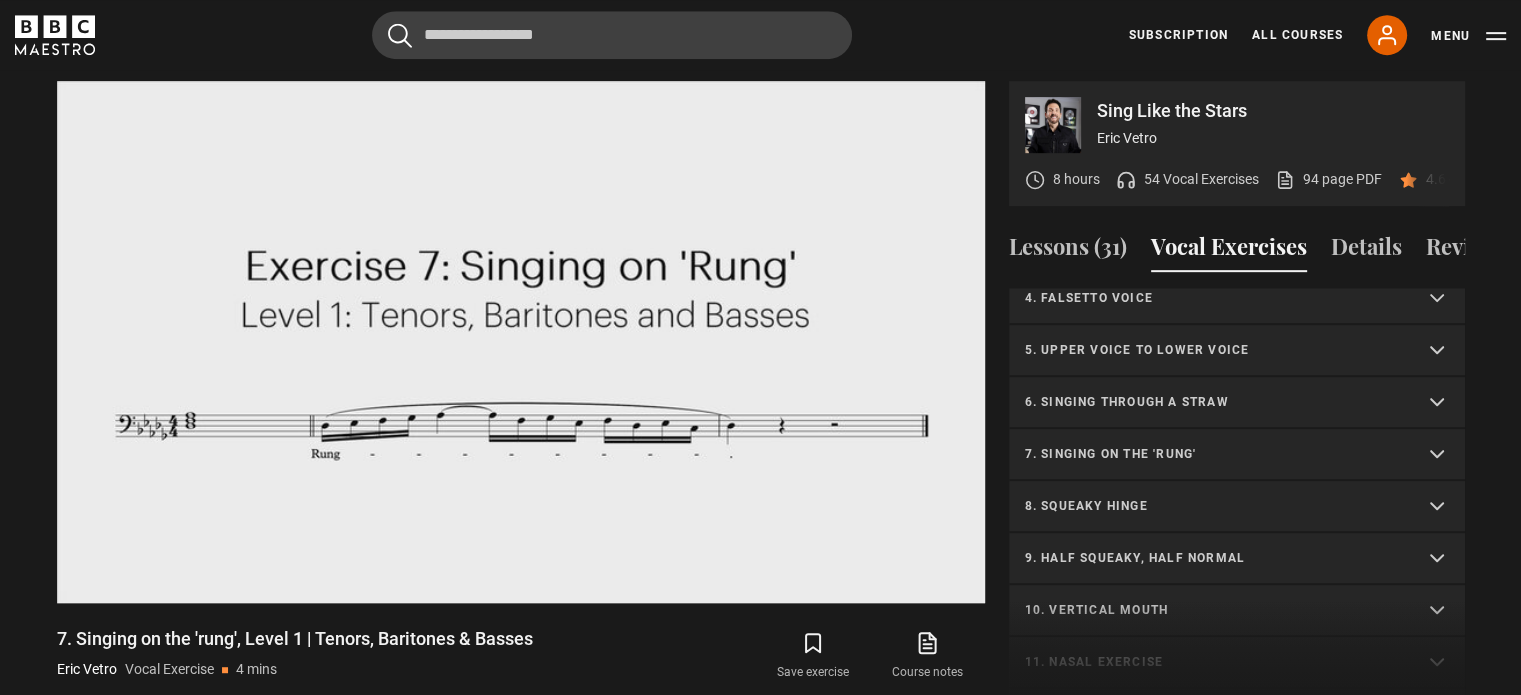 click on "1. Vocal slides
Level 1 | All Voices
04:23
Level 2 | All Voices
06:30
Level 3 | All Voices
01:53
2. Humming
Level 1 | Sopranos & Altos
02:31
Level 2 | Sopranos & Altos
01:44" at bounding box center (1237, 585) 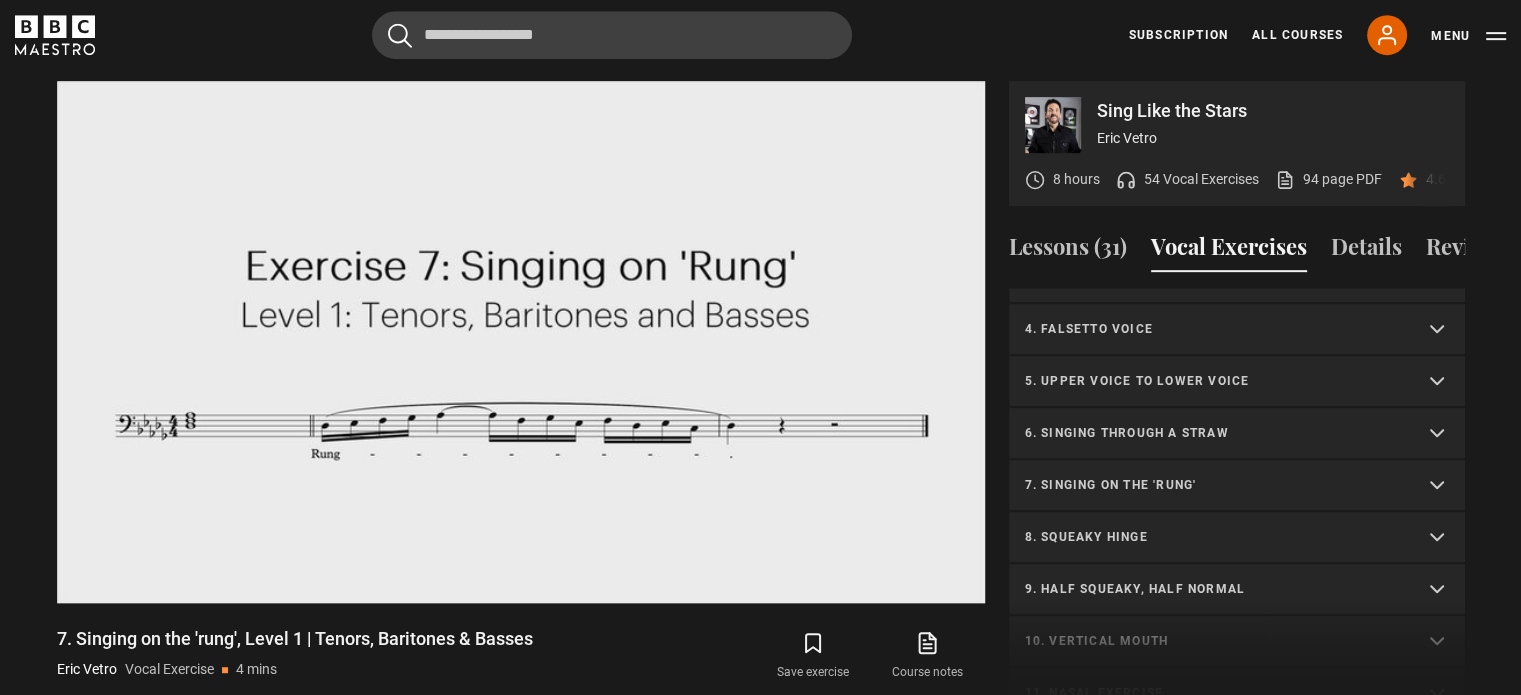 click on "8. Squeaky hinge" at bounding box center (1213, 537) 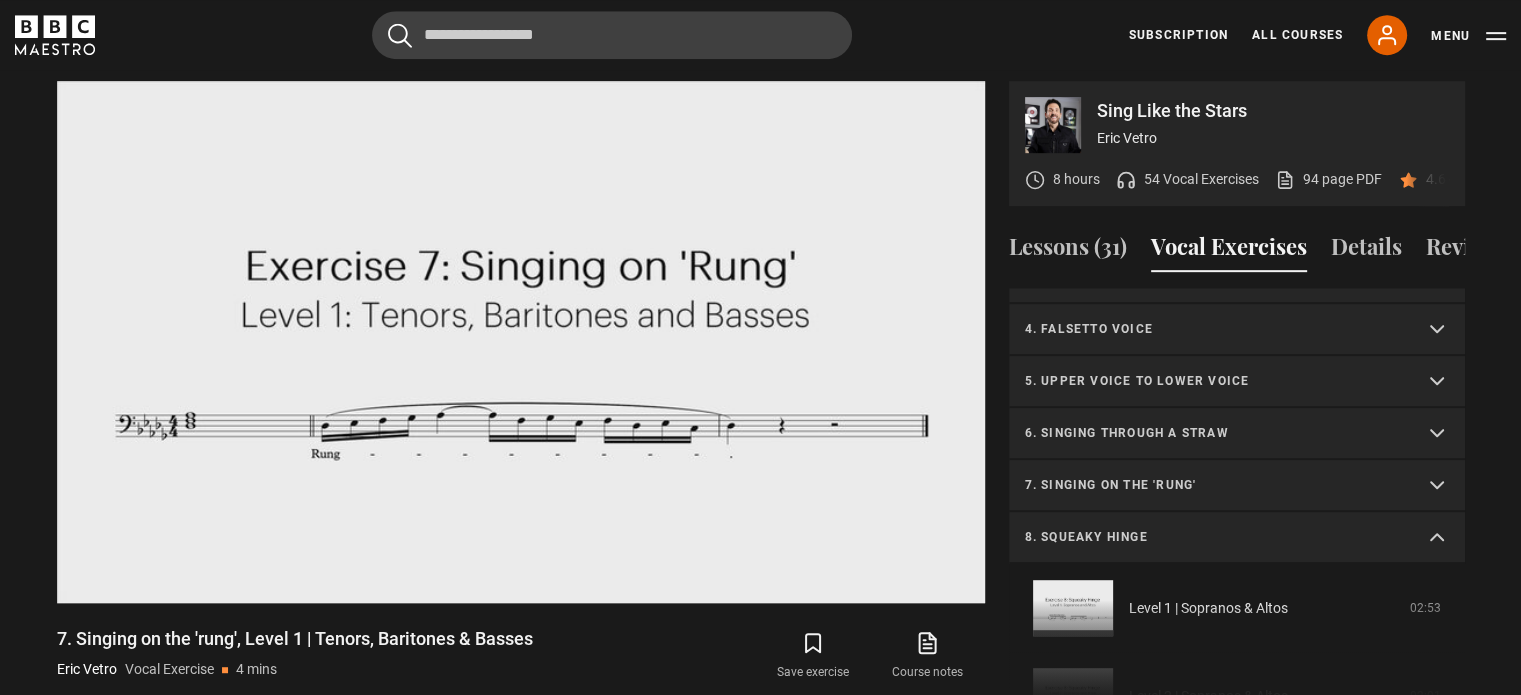 scroll, scrollTop: 340, scrollLeft: 0, axis: vertical 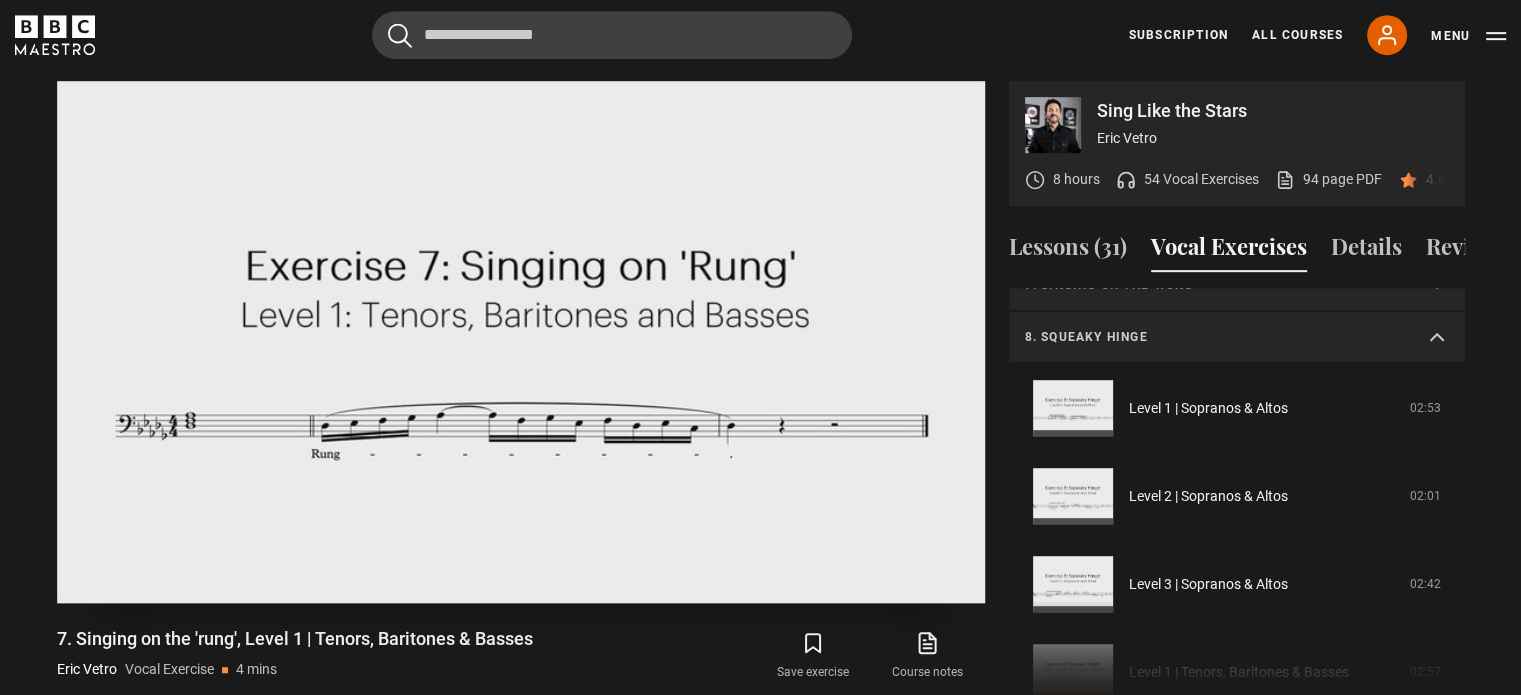 click at bounding box center [521, 342] 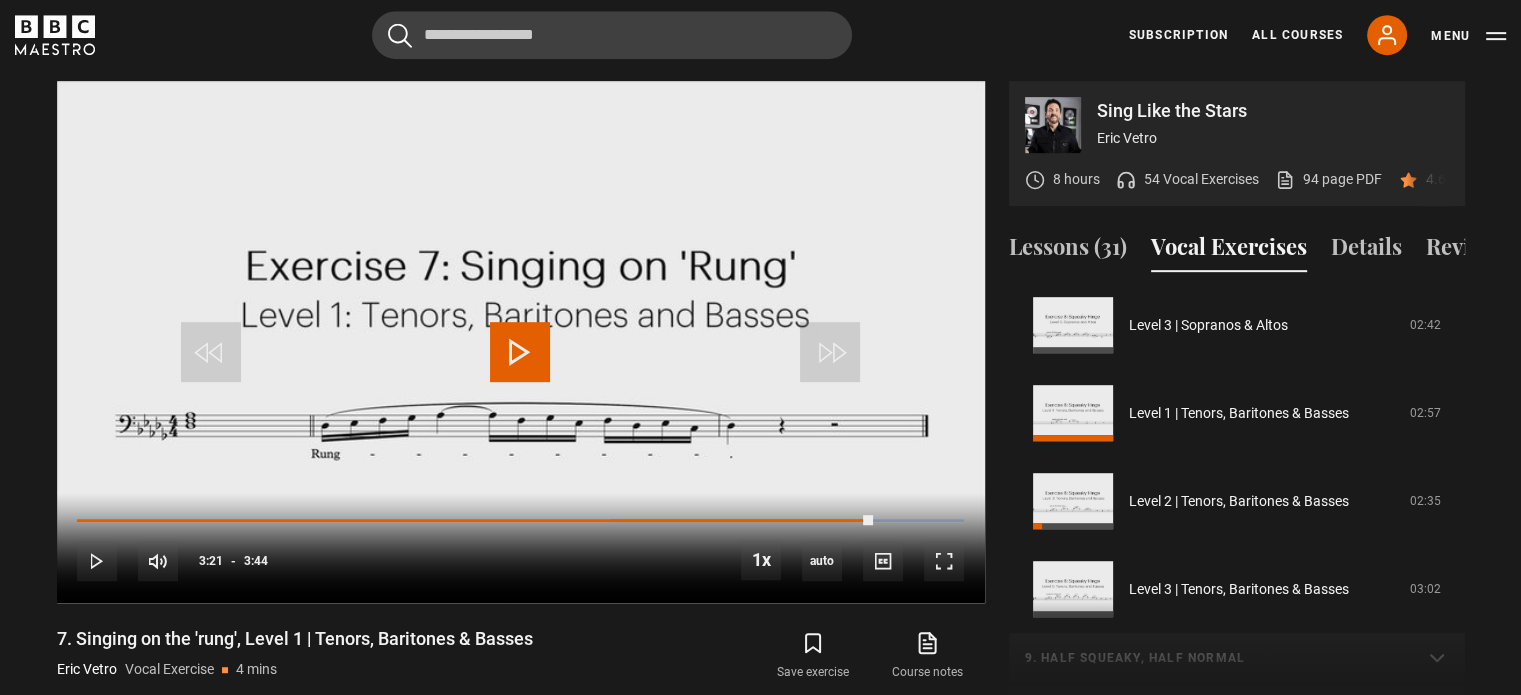 scroll, scrollTop: 640, scrollLeft: 0, axis: vertical 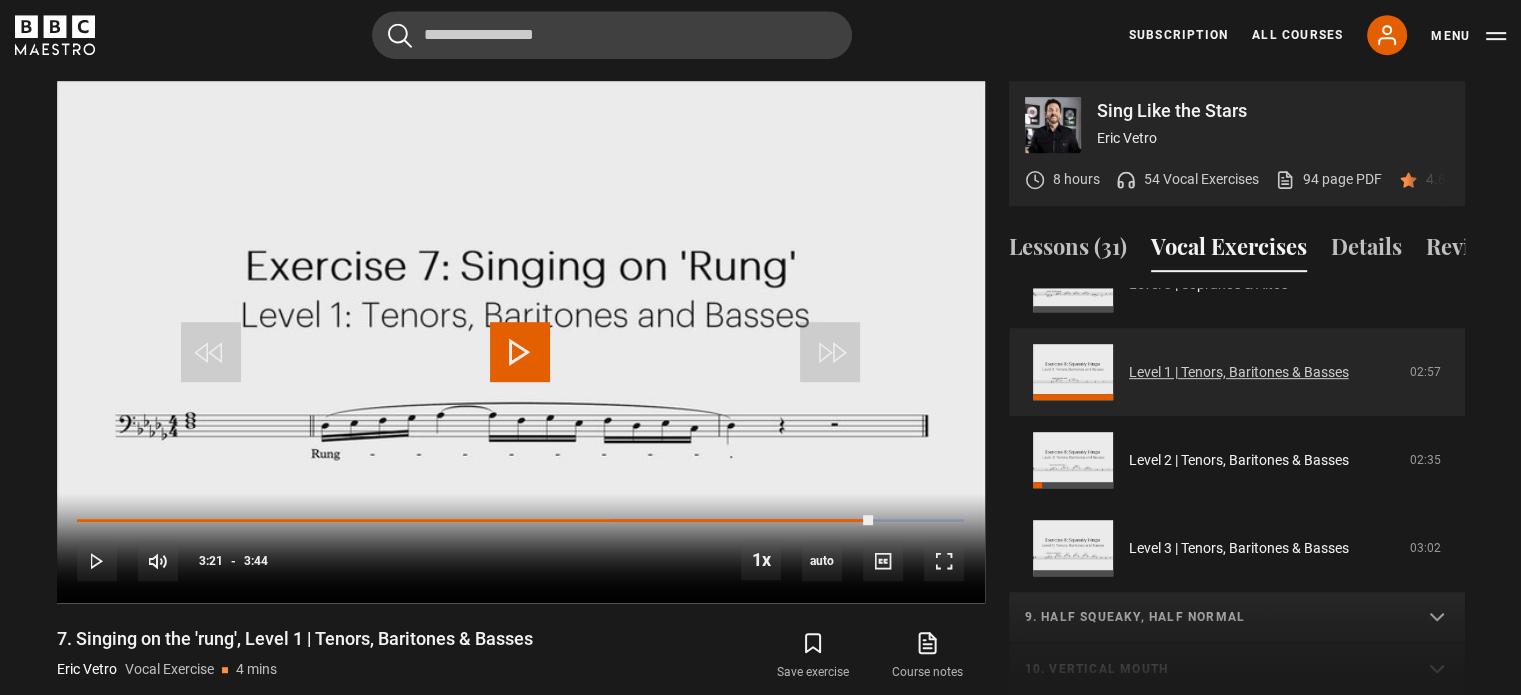 click on "Level 1 | Tenors, Baritones & Basses" at bounding box center [1239, 372] 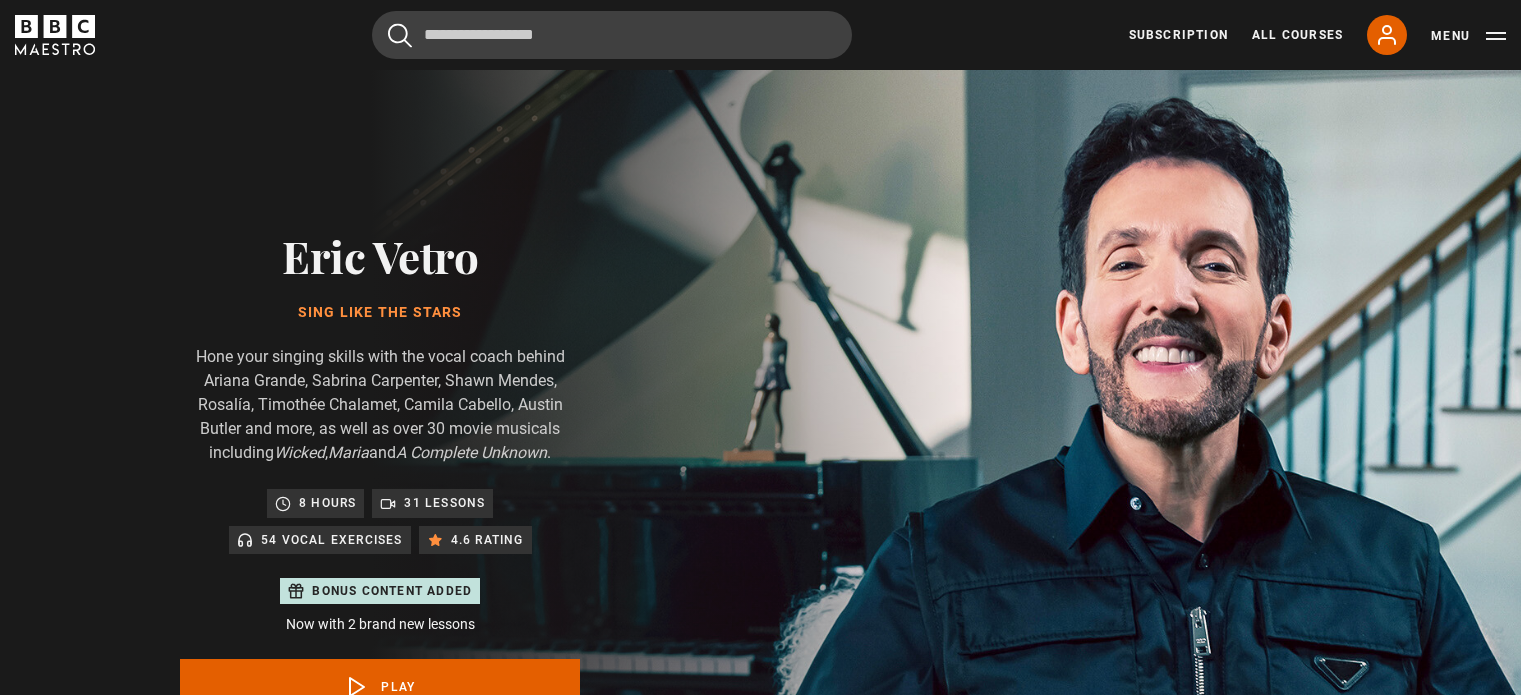 scroll, scrollTop: 956, scrollLeft: 0, axis: vertical 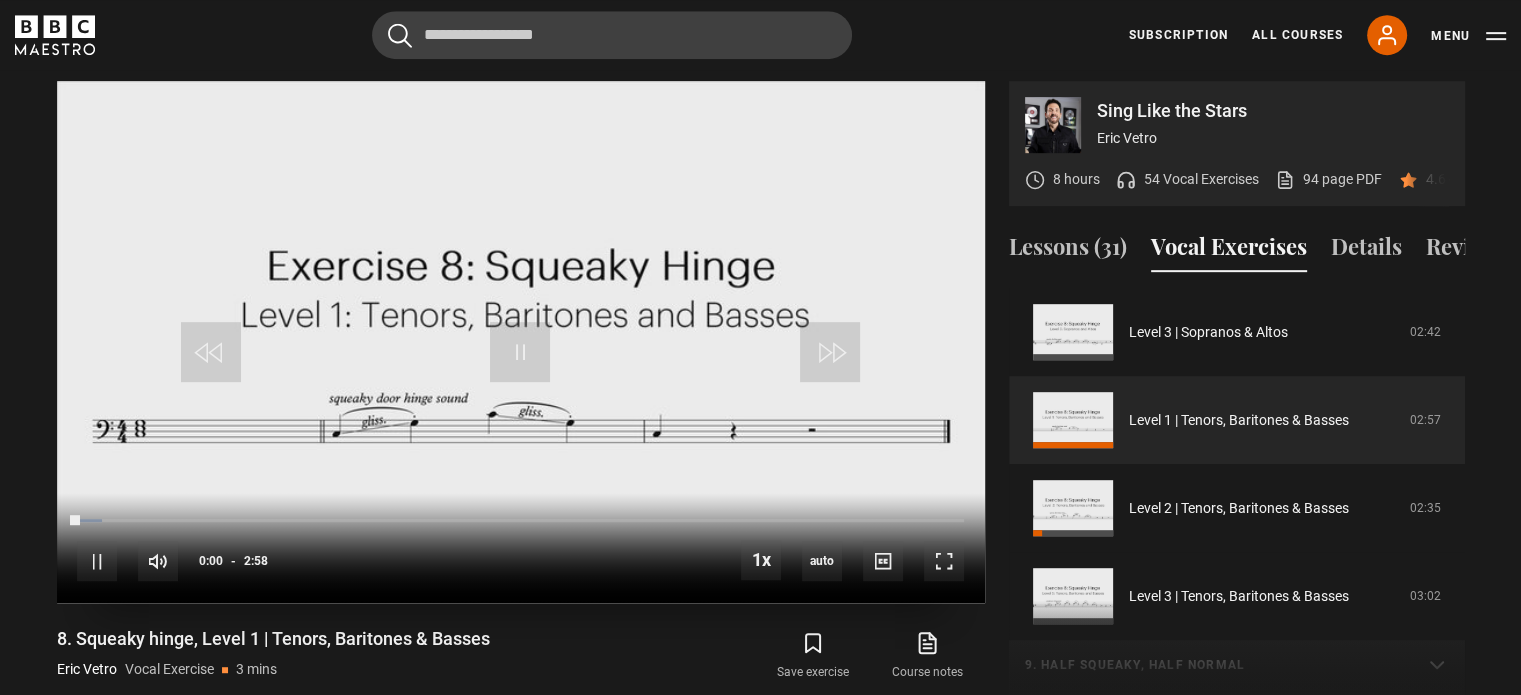 click at bounding box center (521, 342) 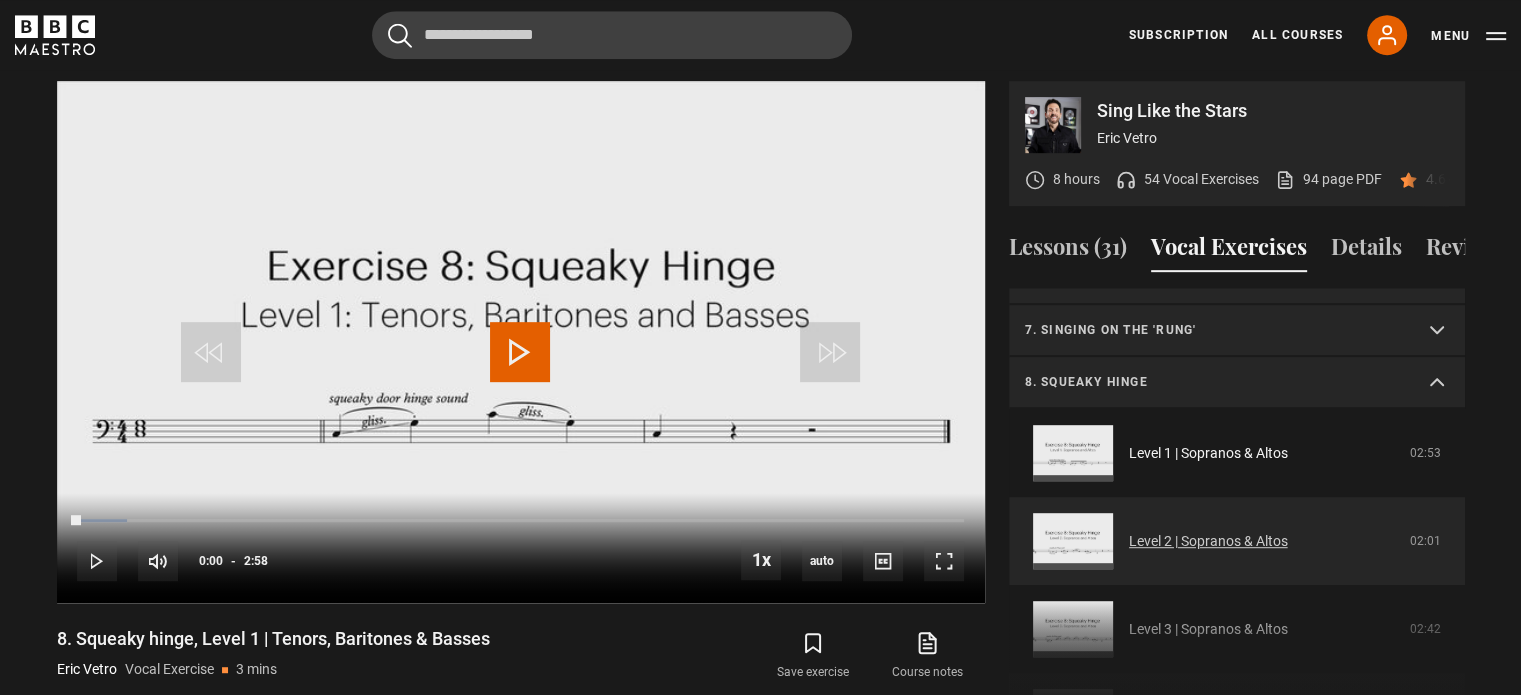scroll, scrollTop: 292, scrollLeft: 0, axis: vertical 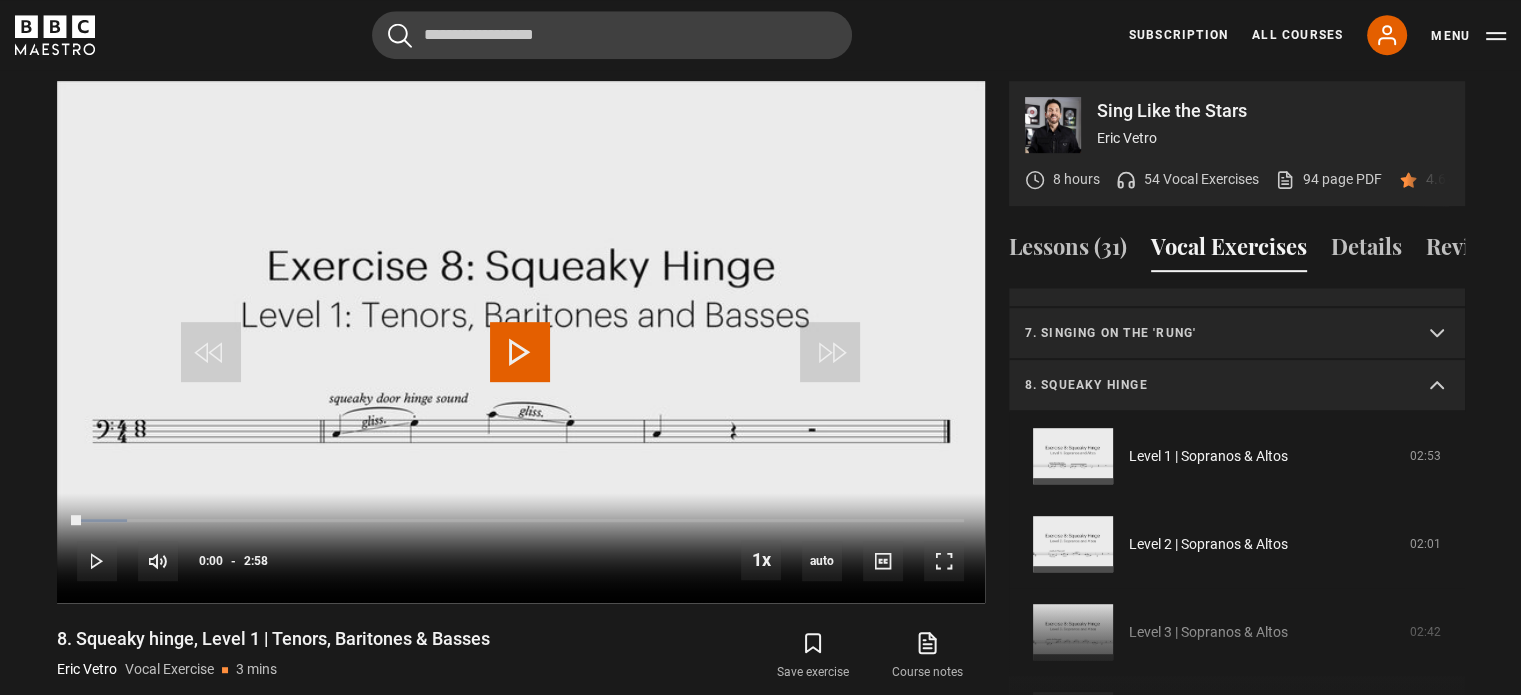 click on "8. Squeaky hinge" at bounding box center (1237, 386) 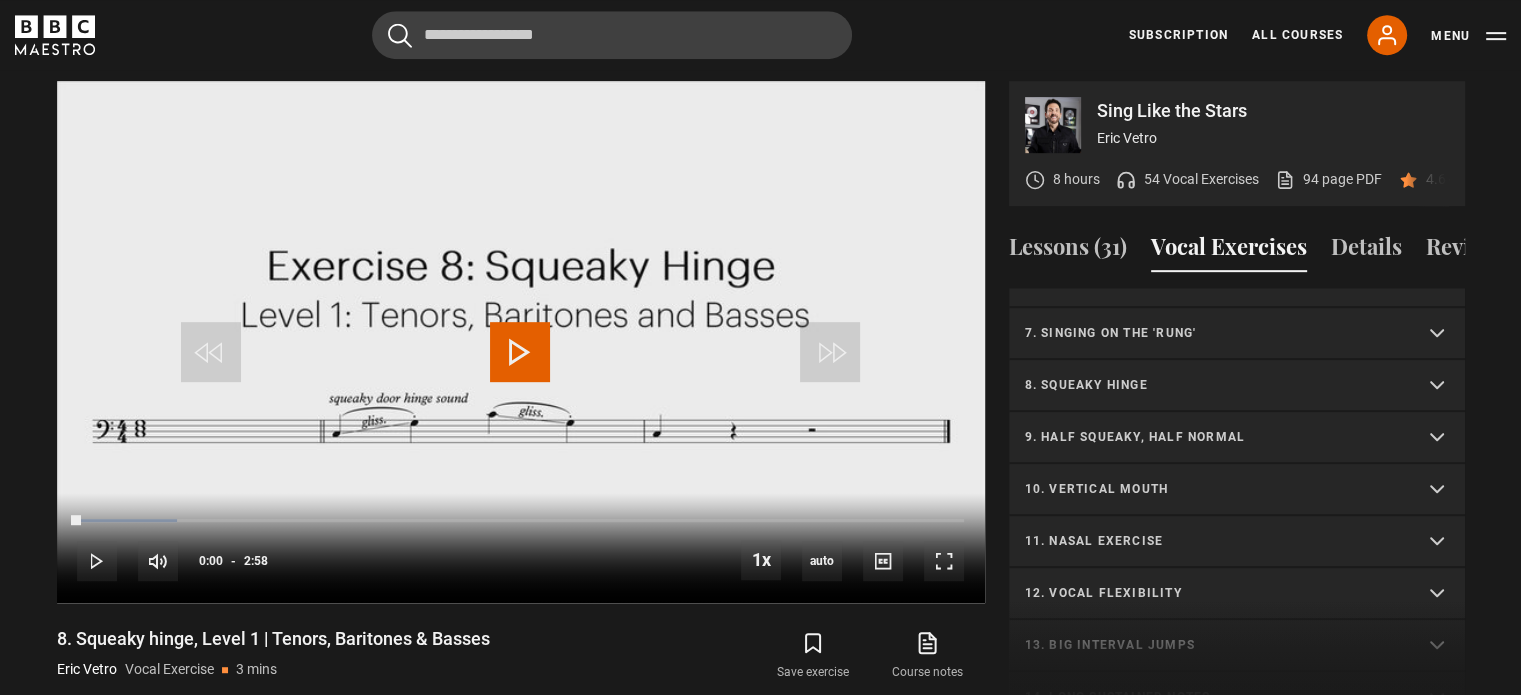 click on "9. Half squeaky, half normal" at bounding box center [1237, 438] 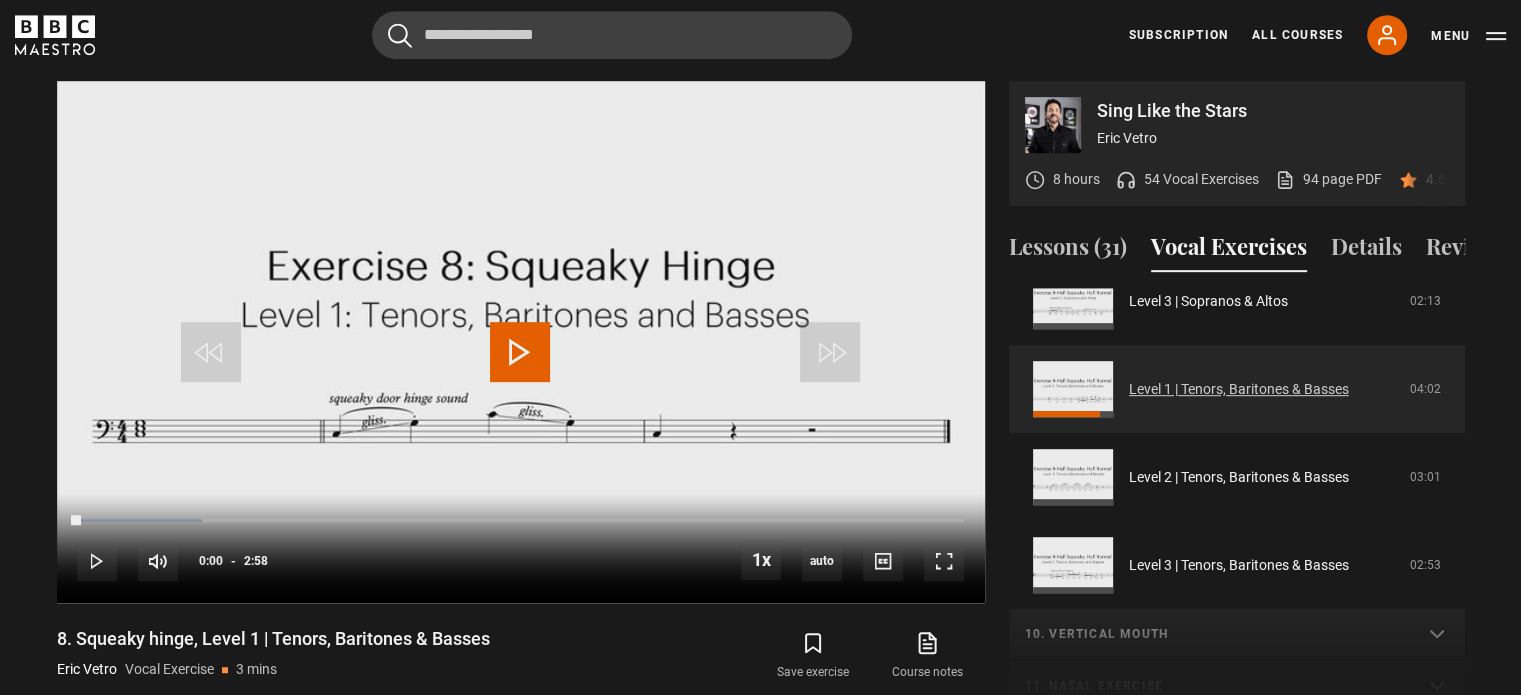 scroll, scrollTop: 692, scrollLeft: 0, axis: vertical 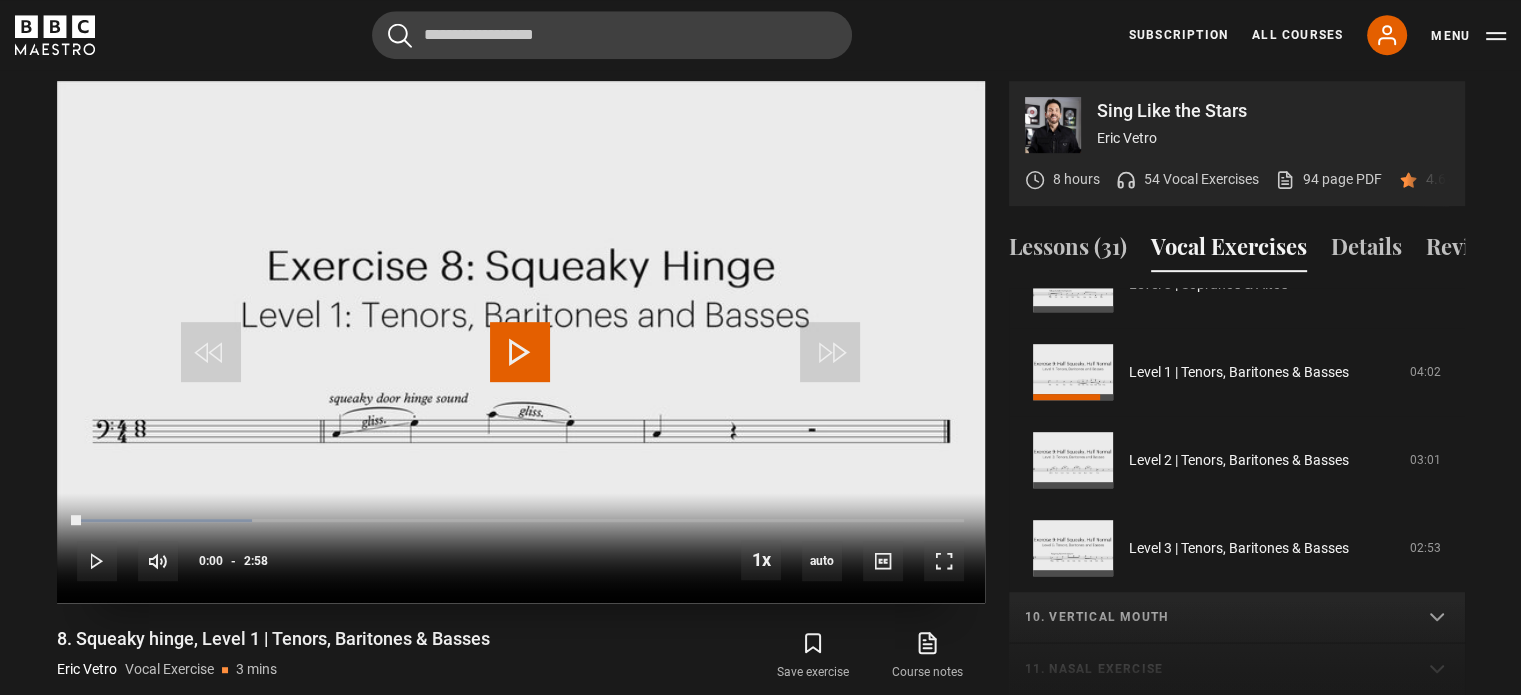 click at bounding box center (520, 352) 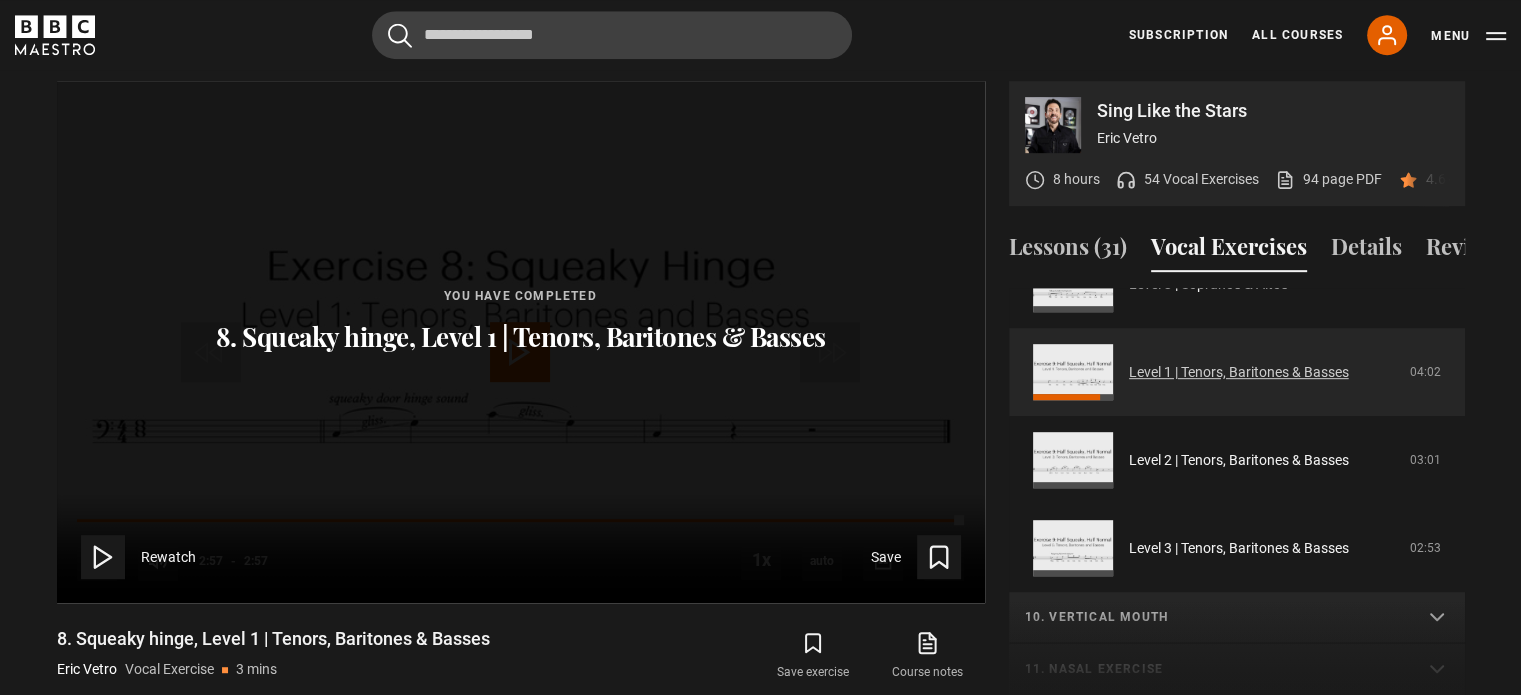 click on "Level 1 | Tenors, Baritones & Basses" at bounding box center (1239, 372) 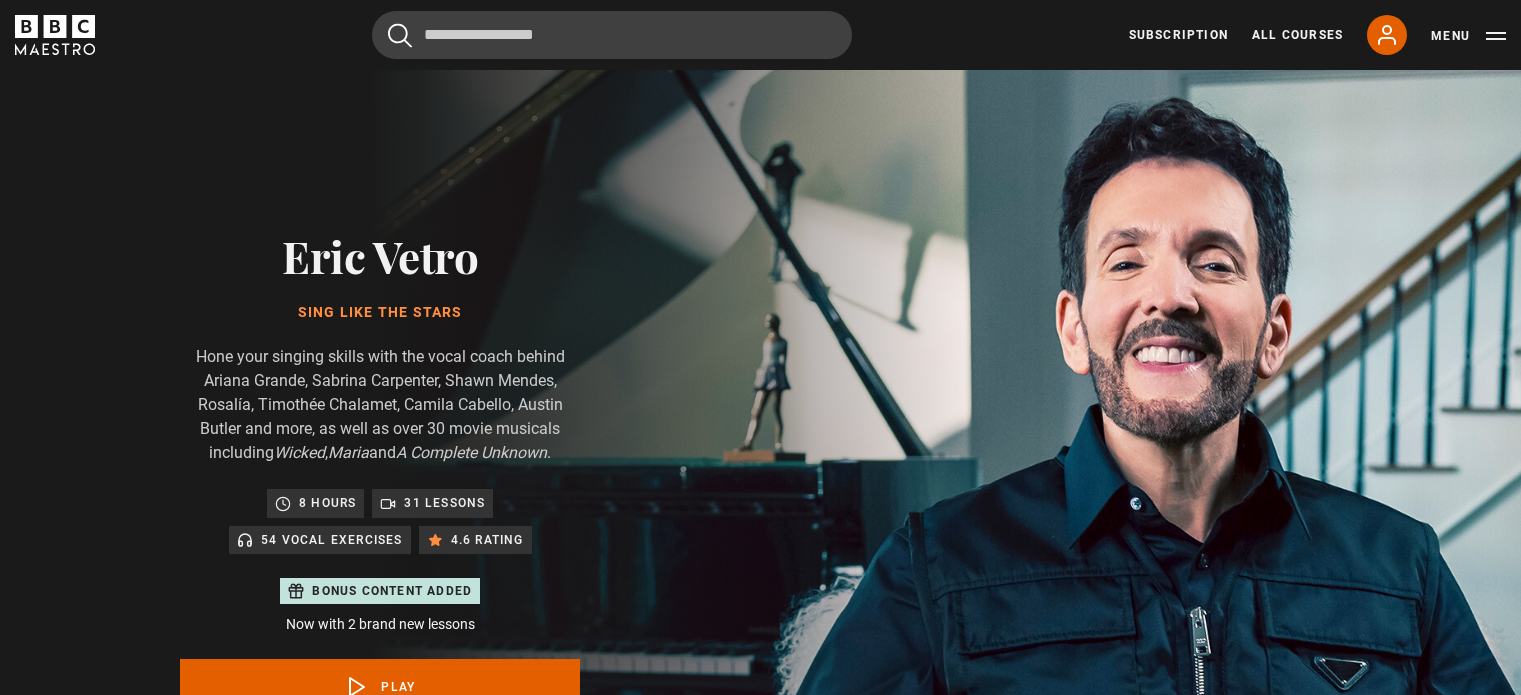 scroll, scrollTop: 956, scrollLeft: 0, axis: vertical 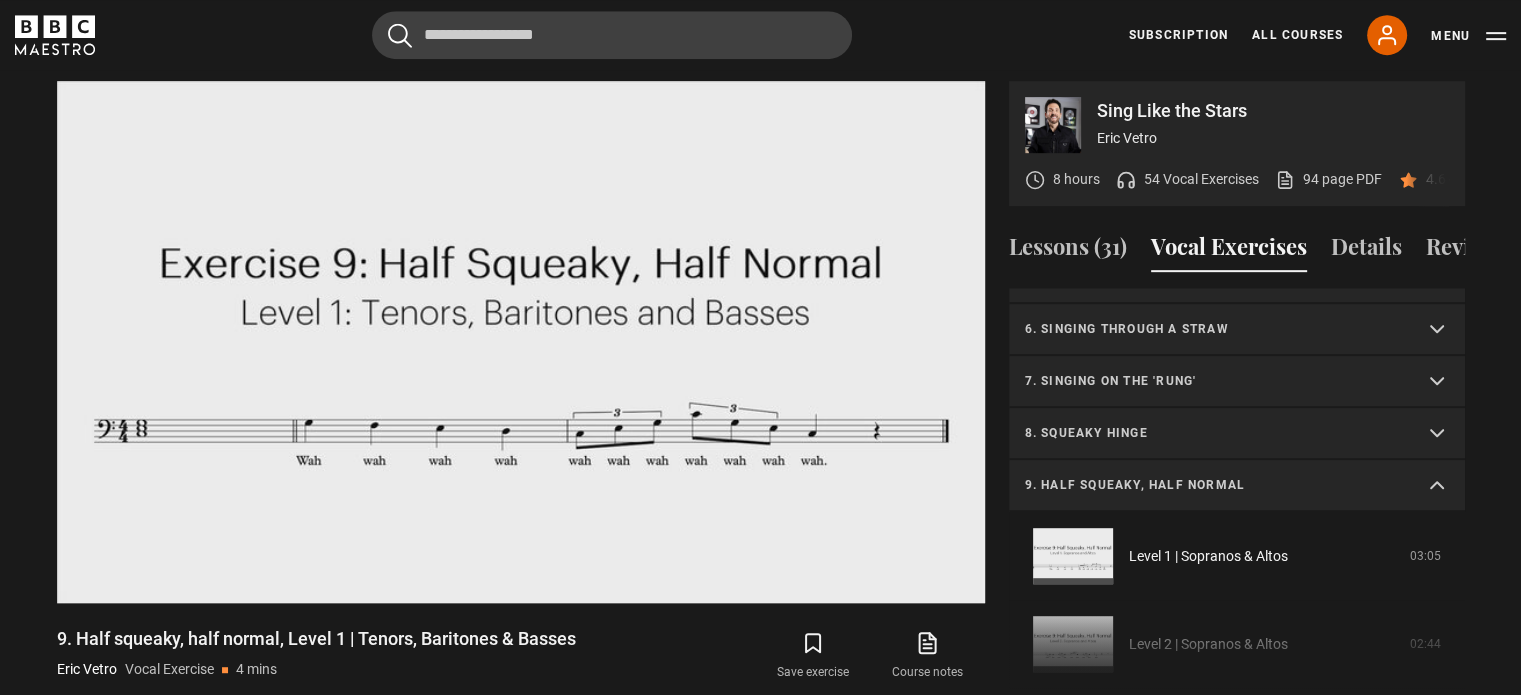 click on "9. Half squeaky, half normal" at bounding box center [1213, 485] 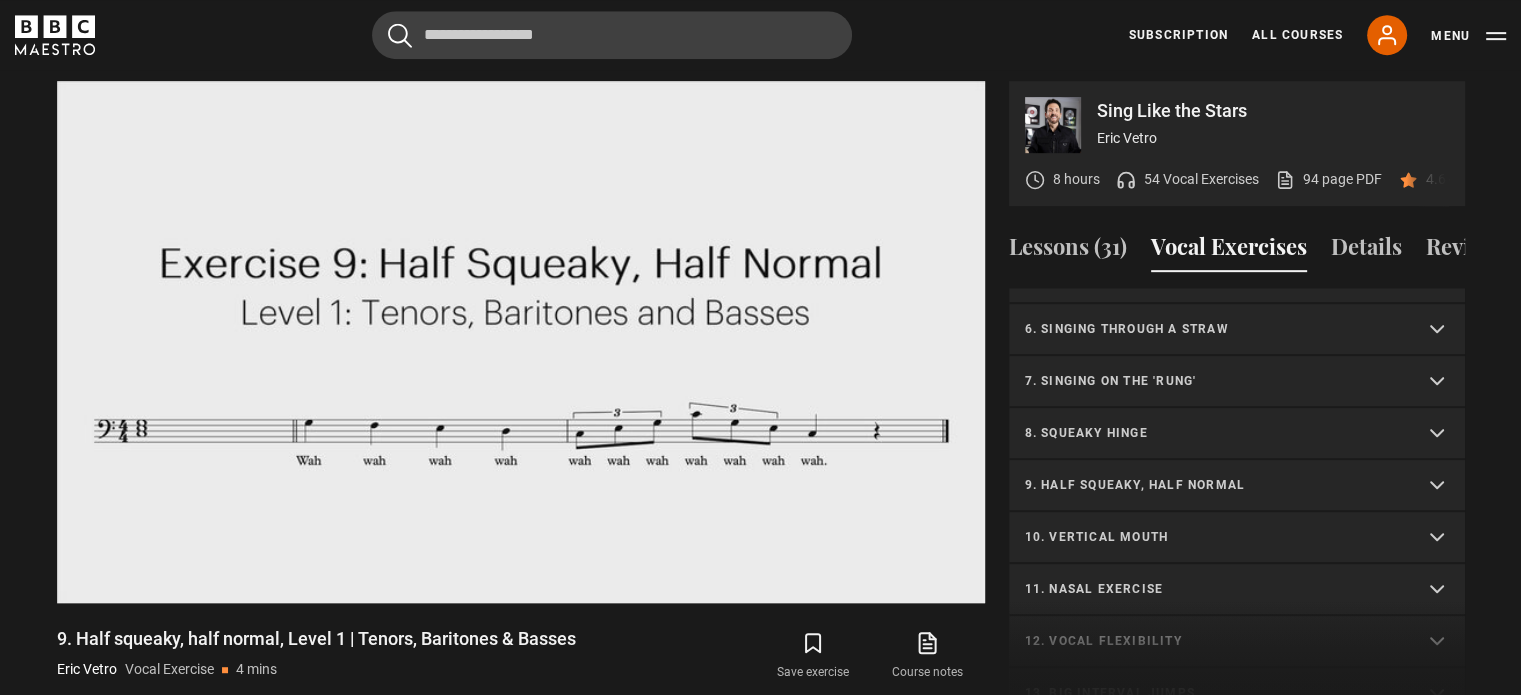 click on "10. Vertical mouth" at bounding box center (1237, 538) 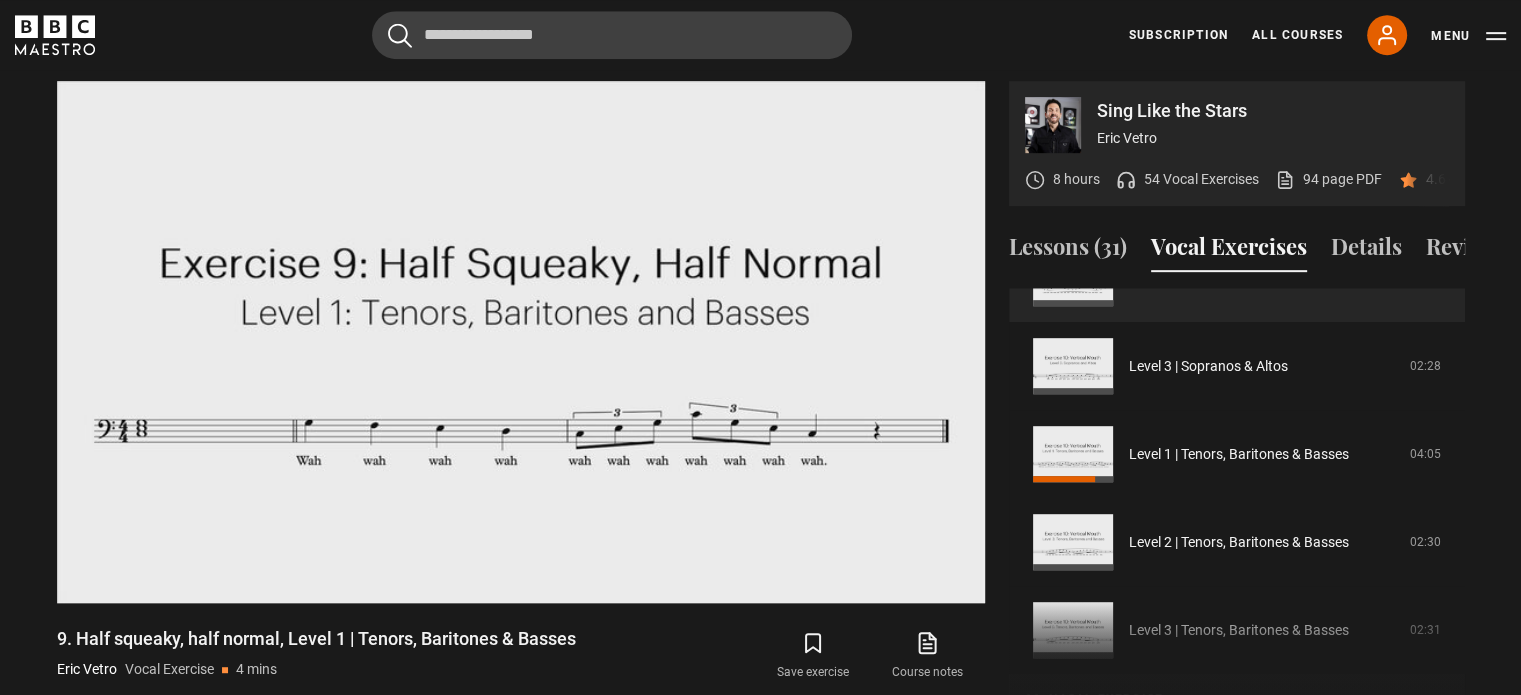 scroll, scrollTop: 744, scrollLeft: 0, axis: vertical 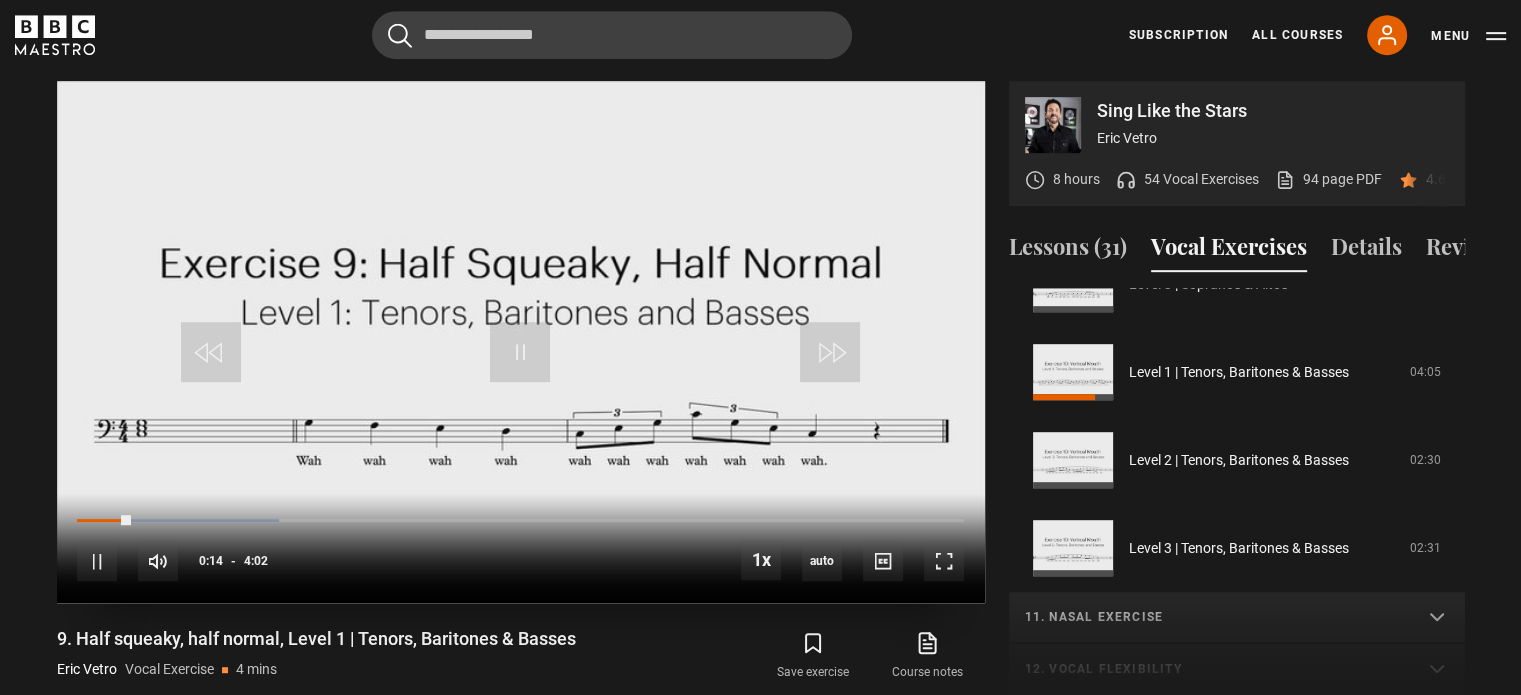 click at bounding box center [521, 342] 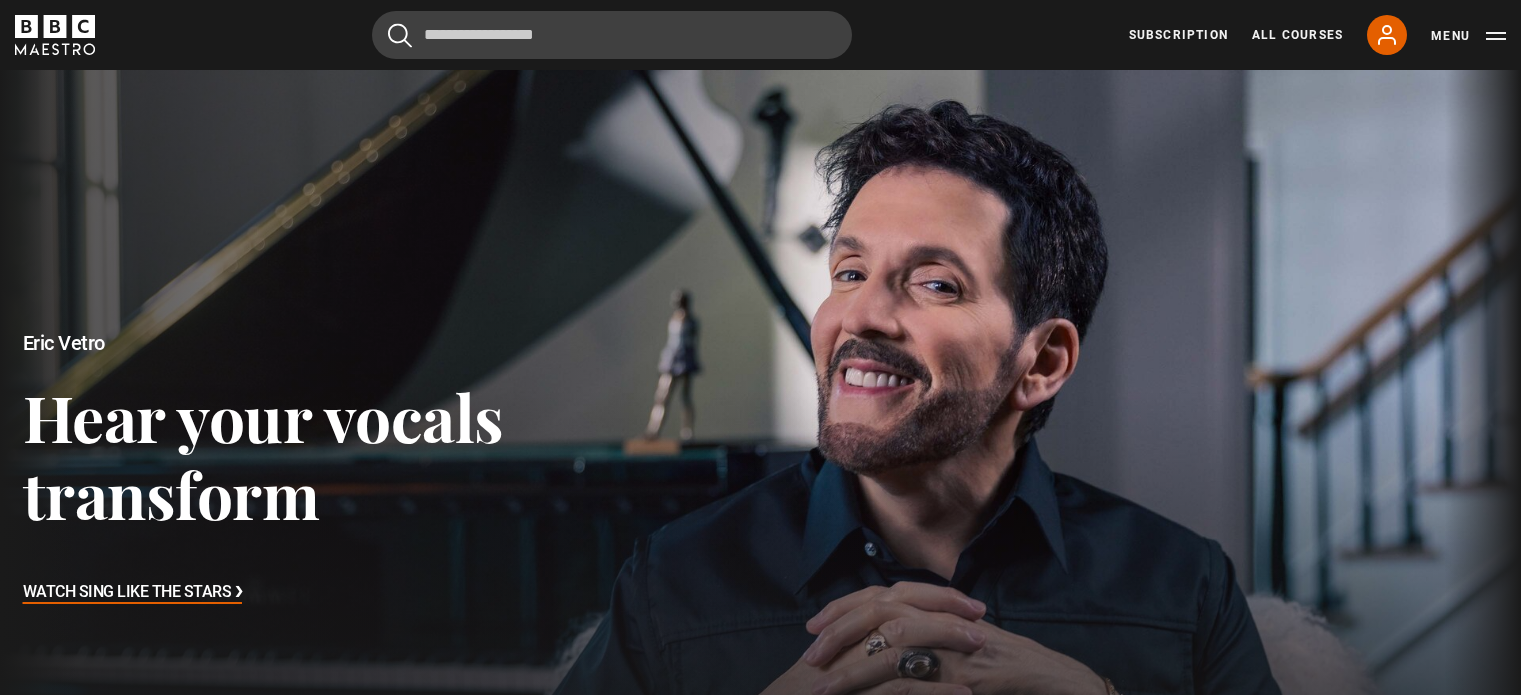 scroll, scrollTop: 0, scrollLeft: 0, axis: both 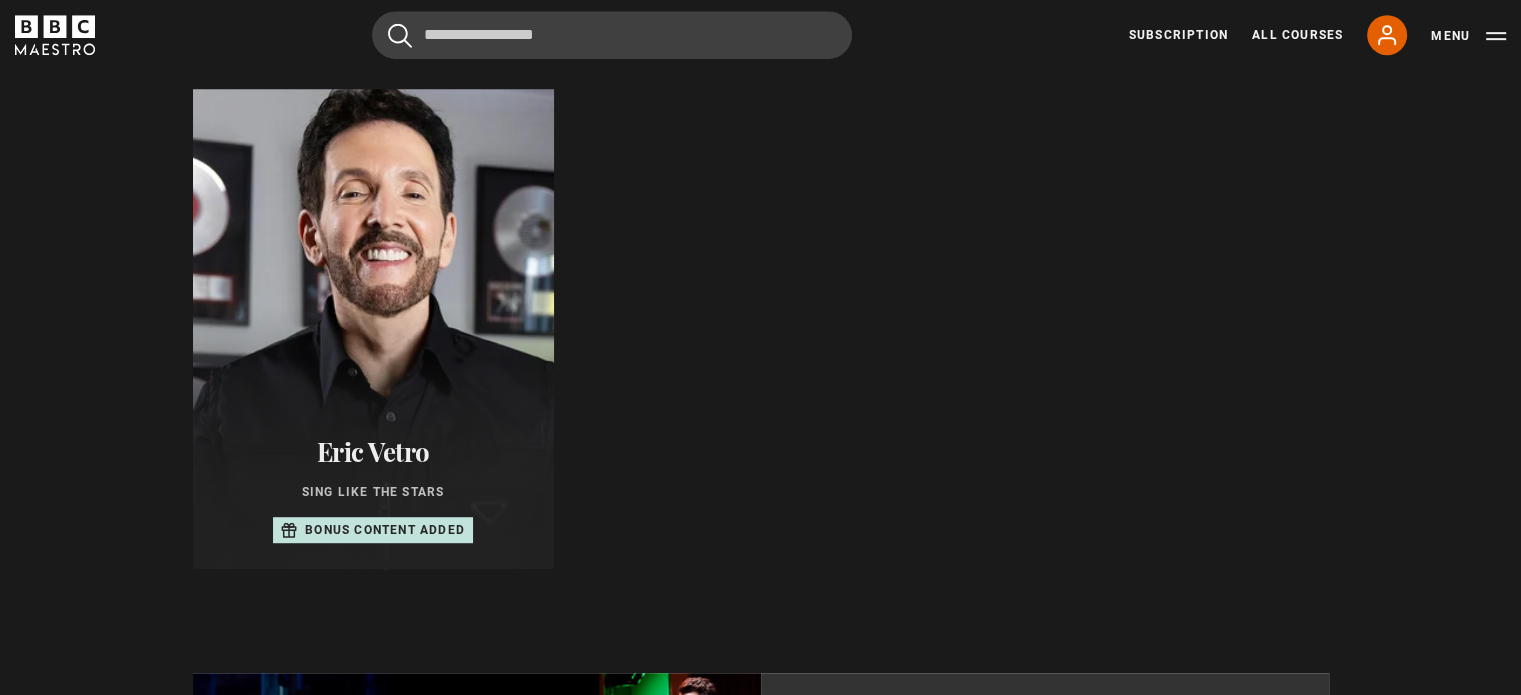 click at bounding box center [372, 329] 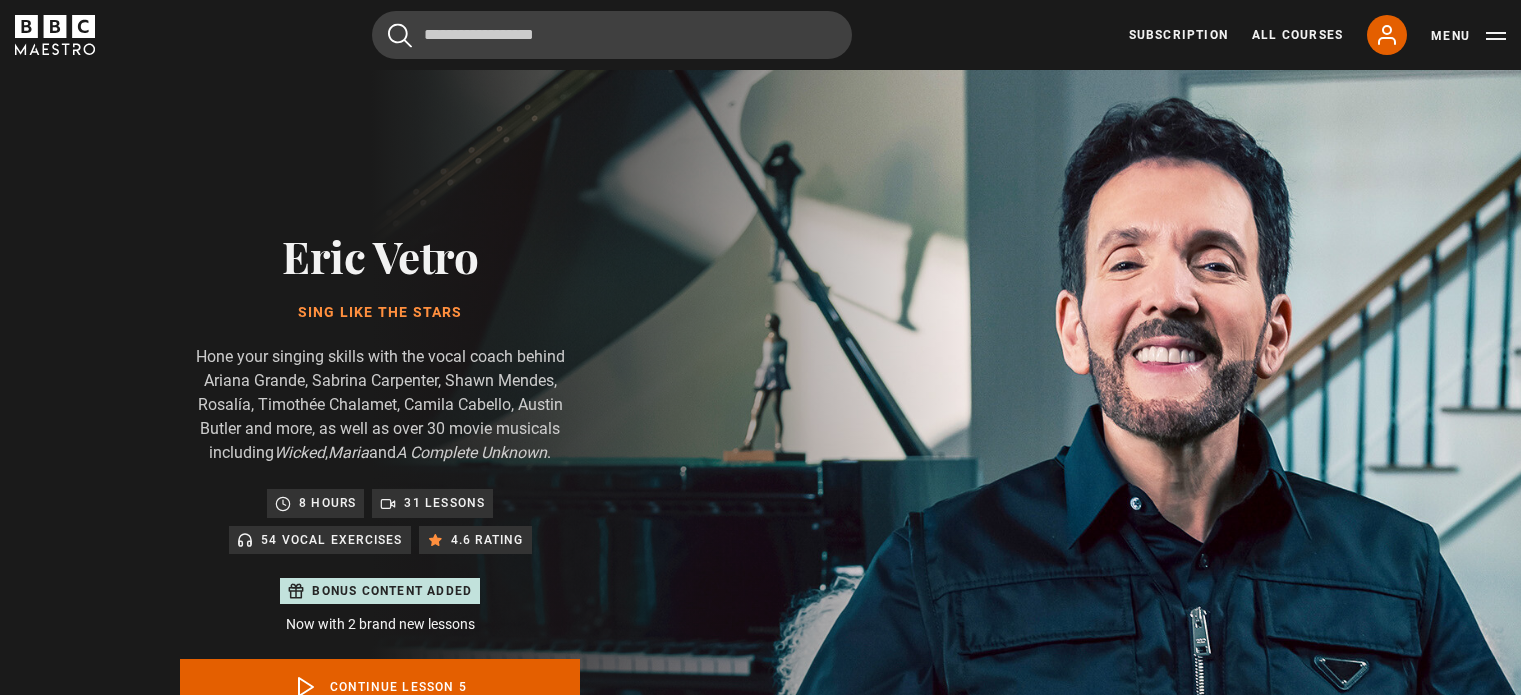 scroll, scrollTop: 956, scrollLeft: 0, axis: vertical 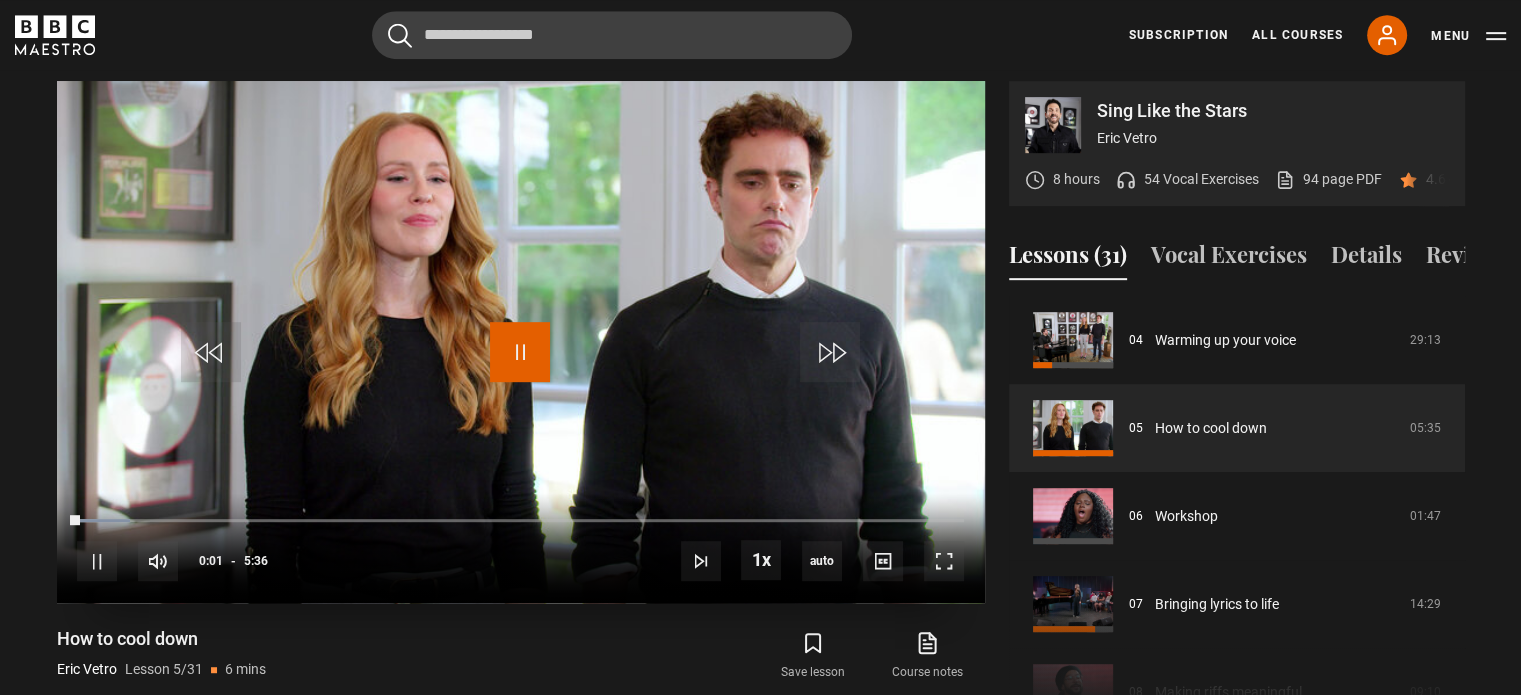 click at bounding box center (520, 352) 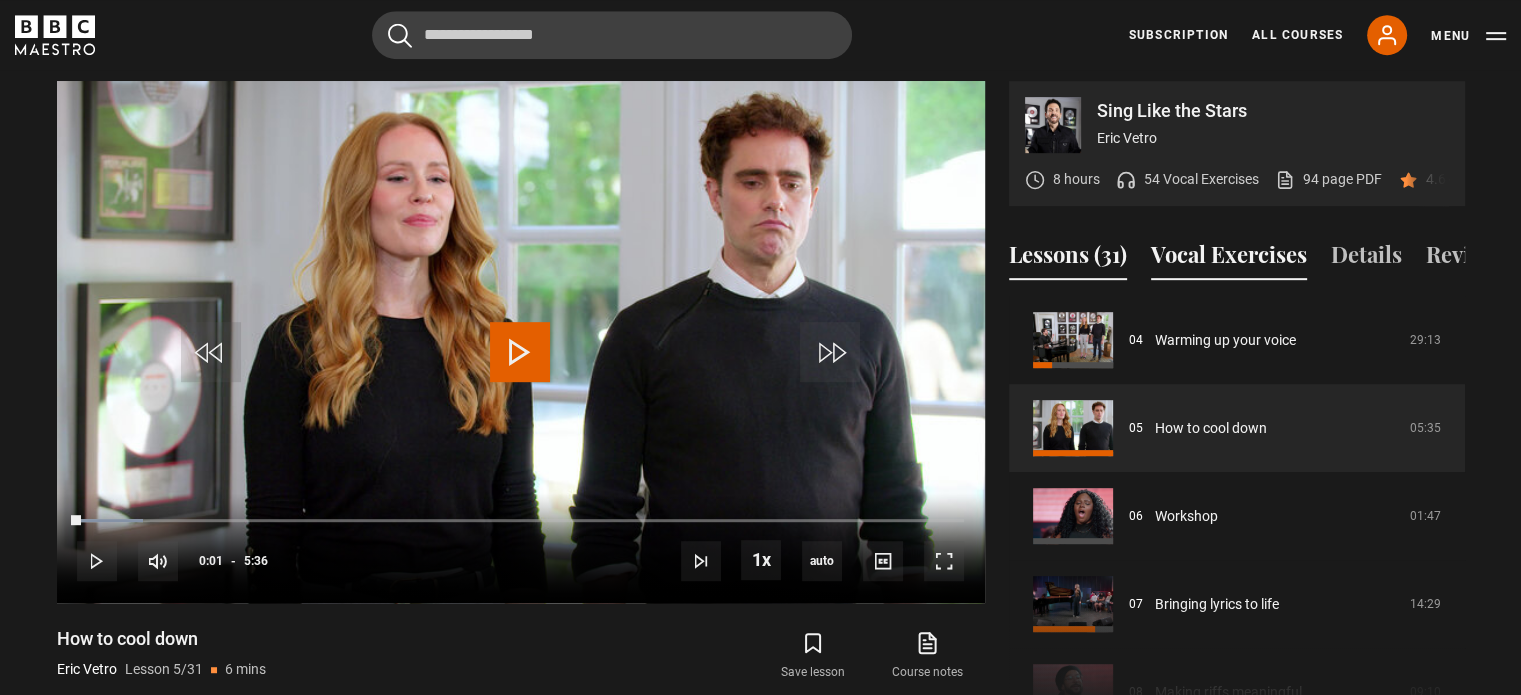 click on "Vocal Exercises" at bounding box center (1229, 259) 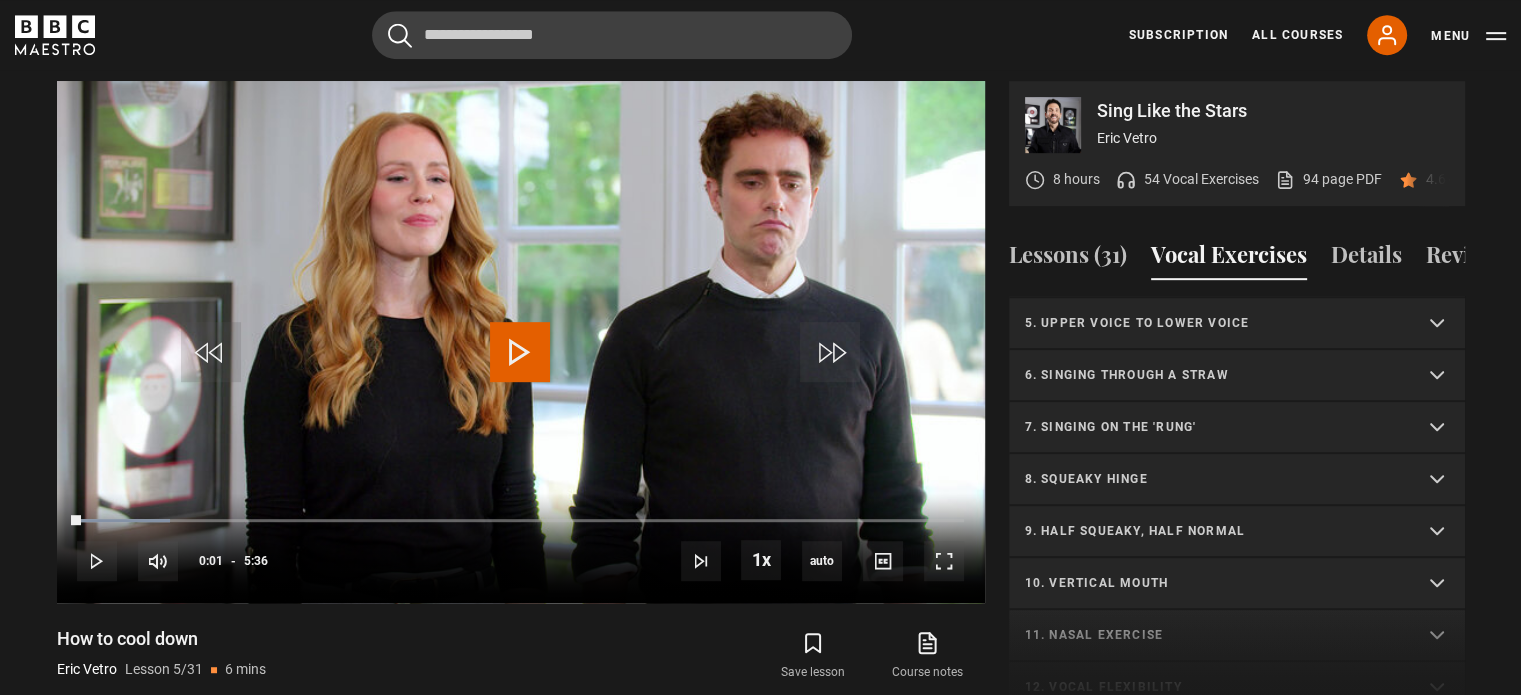 scroll, scrollTop: 204, scrollLeft: 0, axis: vertical 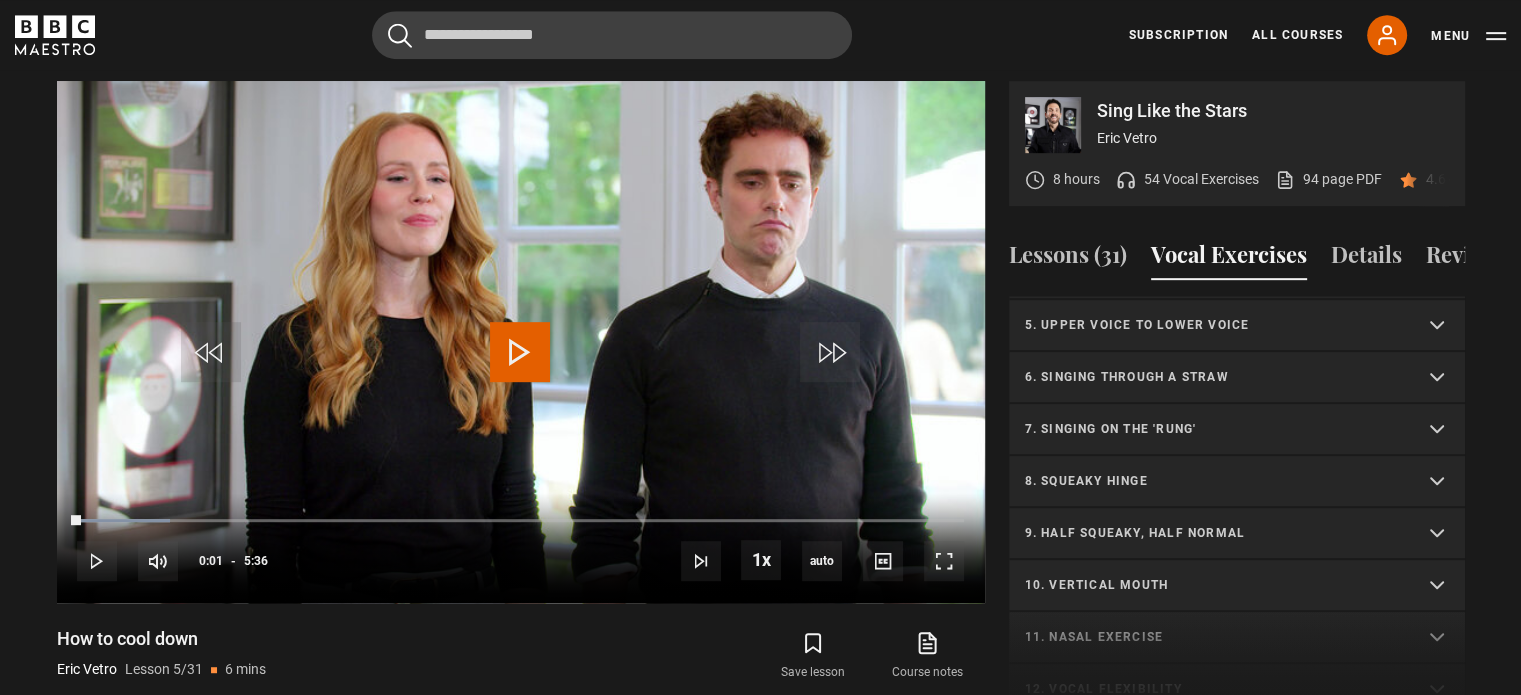 click on "9. Half squeaky, half normal" at bounding box center [1213, 533] 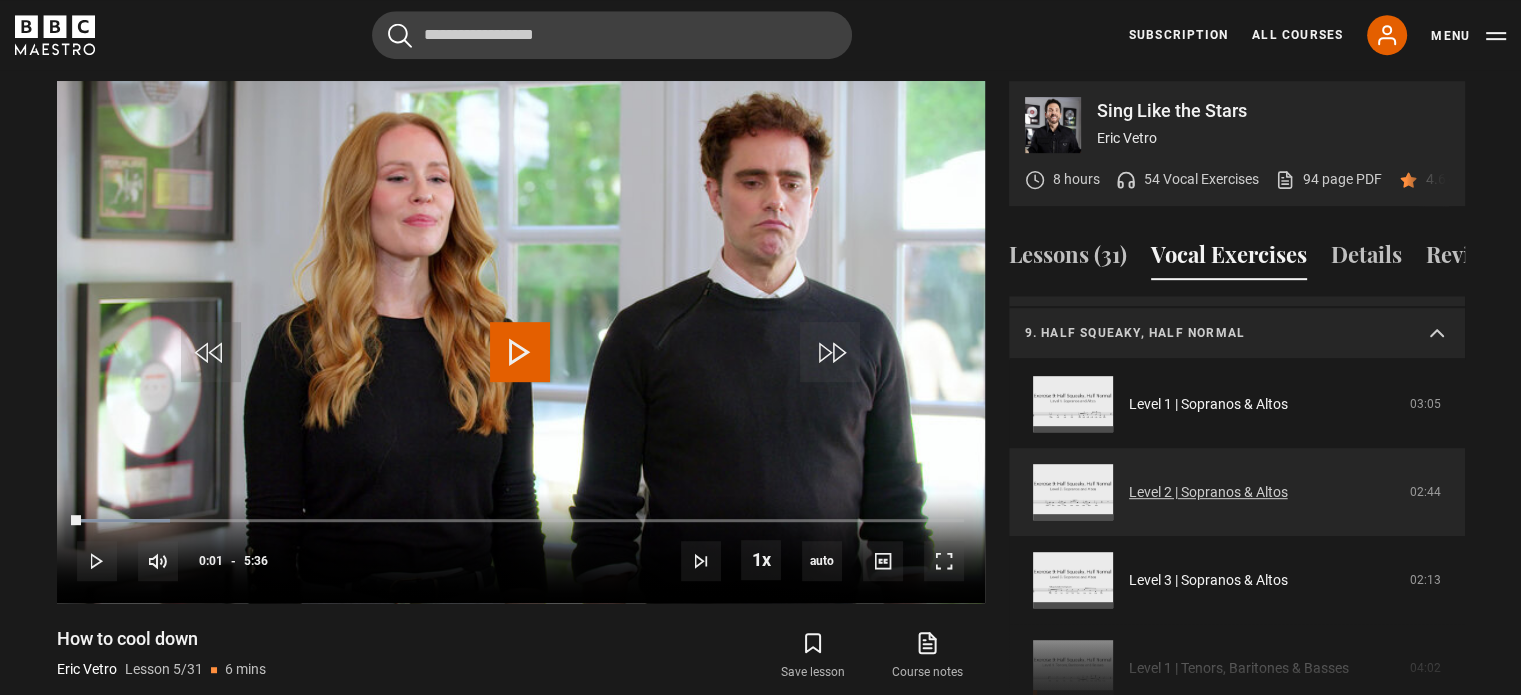 scroll, scrollTop: 704, scrollLeft: 0, axis: vertical 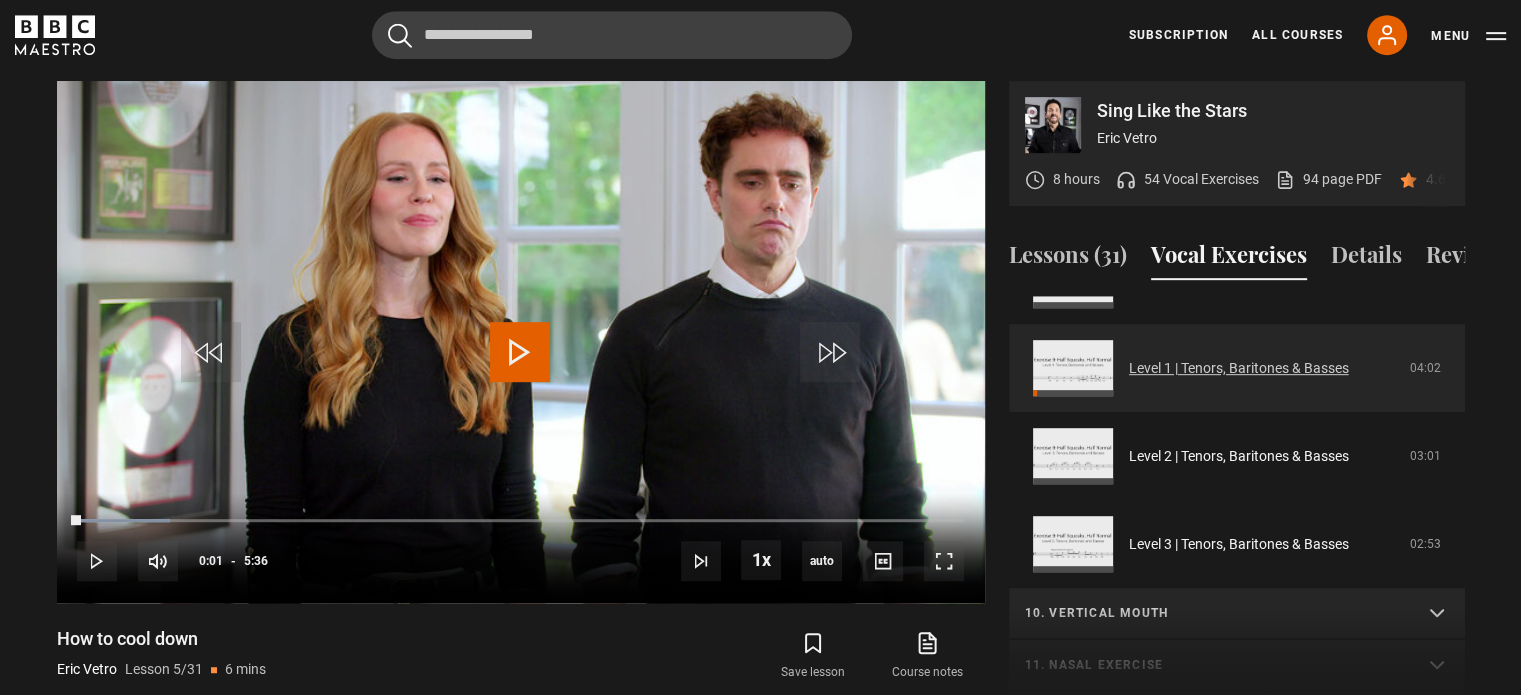 click on "Level 1 | Tenors, Baritones & Basses" at bounding box center [1239, 368] 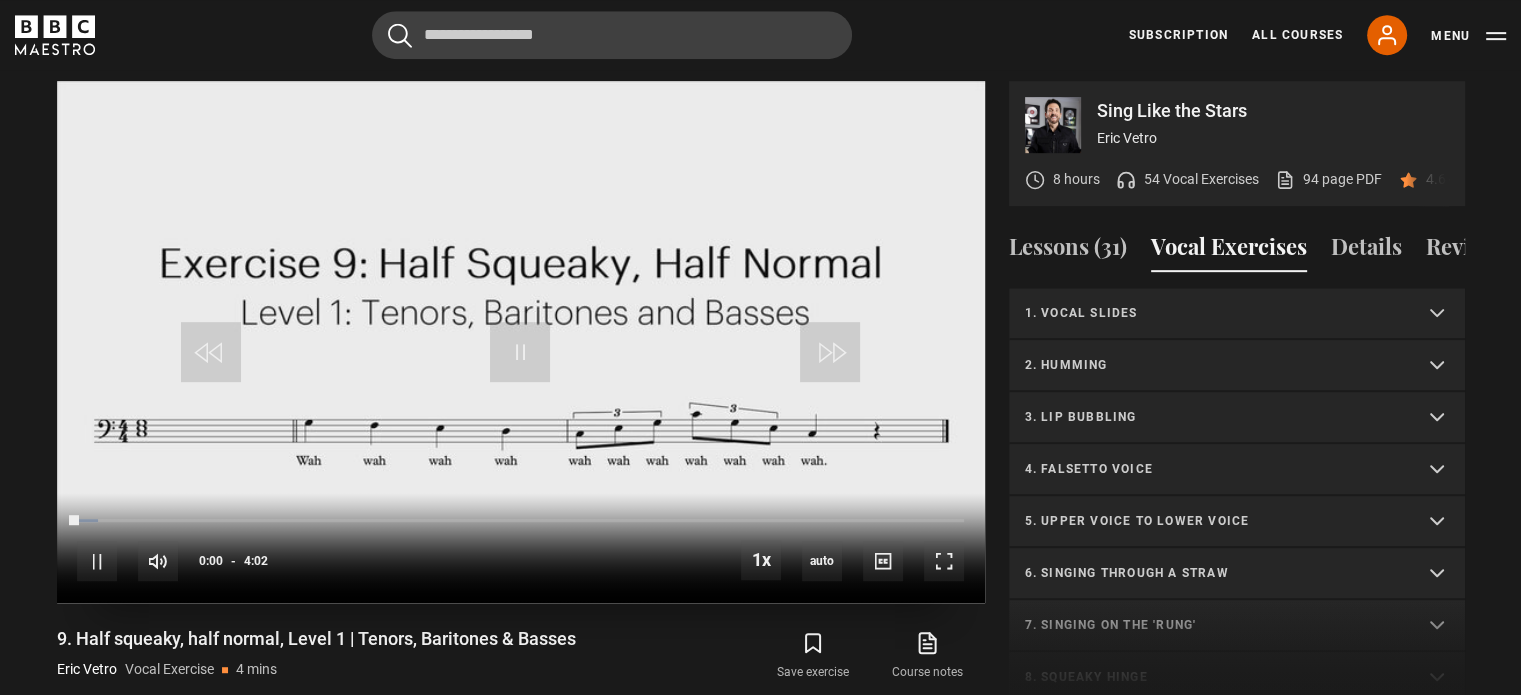 scroll, scrollTop: 956, scrollLeft: 0, axis: vertical 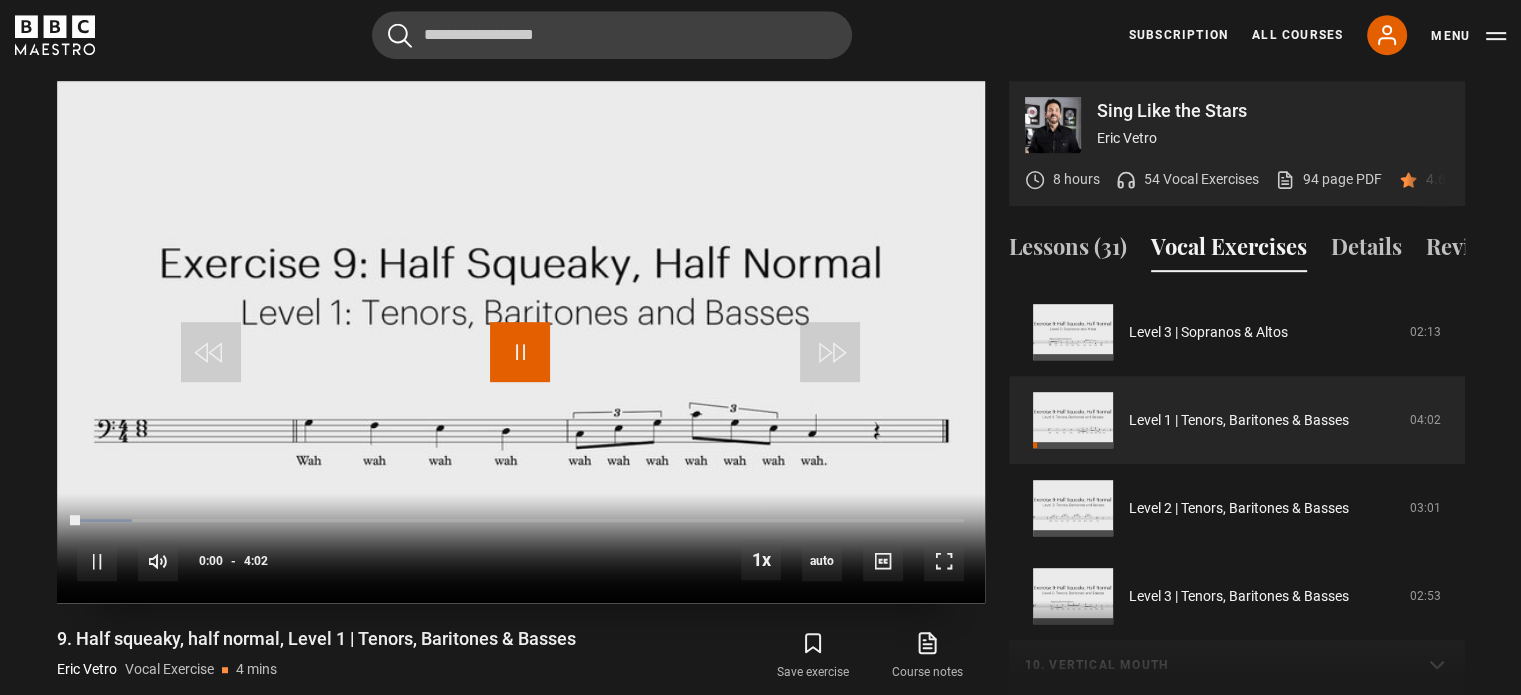 click at bounding box center [520, 352] 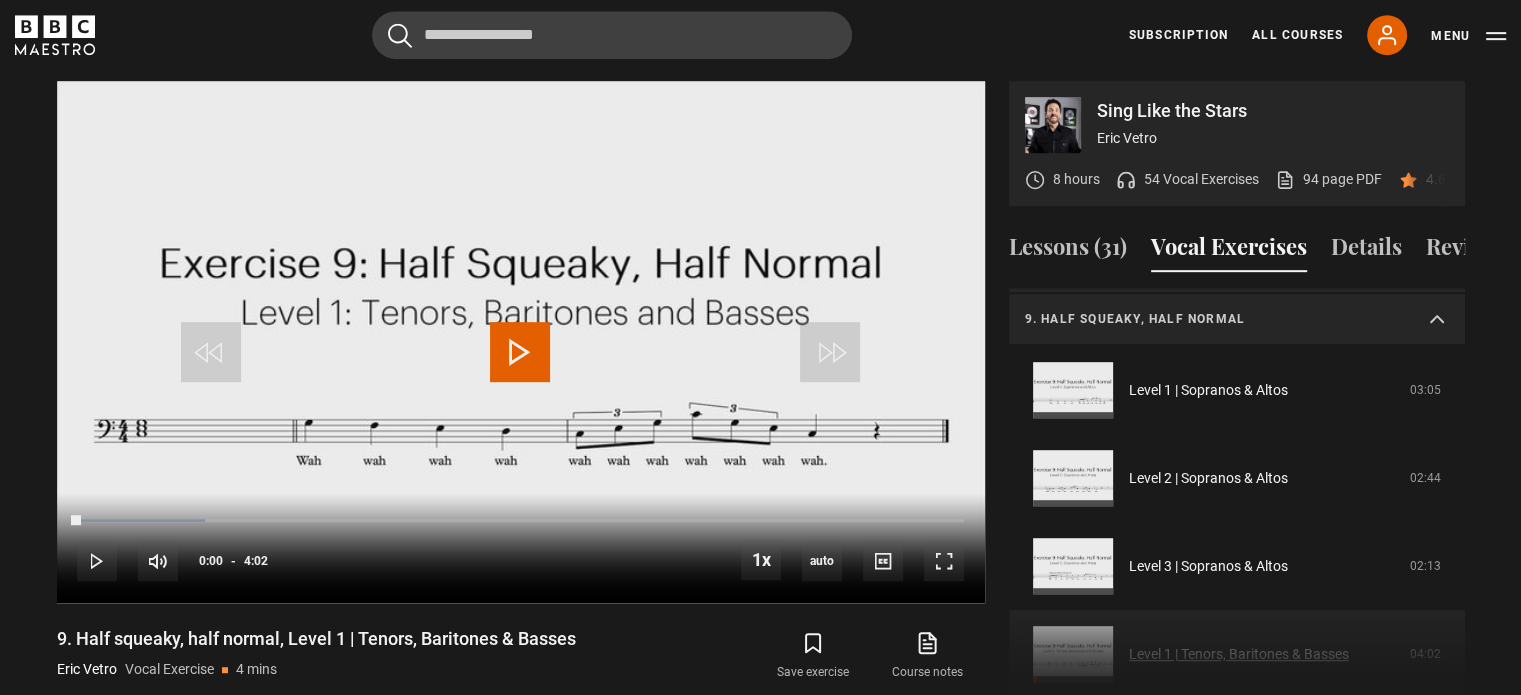 scroll, scrollTop: 344, scrollLeft: 0, axis: vertical 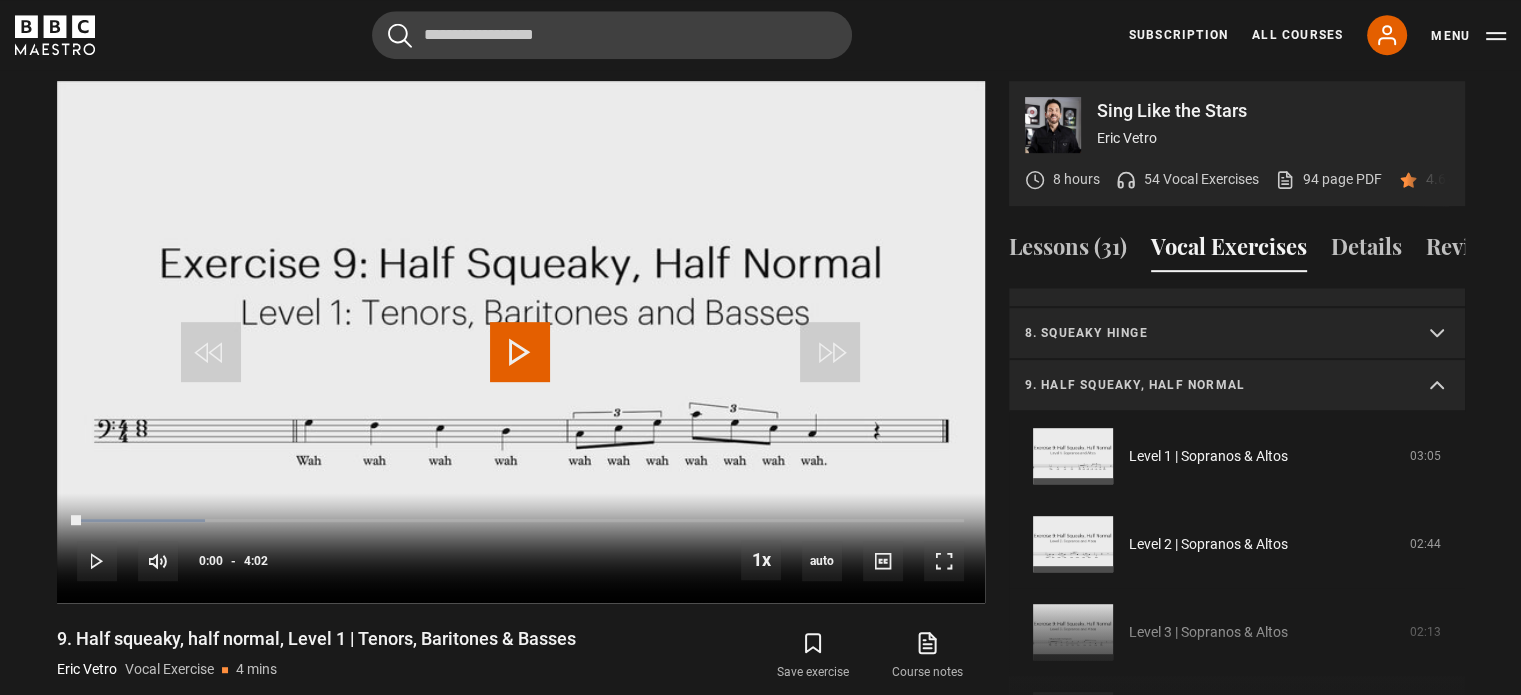 click on "9. Half squeaky, half normal" at bounding box center [1213, 385] 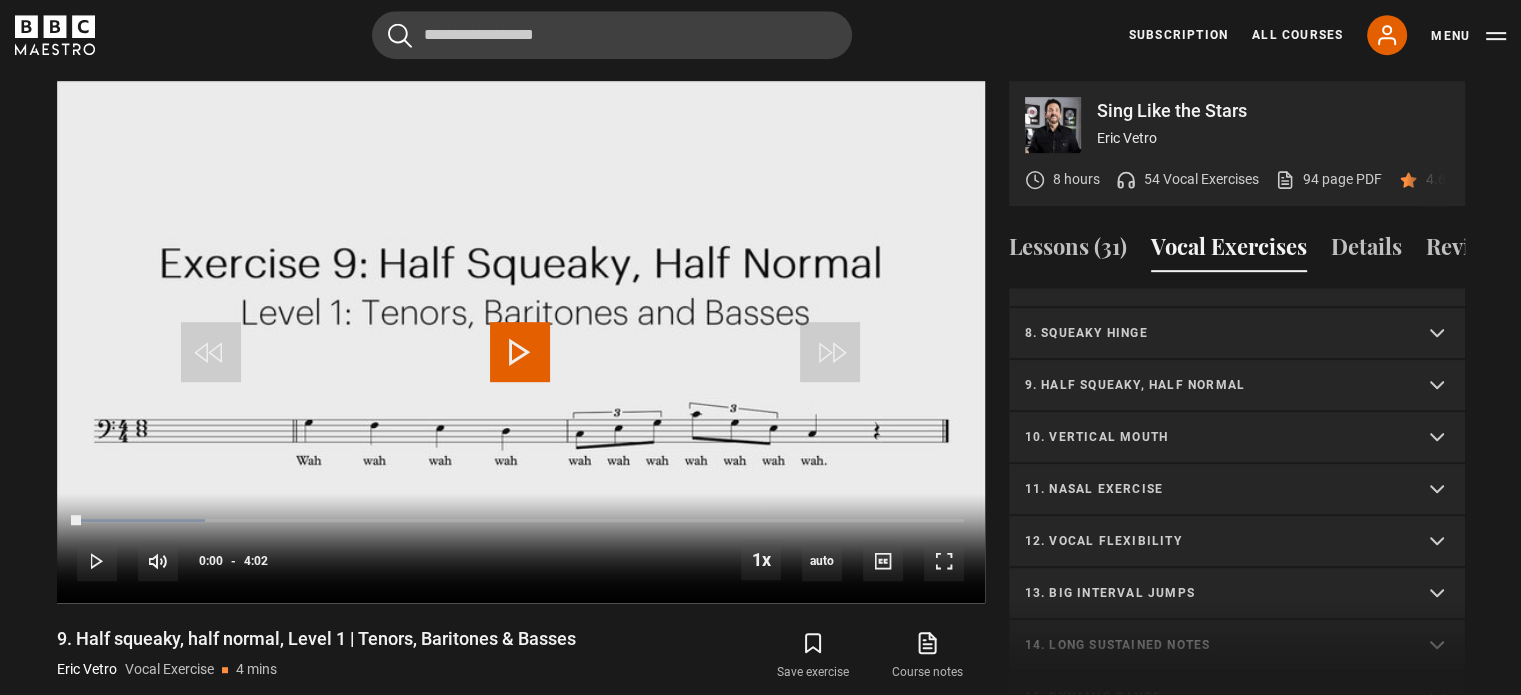 click on "10. Vertical mouth" at bounding box center (1213, 437) 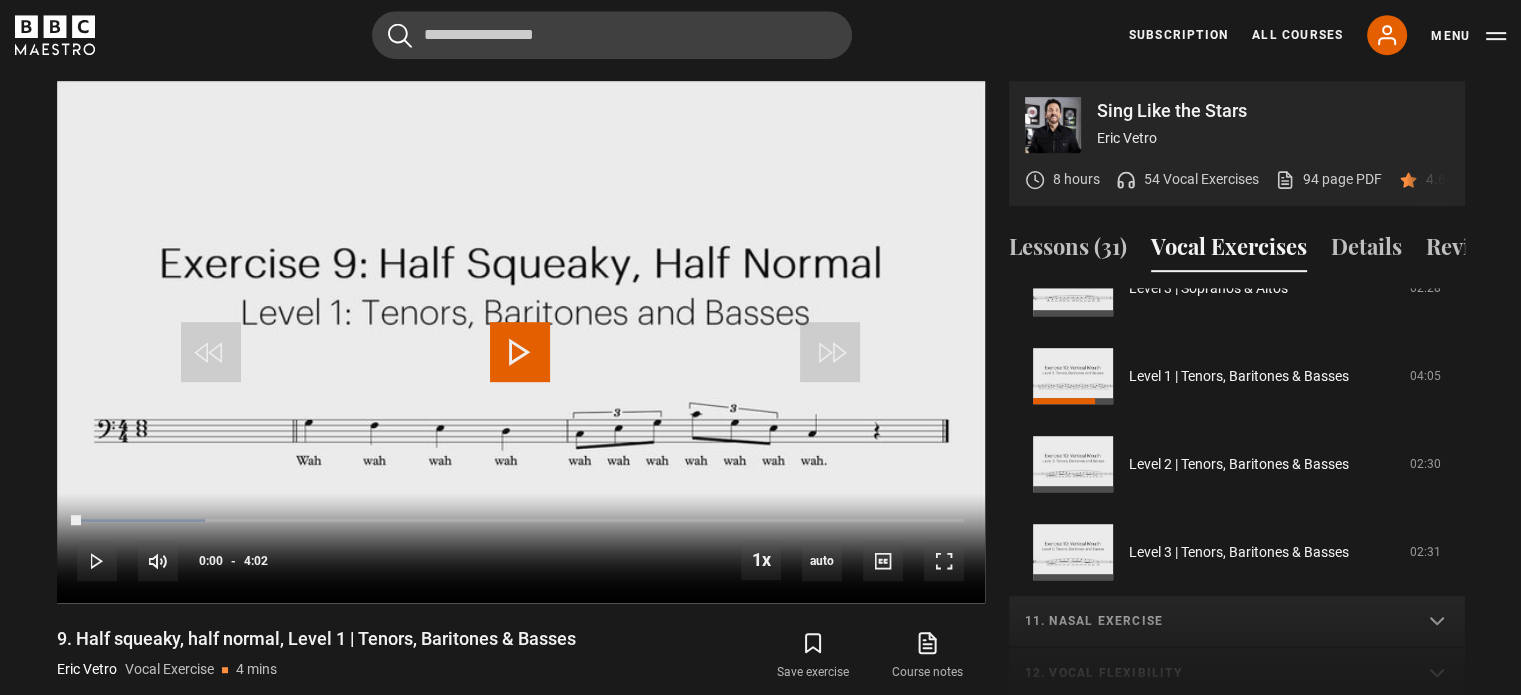 scroll, scrollTop: 744, scrollLeft: 0, axis: vertical 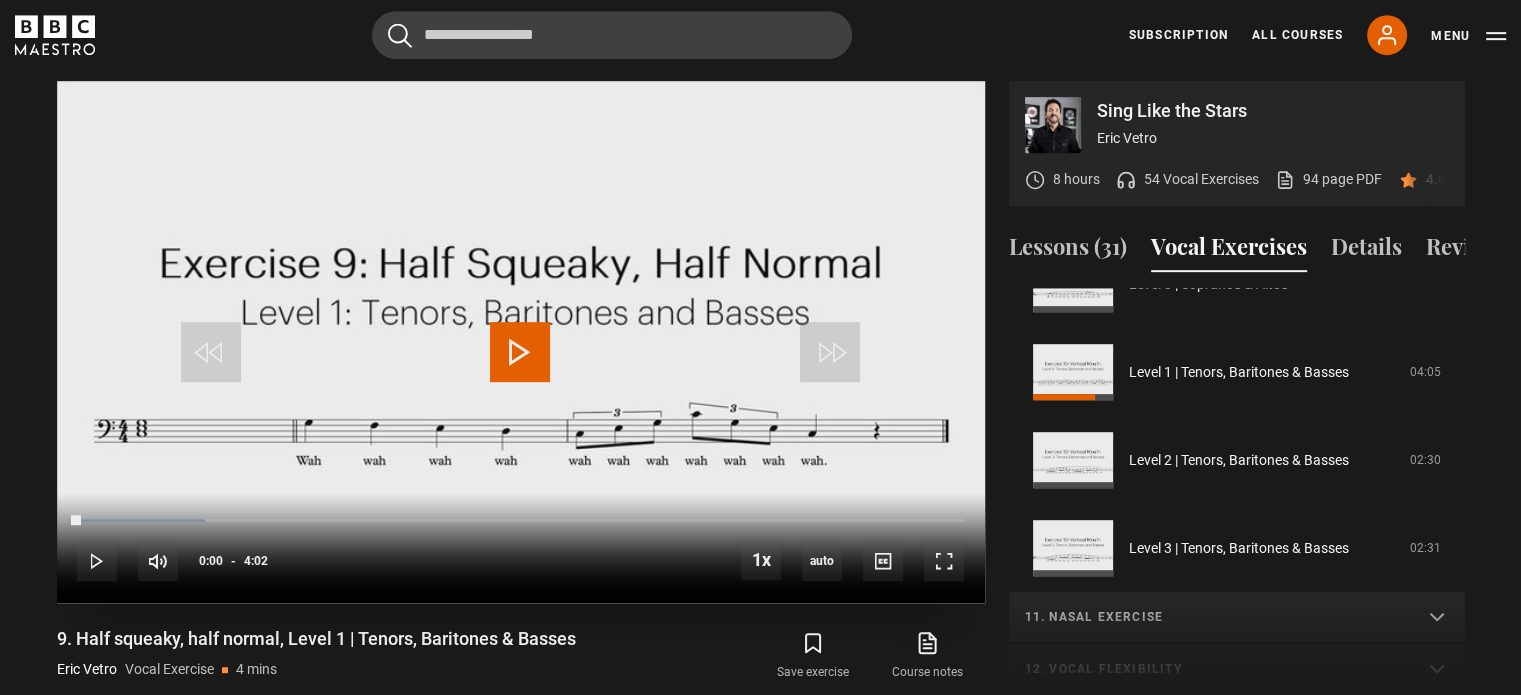 click at bounding box center (520, 352) 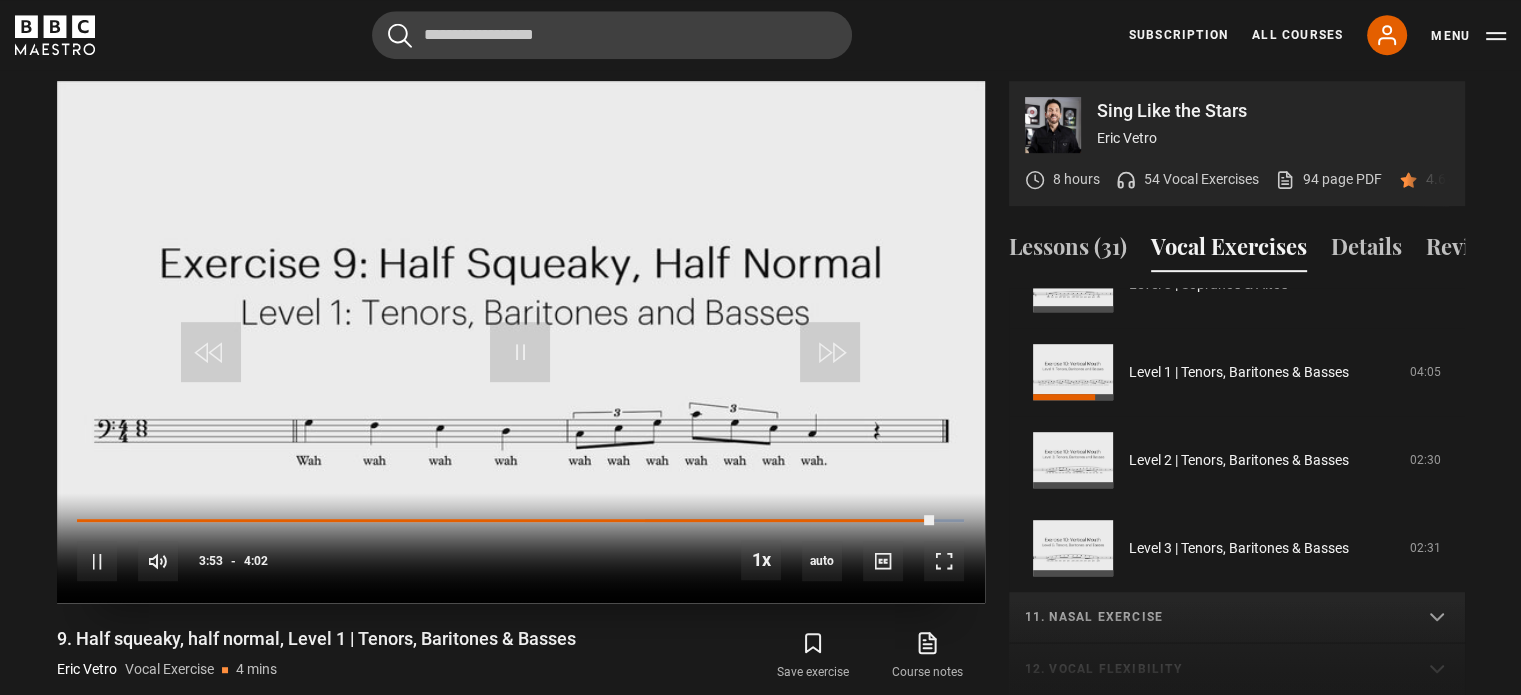 drag, startPoint x: 653, startPoint y: 127, endPoint x: 692, endPoint y: 113, distance: 41.4367 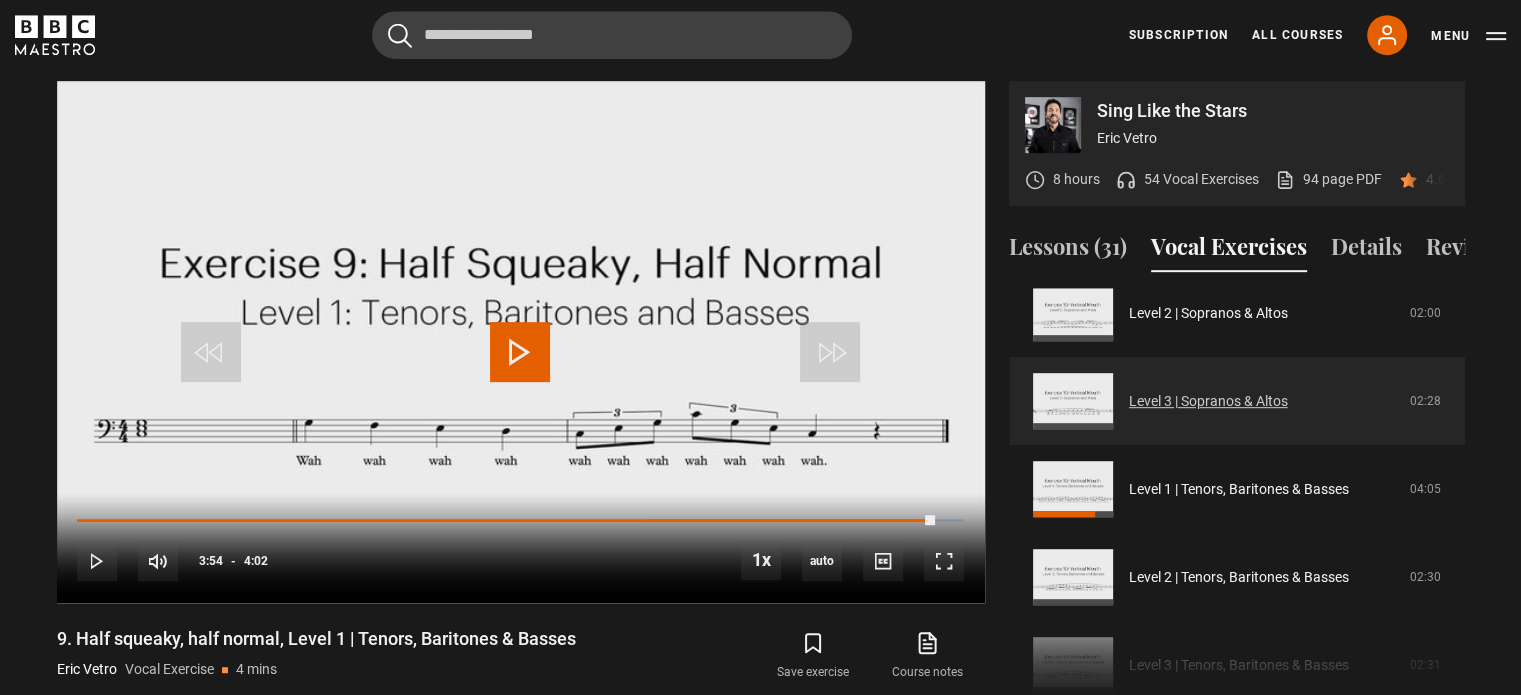 scroll, scrollTop: 644, scrollLeft: 0, axis: vertical 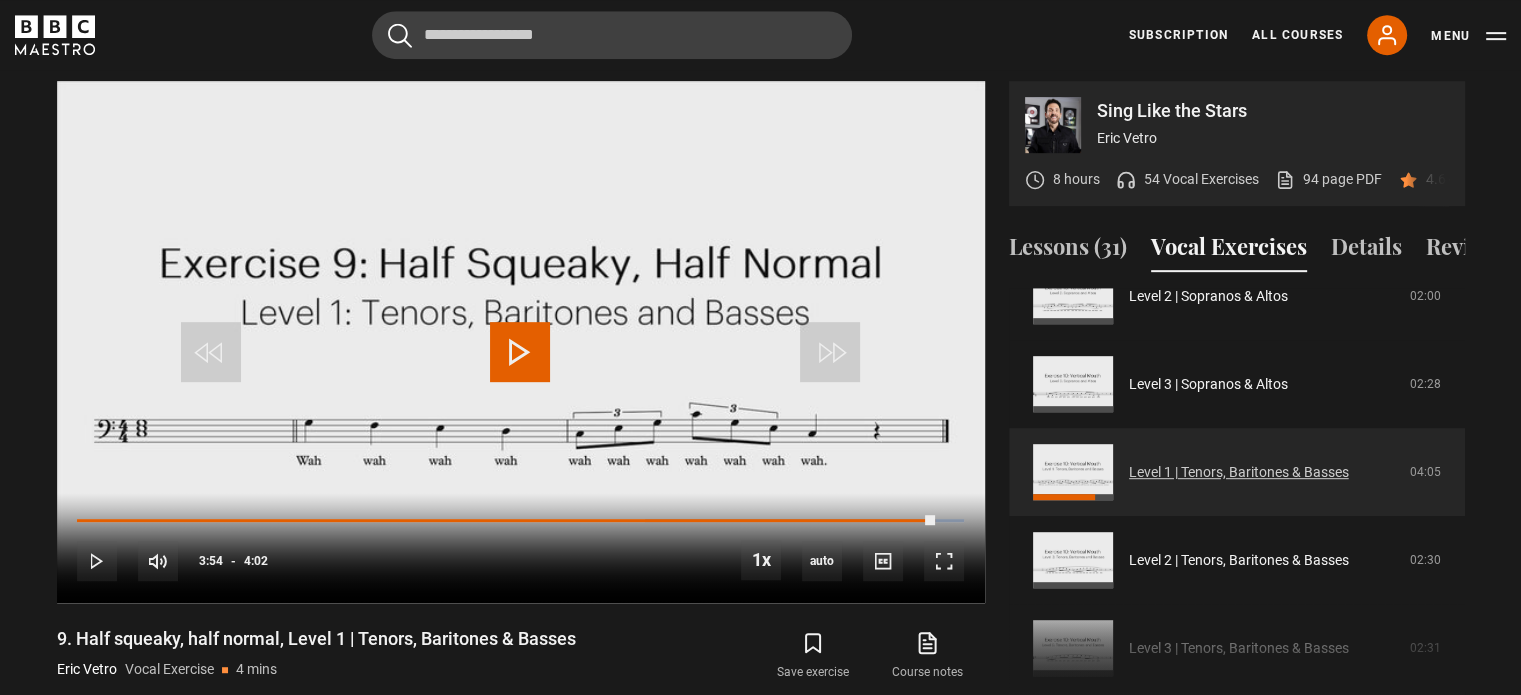click on "Level 1 | Tenors, Baritones & Basses" at bounding box center (1239, 472) 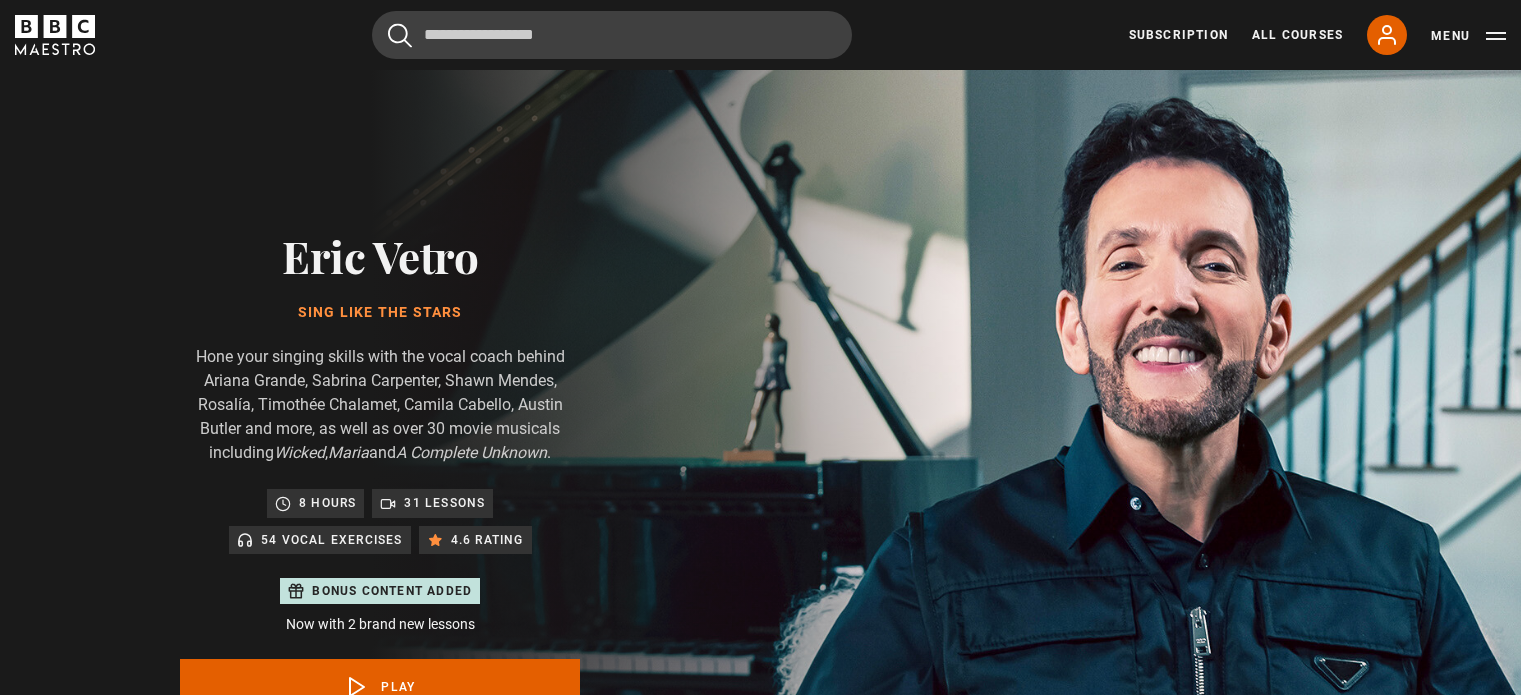 scroll, scrollTop: 956, scrollLeft: 0, axis: vertical 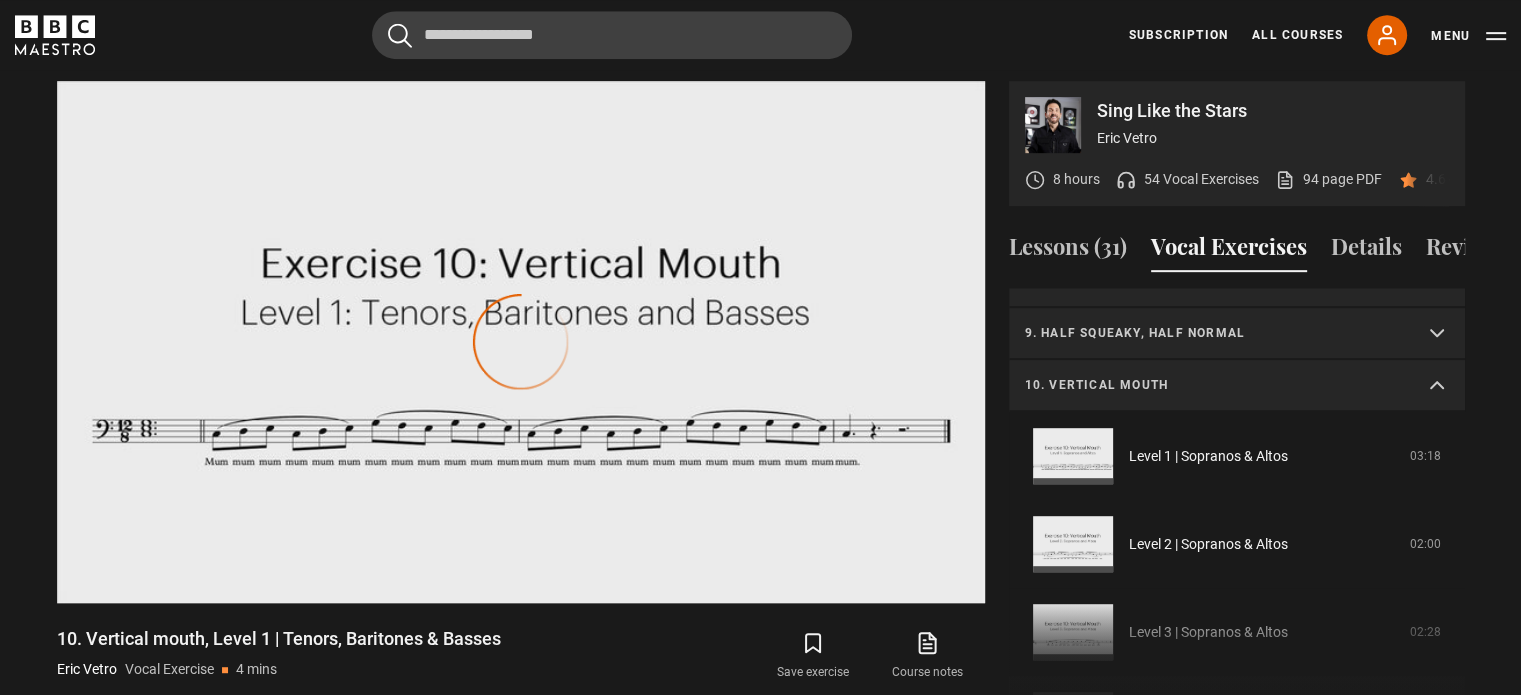 click on "10. Vertical mouth" at bounding box center [1213, 385] 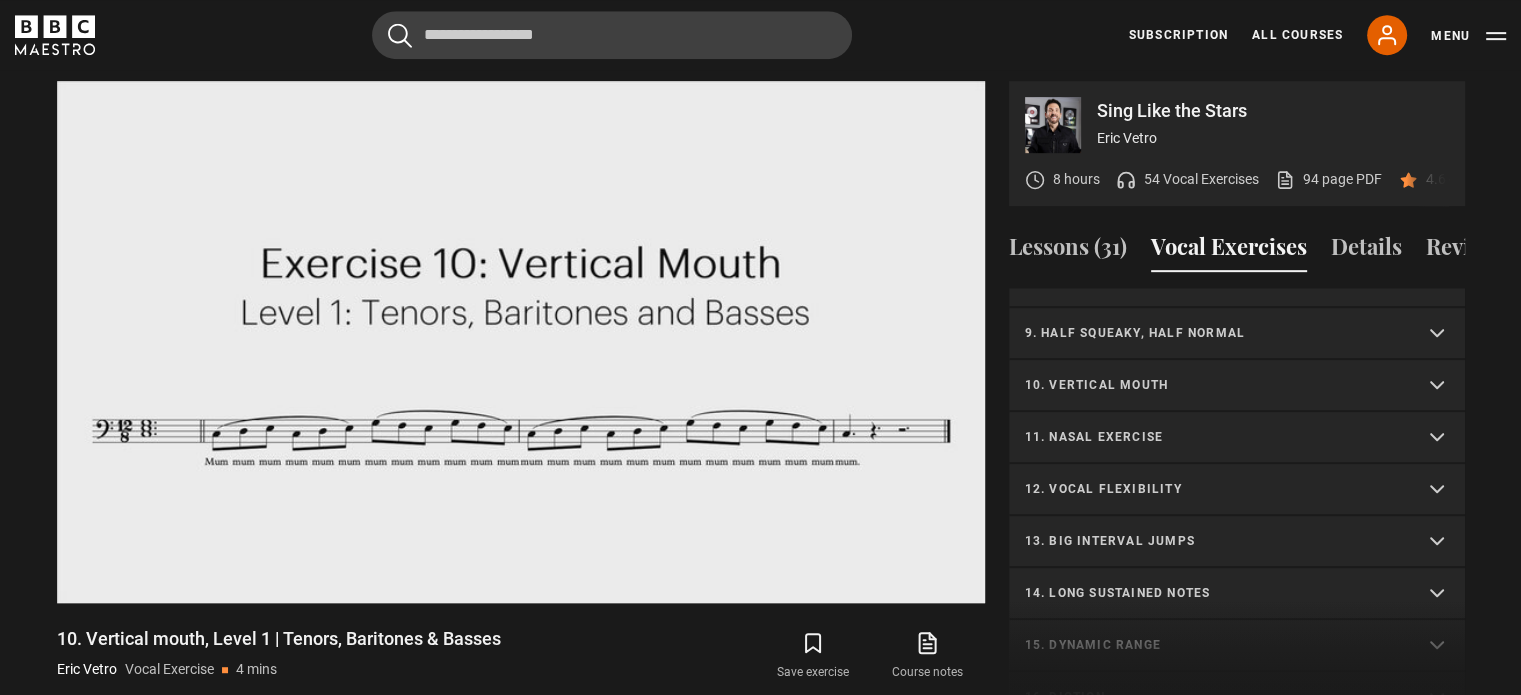 click on "11. Nasal exercise" at bounding box center (1213, 437) 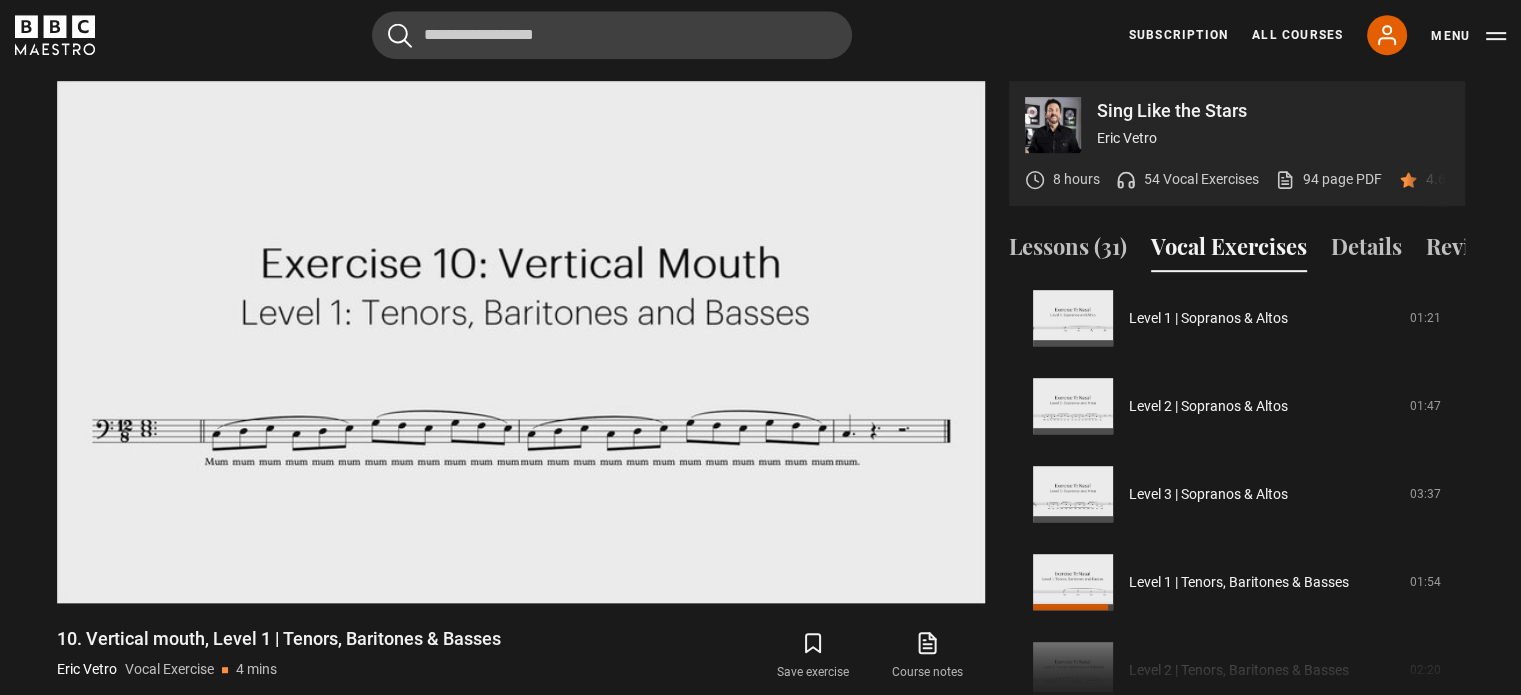 scroll, scrollTop: 696, scrollLeft: 0, axis: vertical 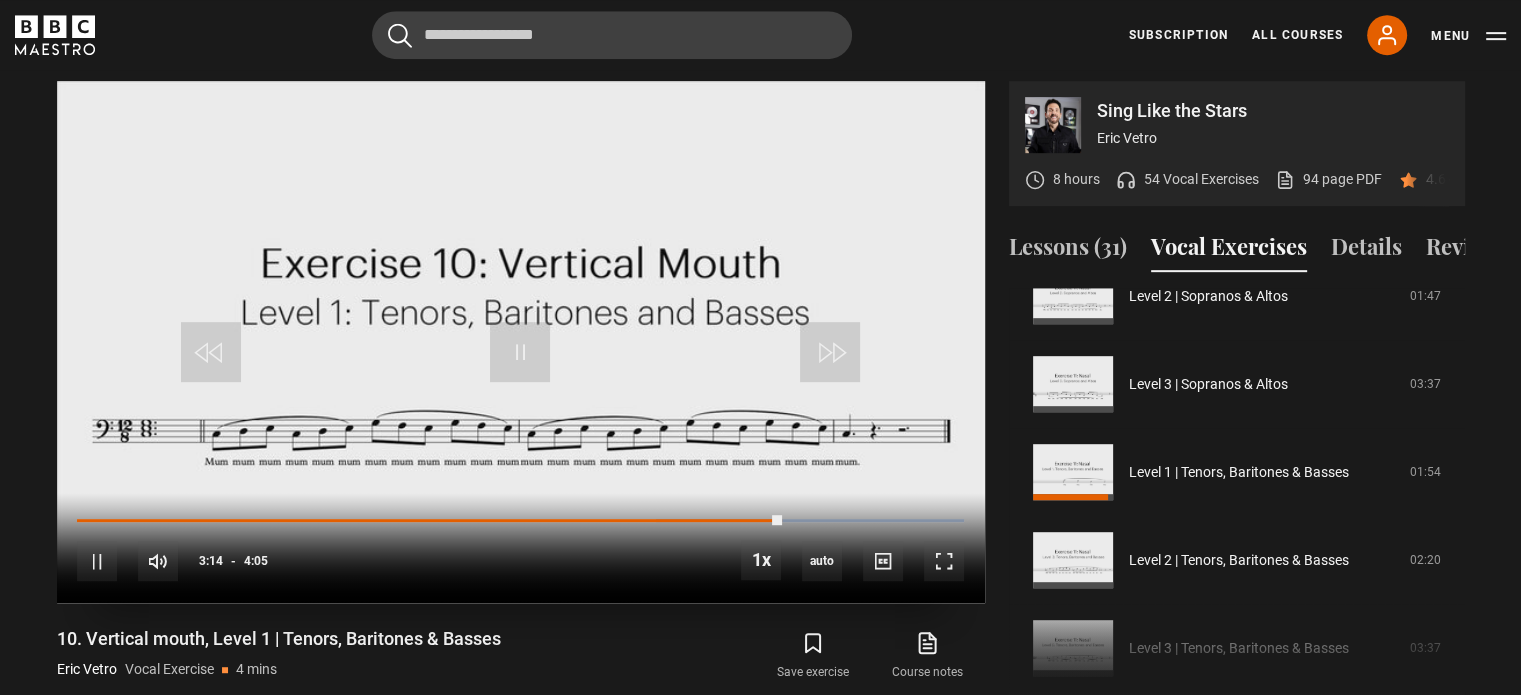 click at bounding box center [521, 342] 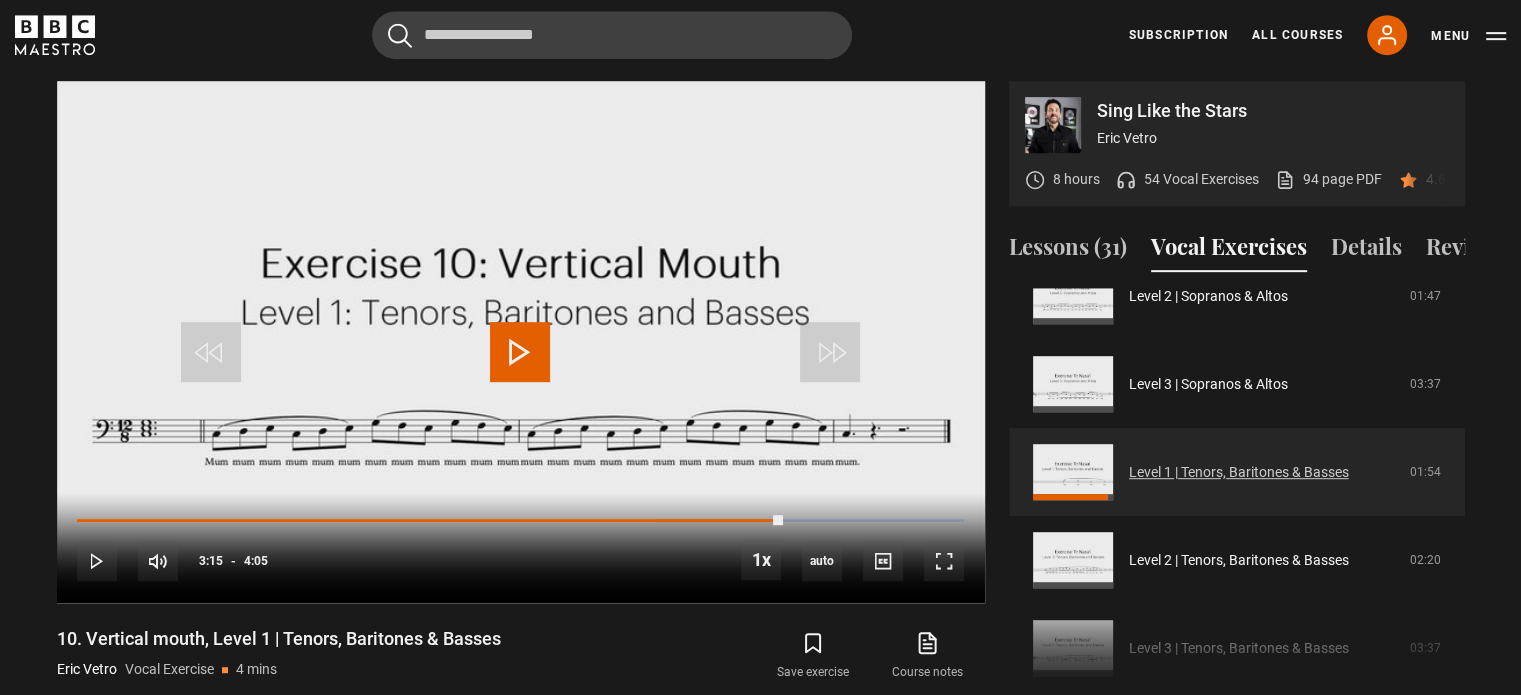 click on "Level 1 | Tenors, Baritones & Basses" at bounding box center (1239, 472) 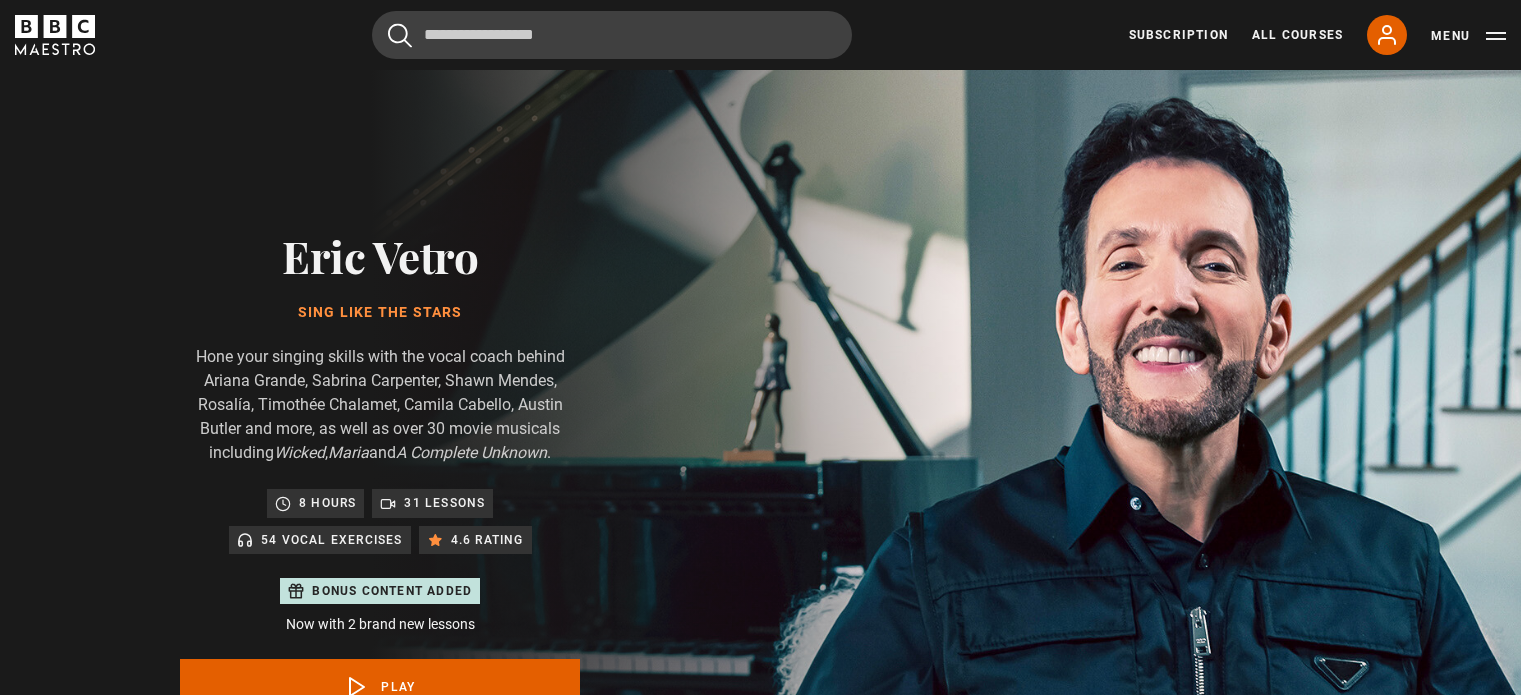 scroll, scrollTop: 956, scrollLeft: 0, axis: vertical 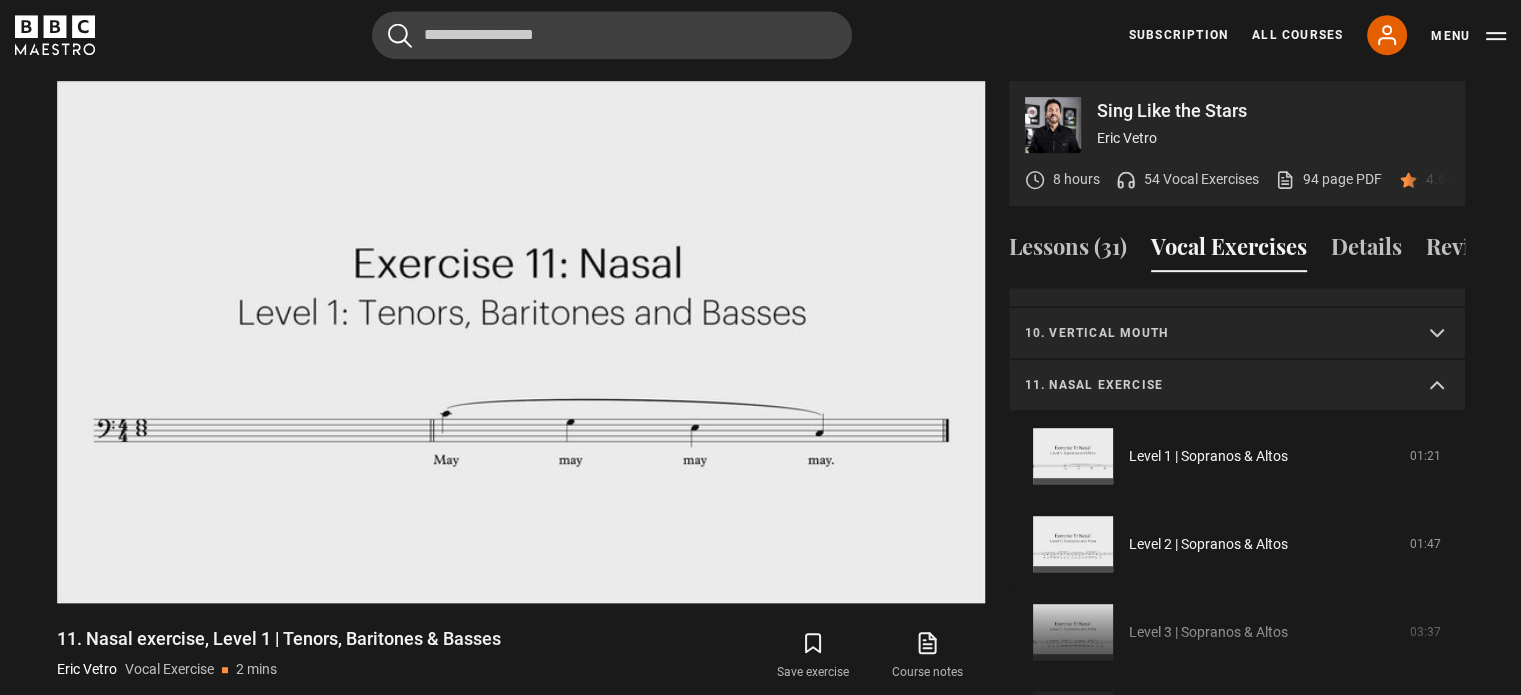 click on "11. Nasal exercise" at bounding box center (1237, 386) 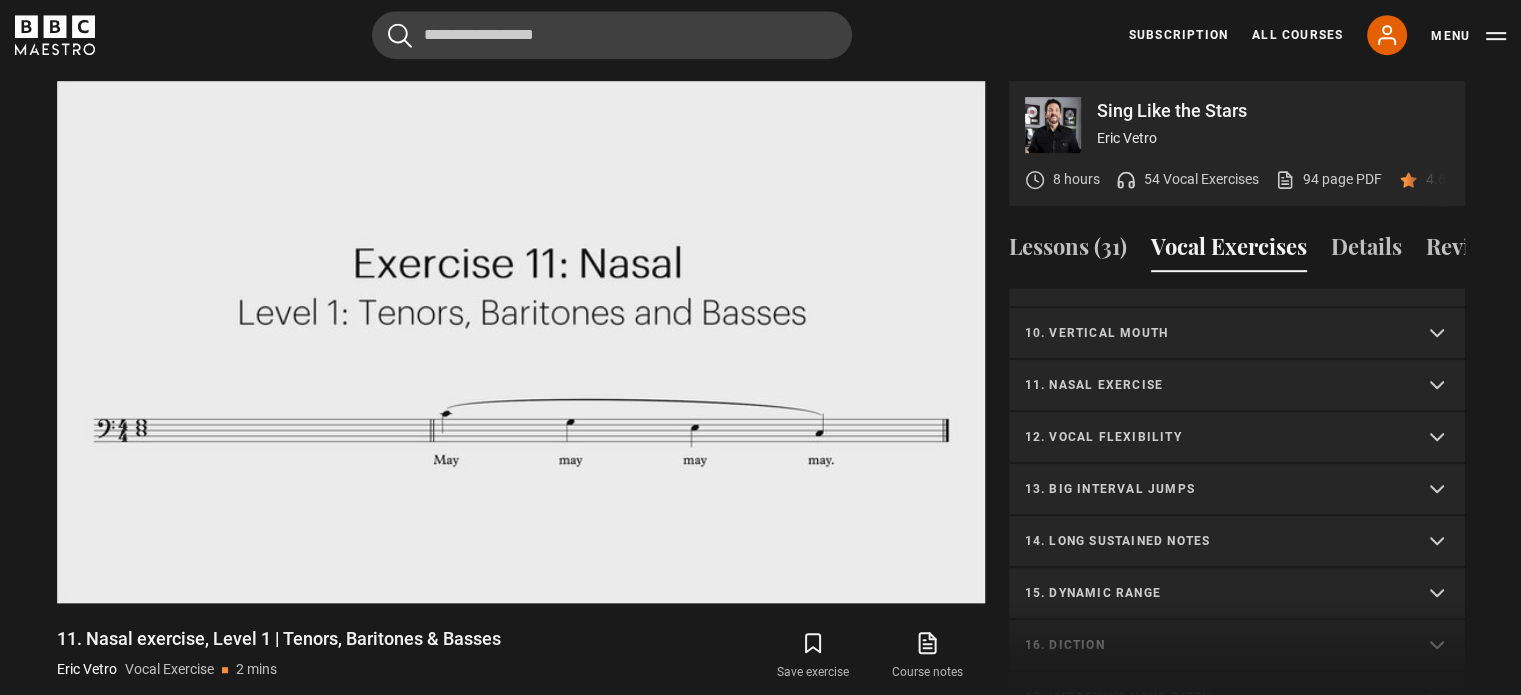 click on "12. Vocal flexibility" at bounding box center (1237, 438) 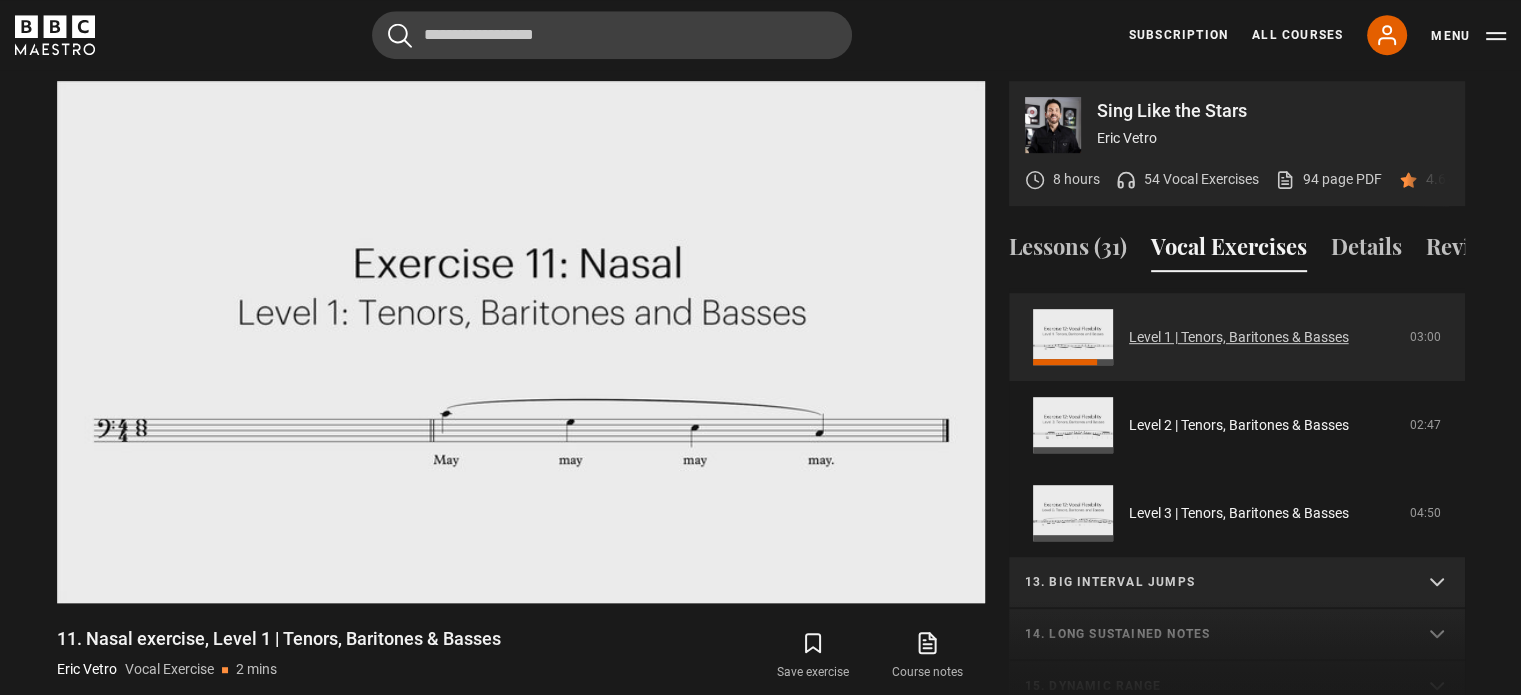 scroll, scrollTop: 948, scrollLeft: 0, axis: vertical 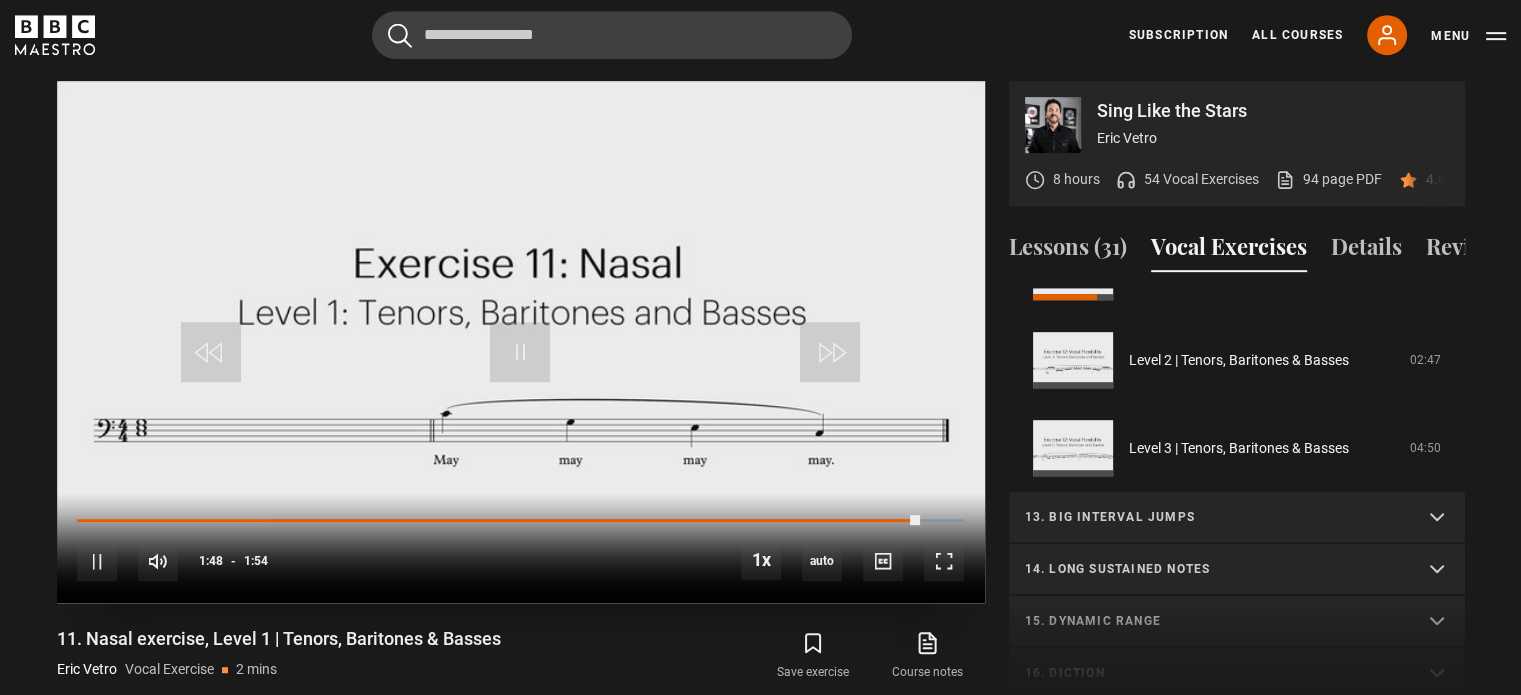 click at bounding box center [521, 342] 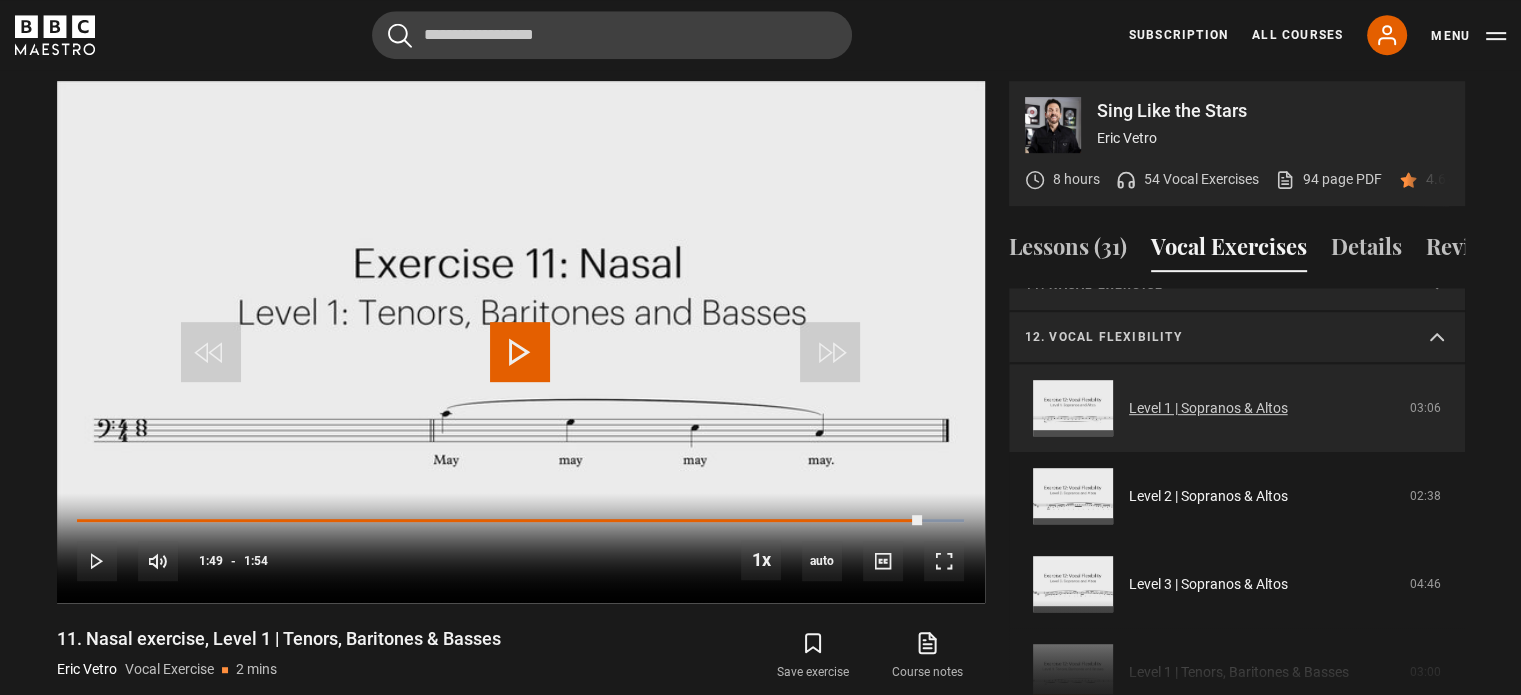 scroll, scrollTop: 748, scrollLeft: 0, axis: vertical 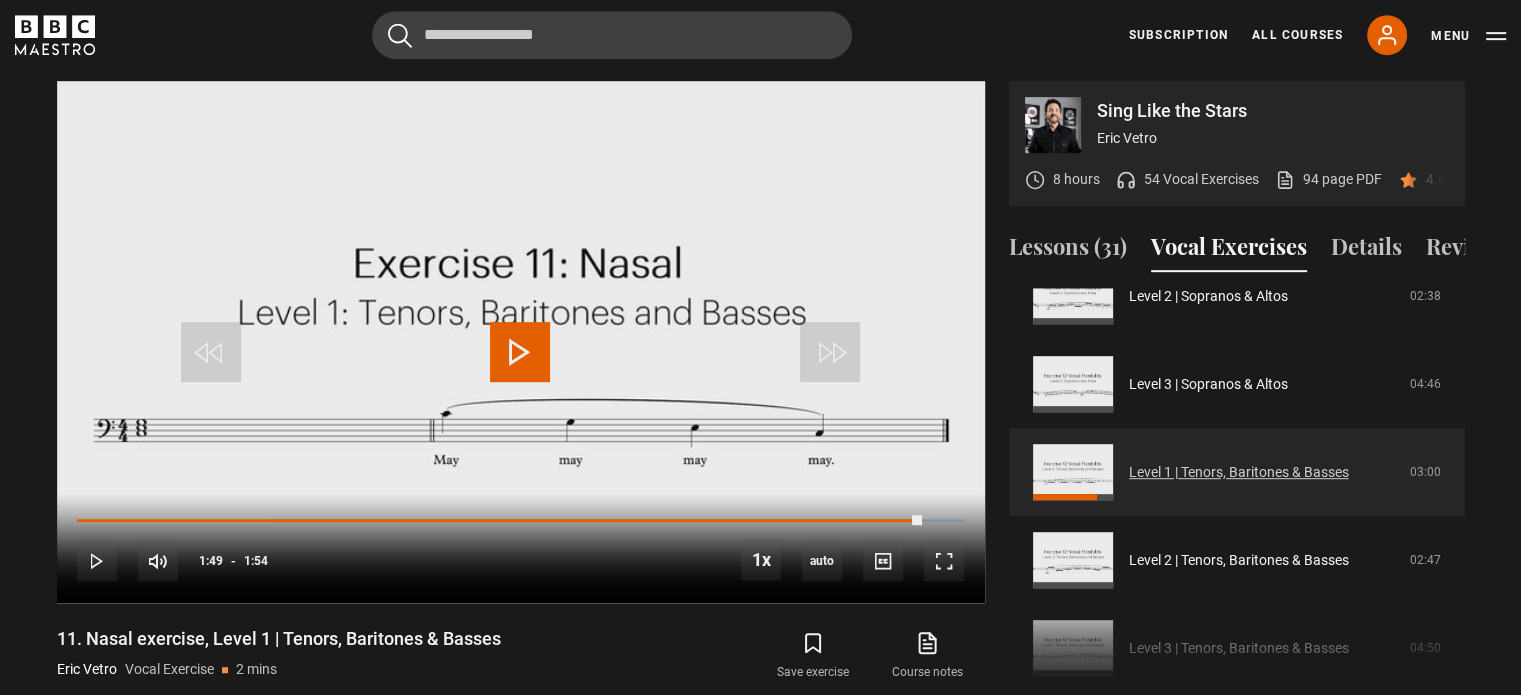 click on "Level 1 | Tenors, Baritones & Basses" at bounding box center [1239, 472] 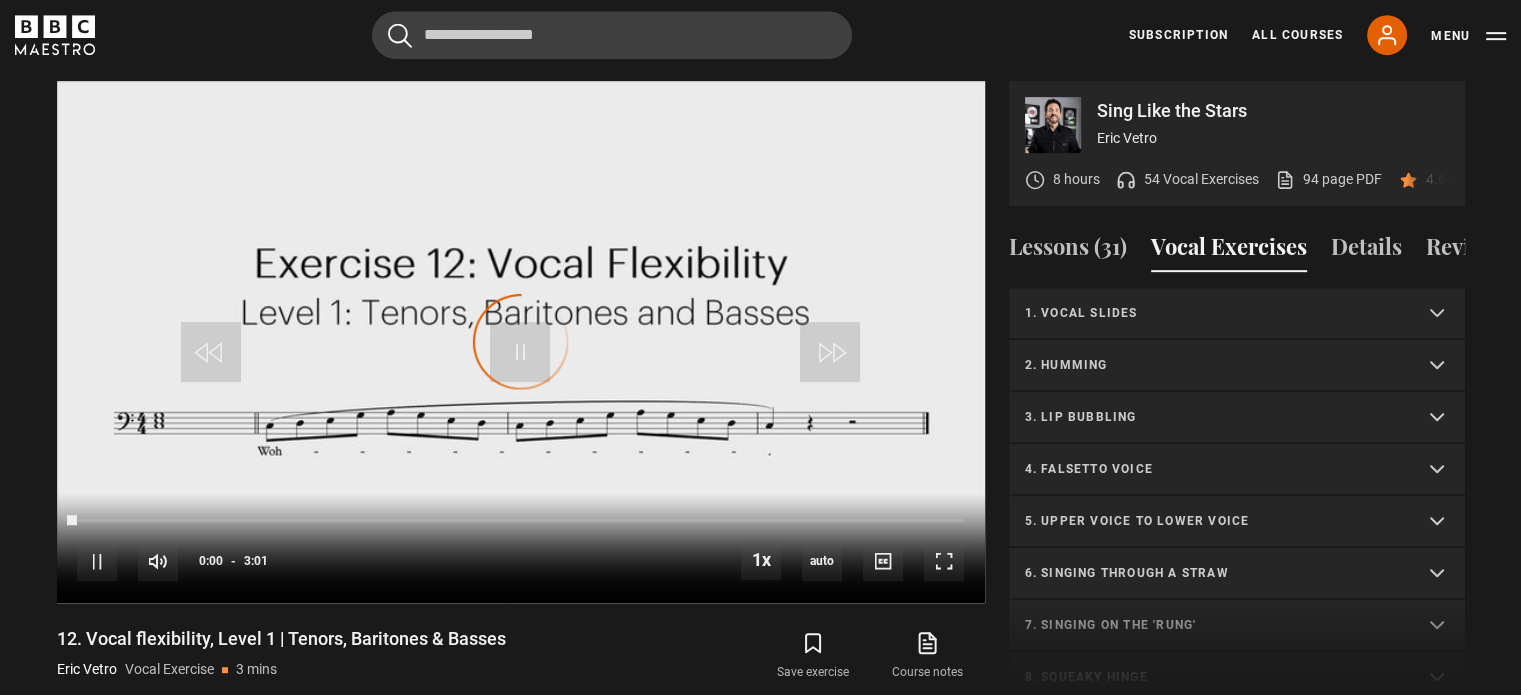 scroll, scrollTop: 956, scrollLeft: 0, axis: vertical 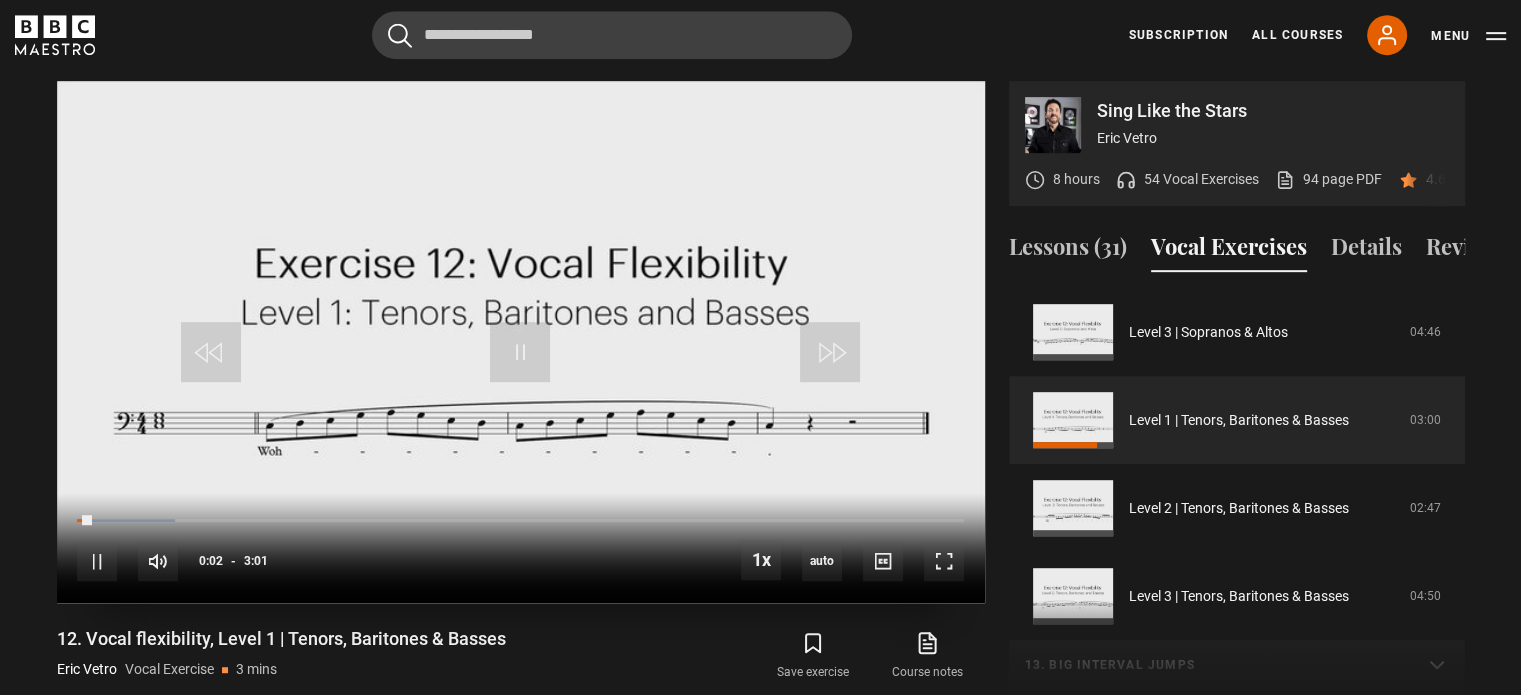 click at bounding box center (521, 342) 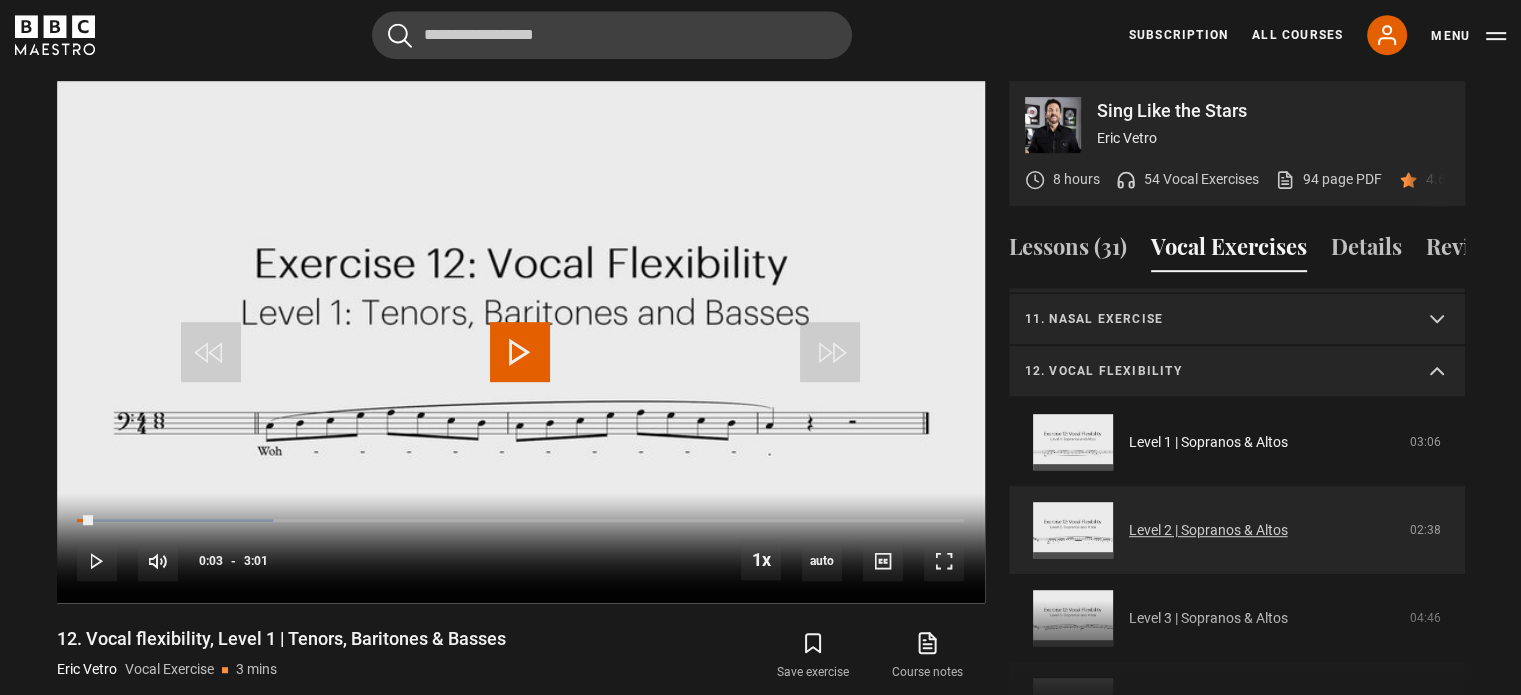 scroll, scrollTop: 500, scrollLeft: 0, axis: vertical 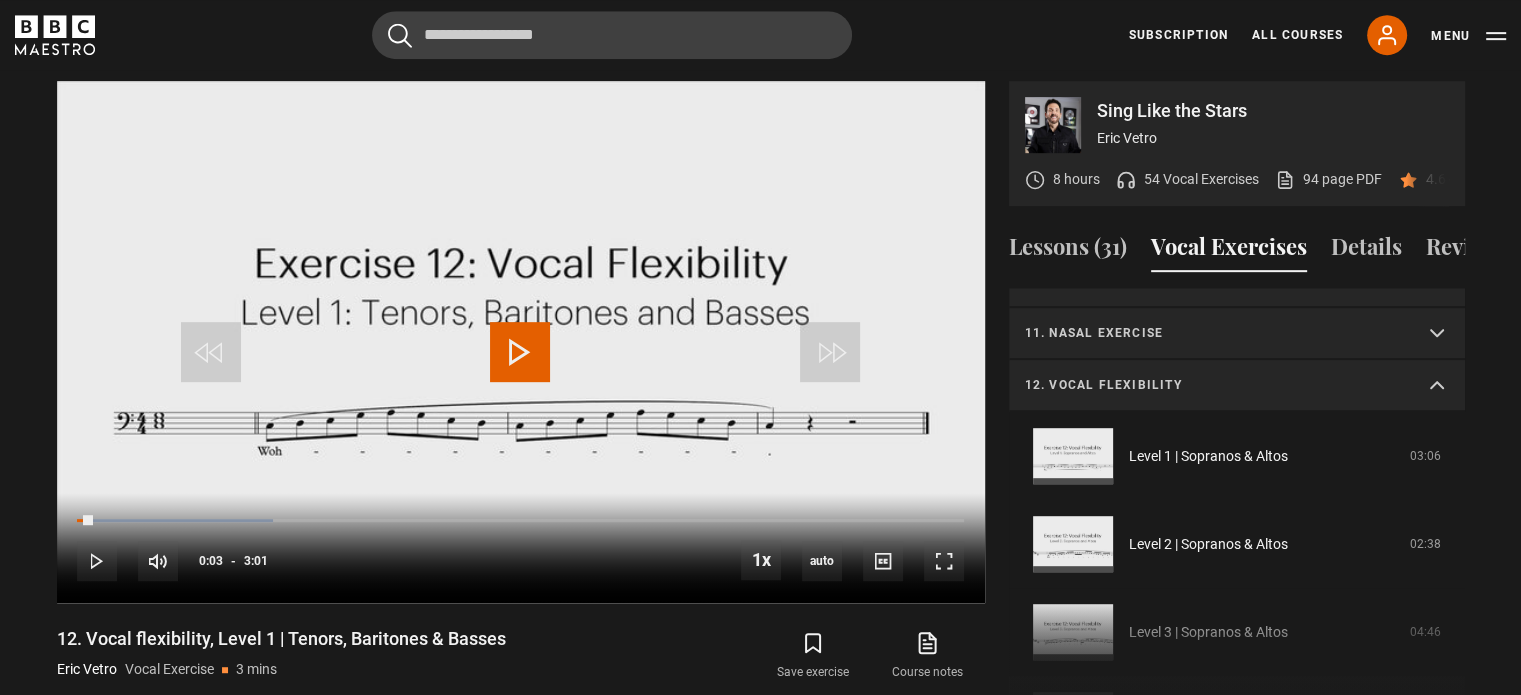 click on "12. Vocal flexibility" at bounding box center (1237, 386) 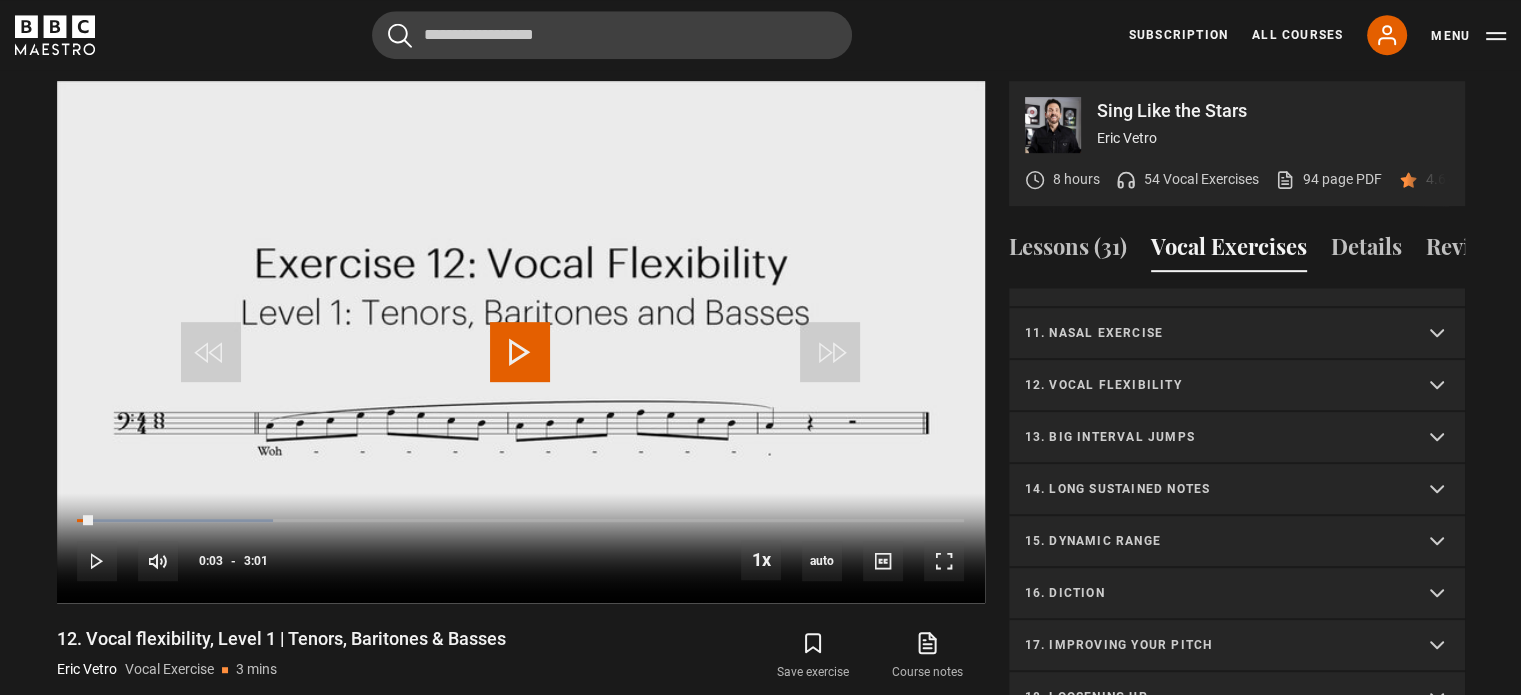 click on "13. Big interval jumps" at bounding box center (1237, 438) 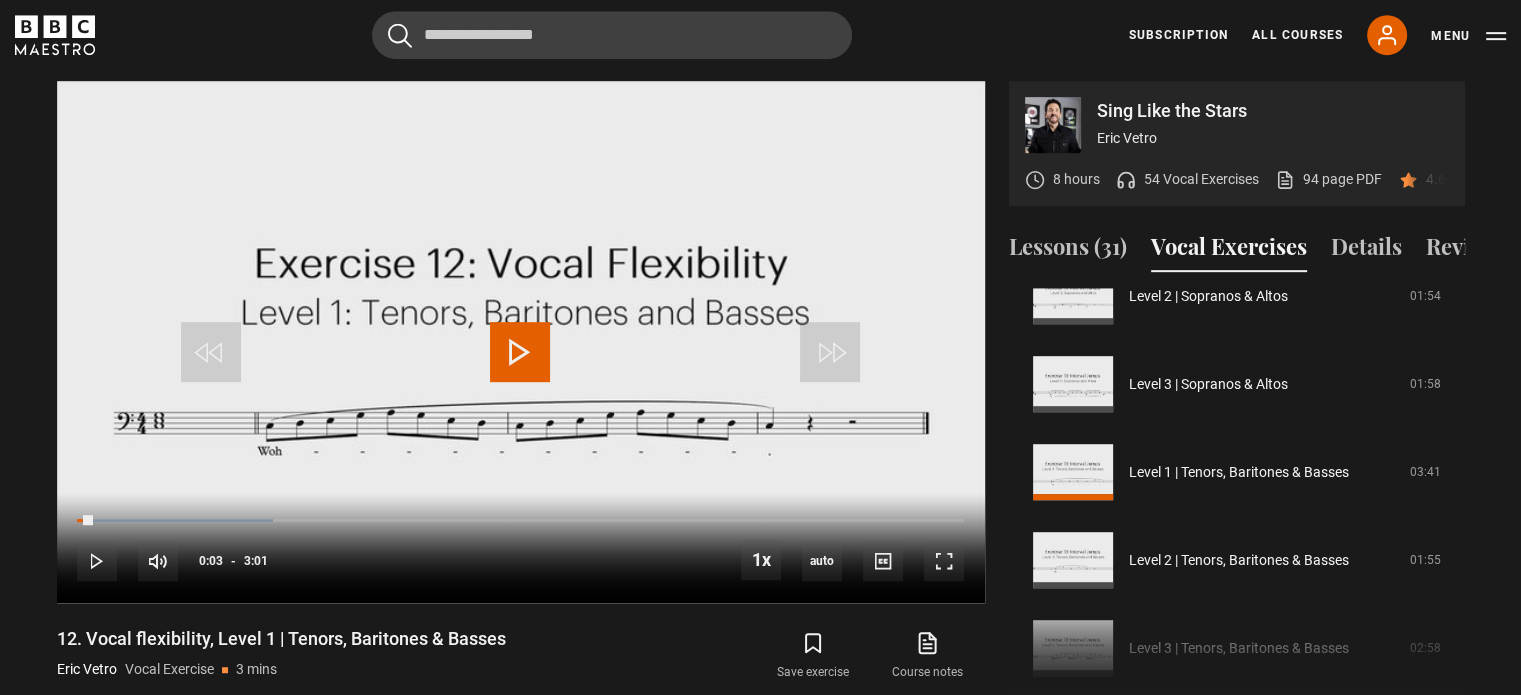 scroll, scrollTop: 900, scrollLeft: 0, axis: vertical 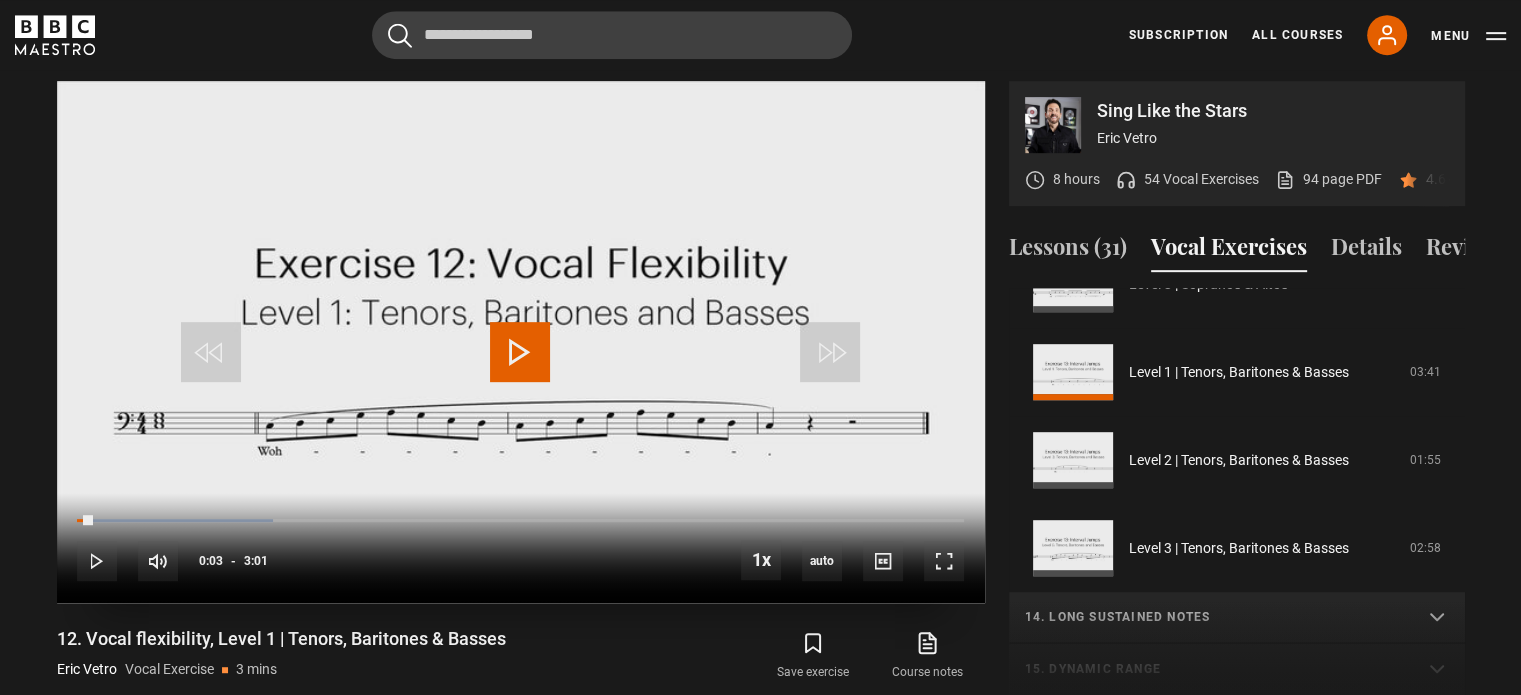 click at bounding box center (520, 352) 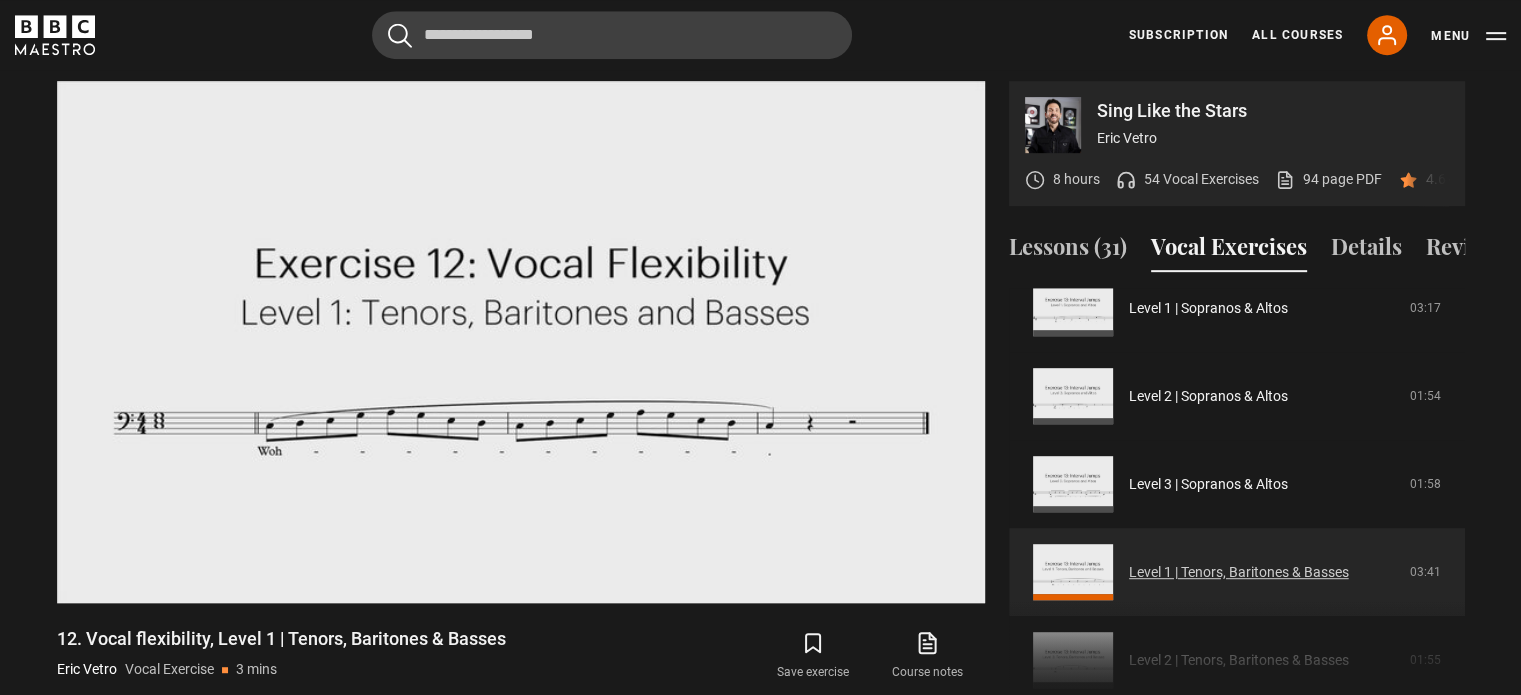 scroll, scrollTop: 900, scrollLeft: 0, axis: vertical 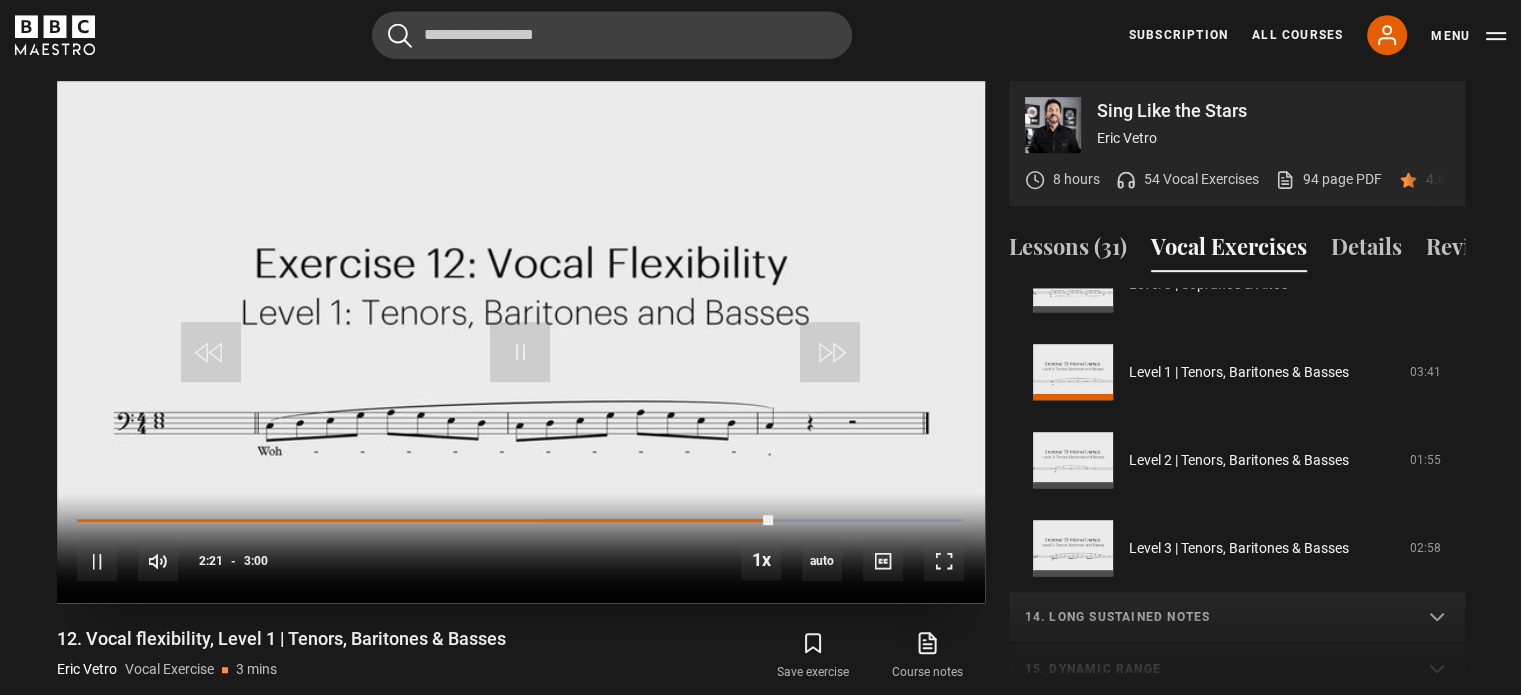 click at bounding box center [521, 342] 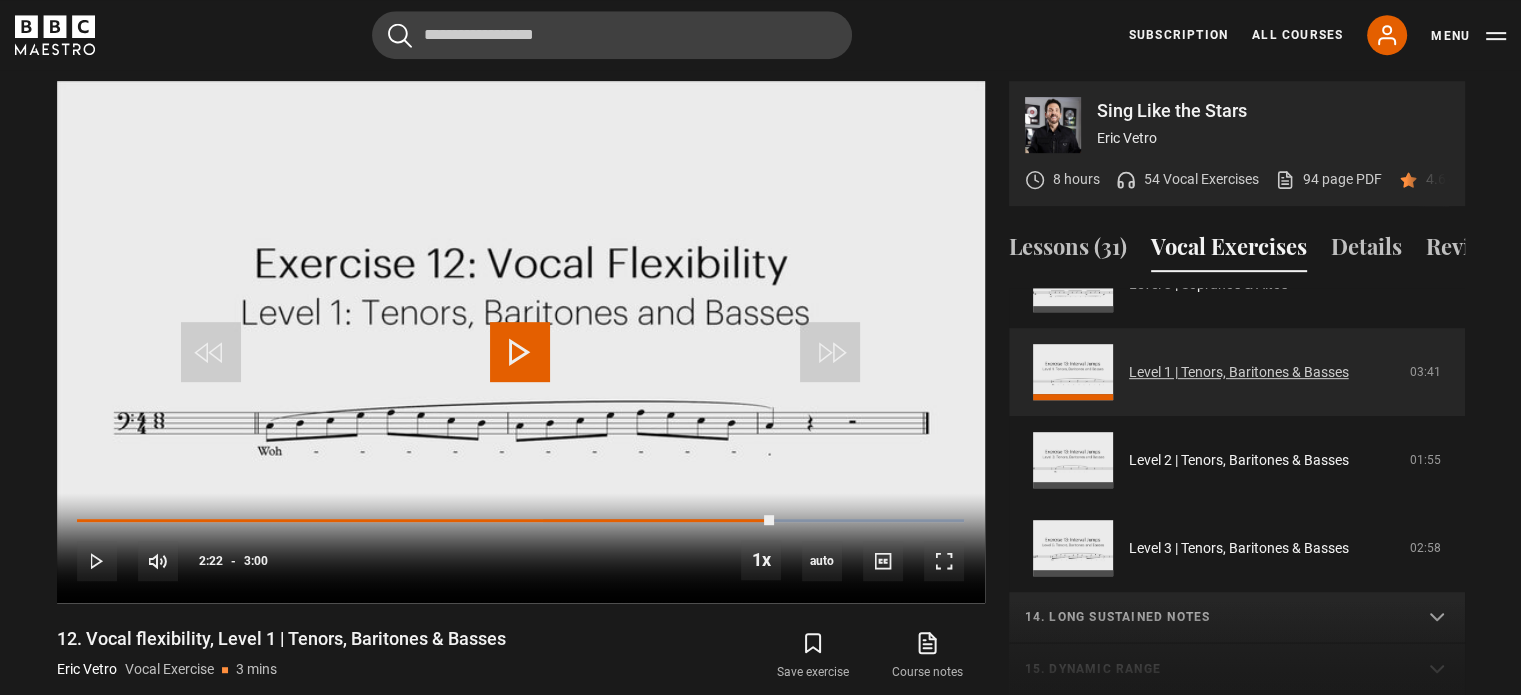 click on "Level 1 | Tenors, Baritones & Basses" at bounding box center [1239, 372] 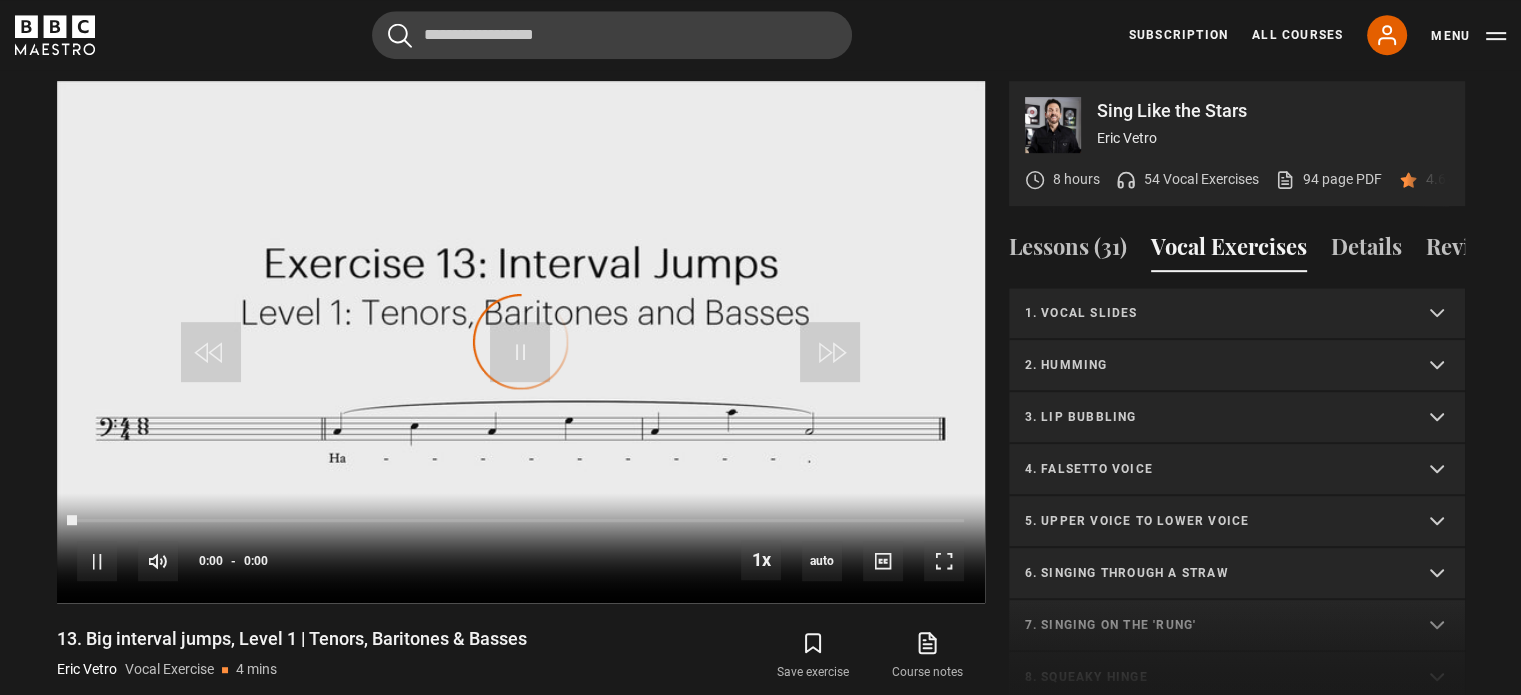 scroll, scrollTop: 956, scrollLeft: 0, axis: vertical 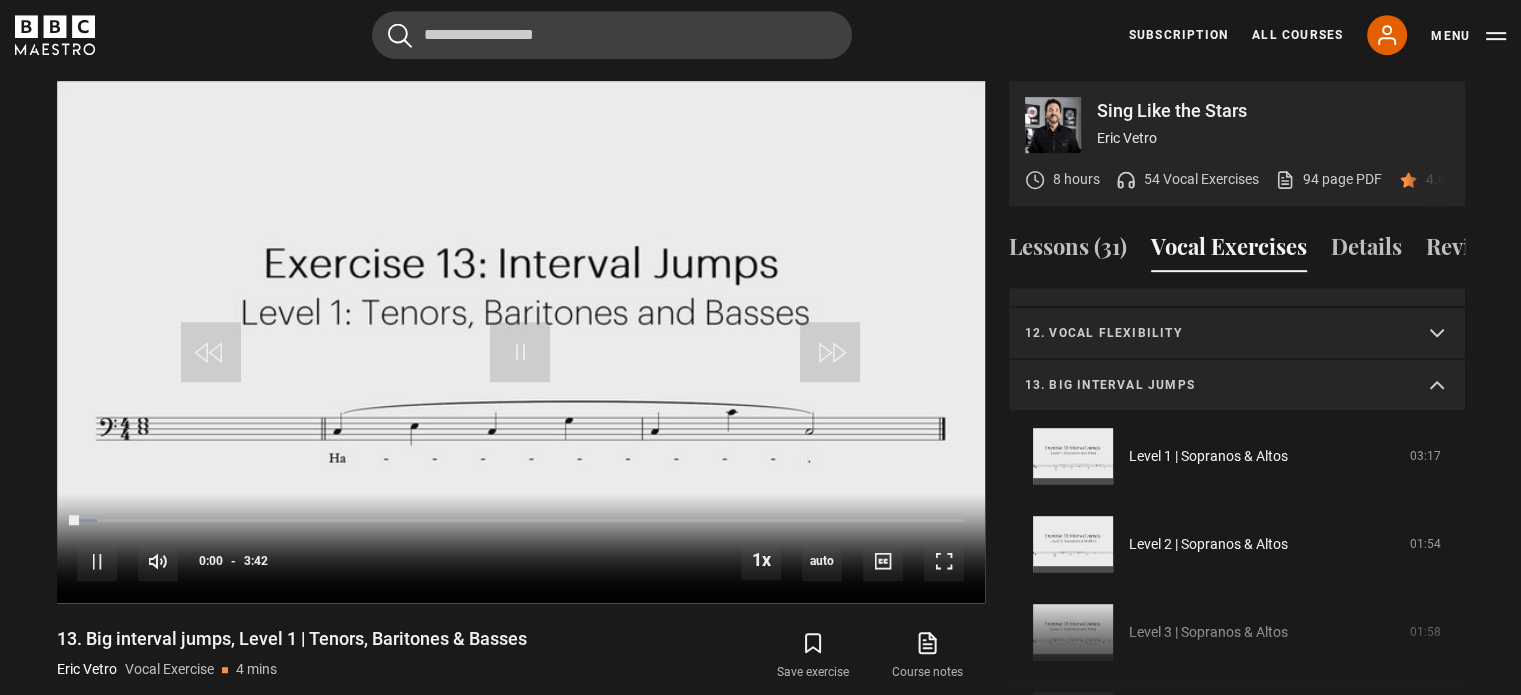 click on "13. Big interval jumps" at bounding box center (1213, 385) 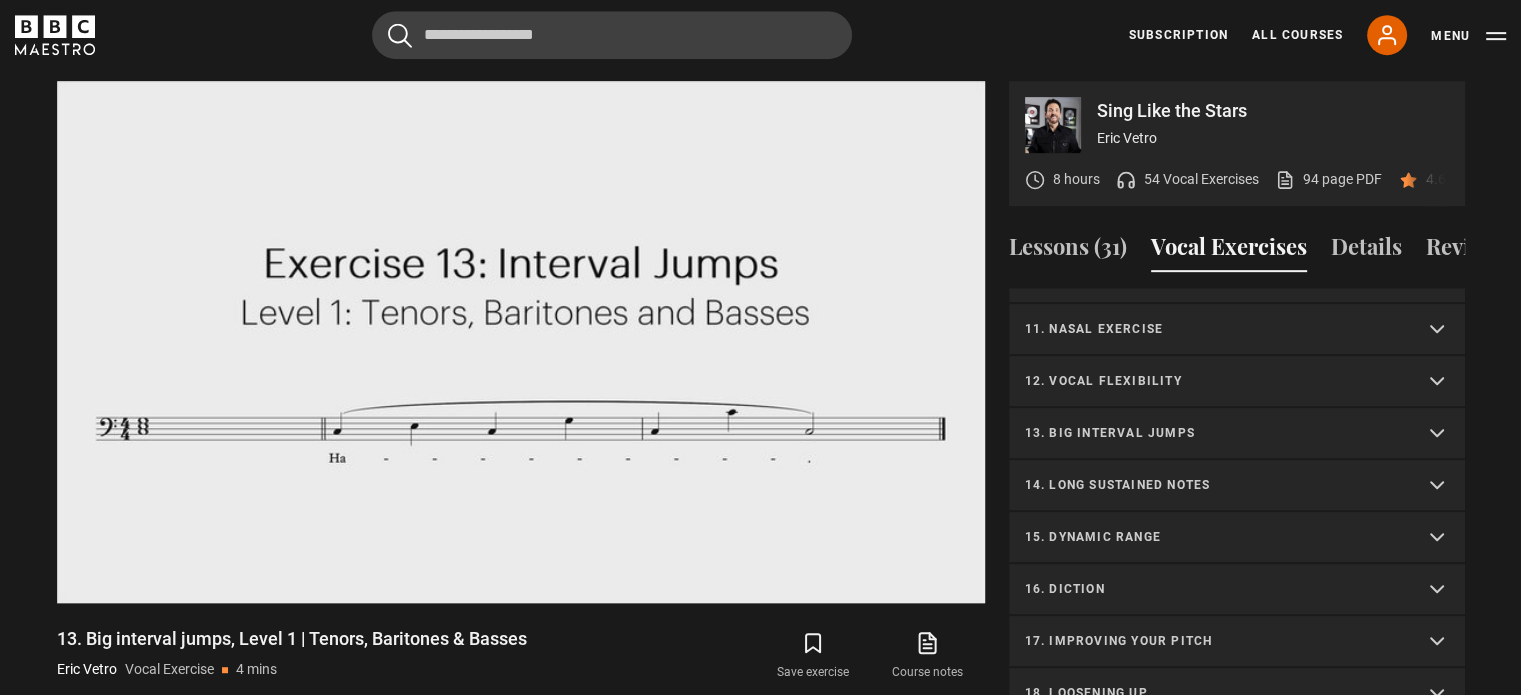 scroll, scrollTop: 504, scrollLeft: 0, axis: vertical 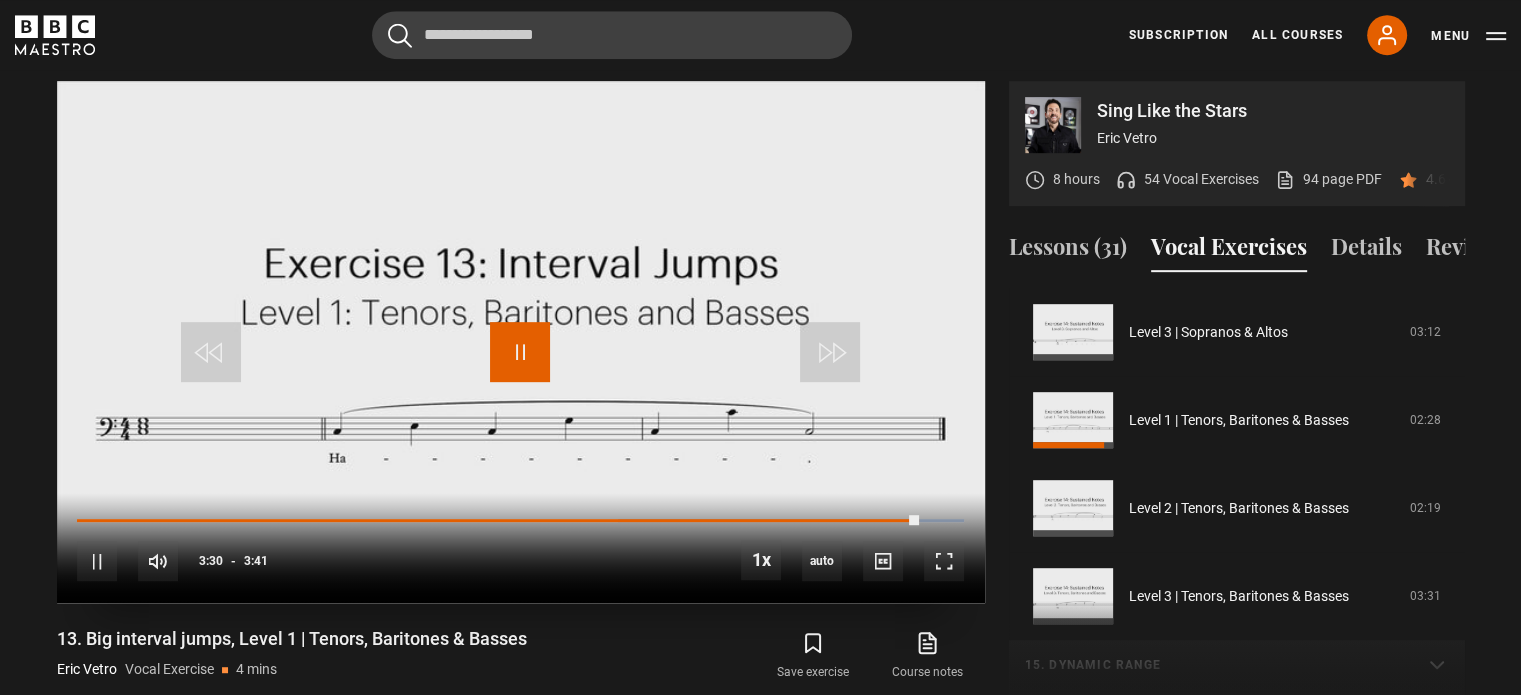 click at bounding box center [520, 352] 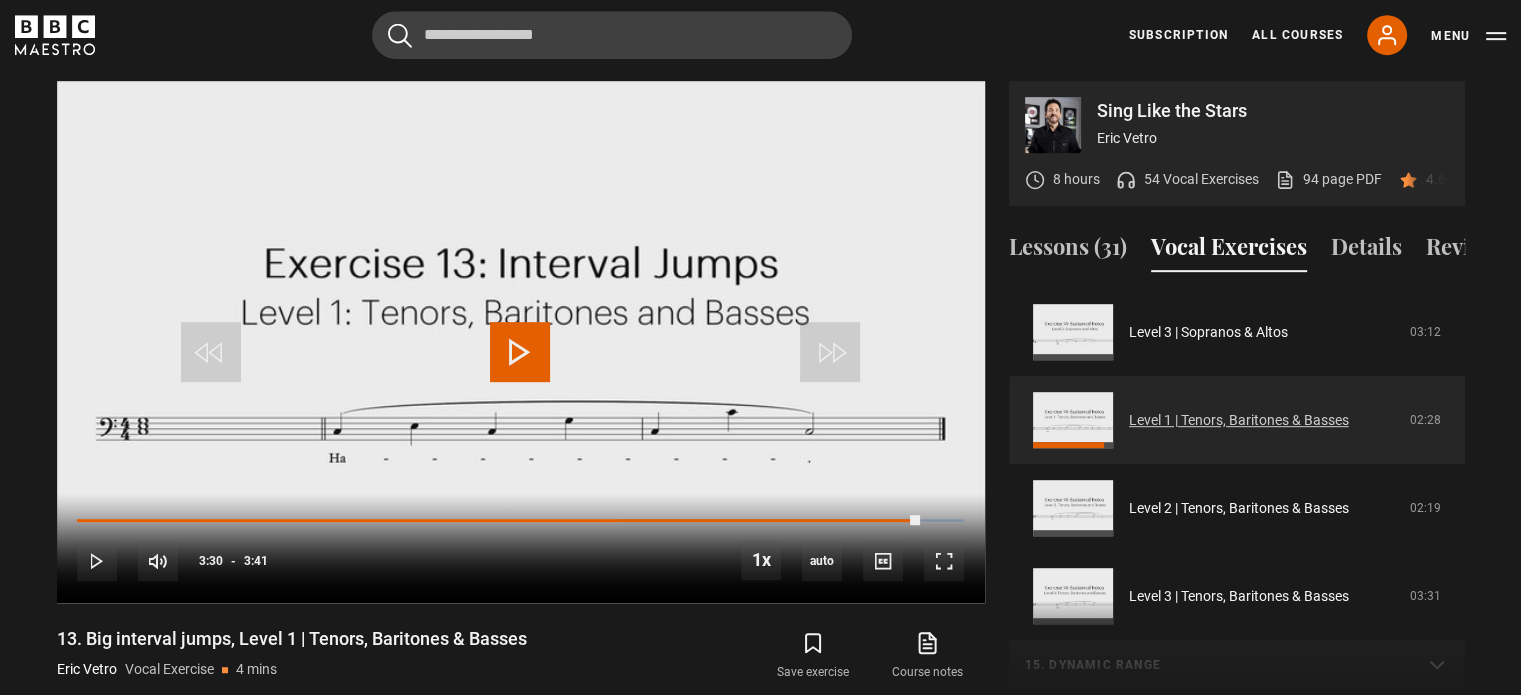 click on "Level 1 | Tenors, Baritones & Basses" at bounding box center (1239, 420) 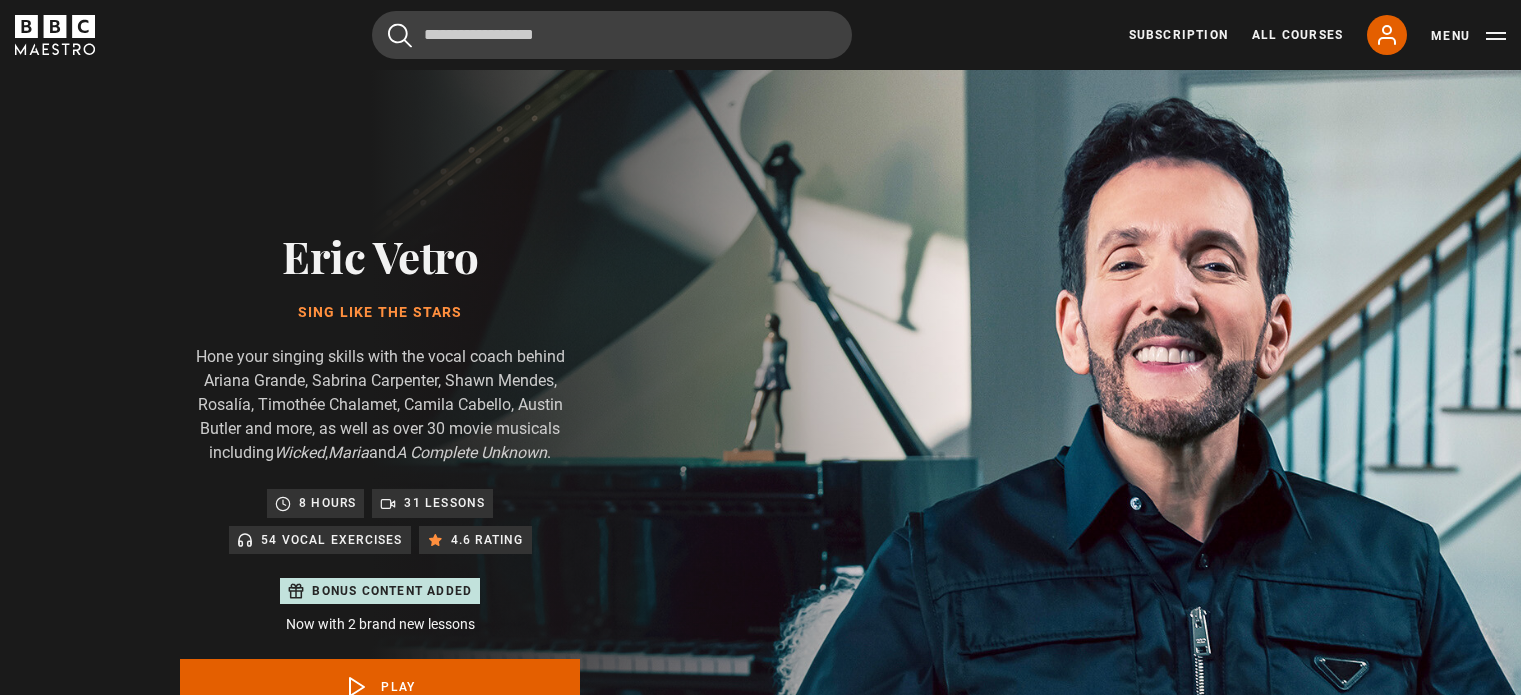 scroll, scrollTop: 956, scrollLeft: 0, axis: vertical 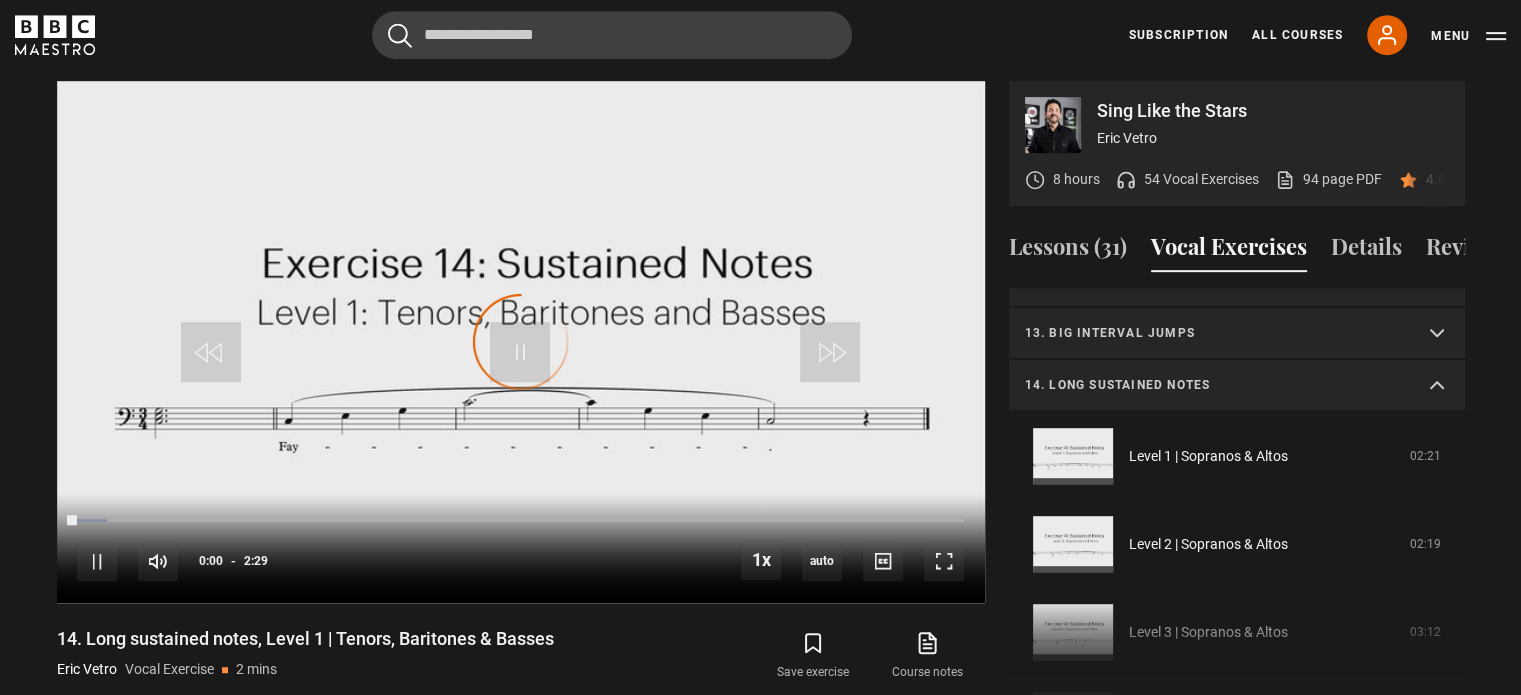 click on "14. Long sustained notes" at bounding box center [1237, 386] 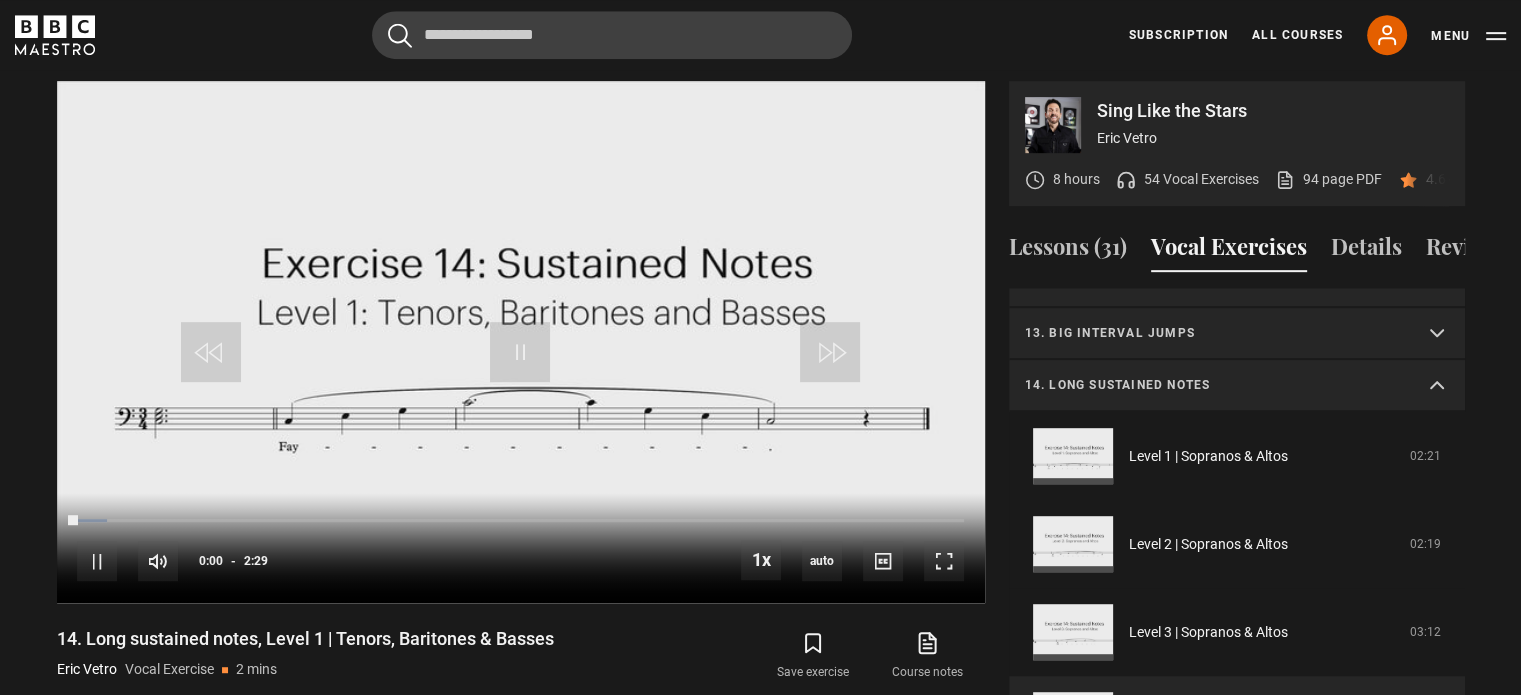 scroll, scrollTop: 504, scrollLeft: 0, axis: vertical 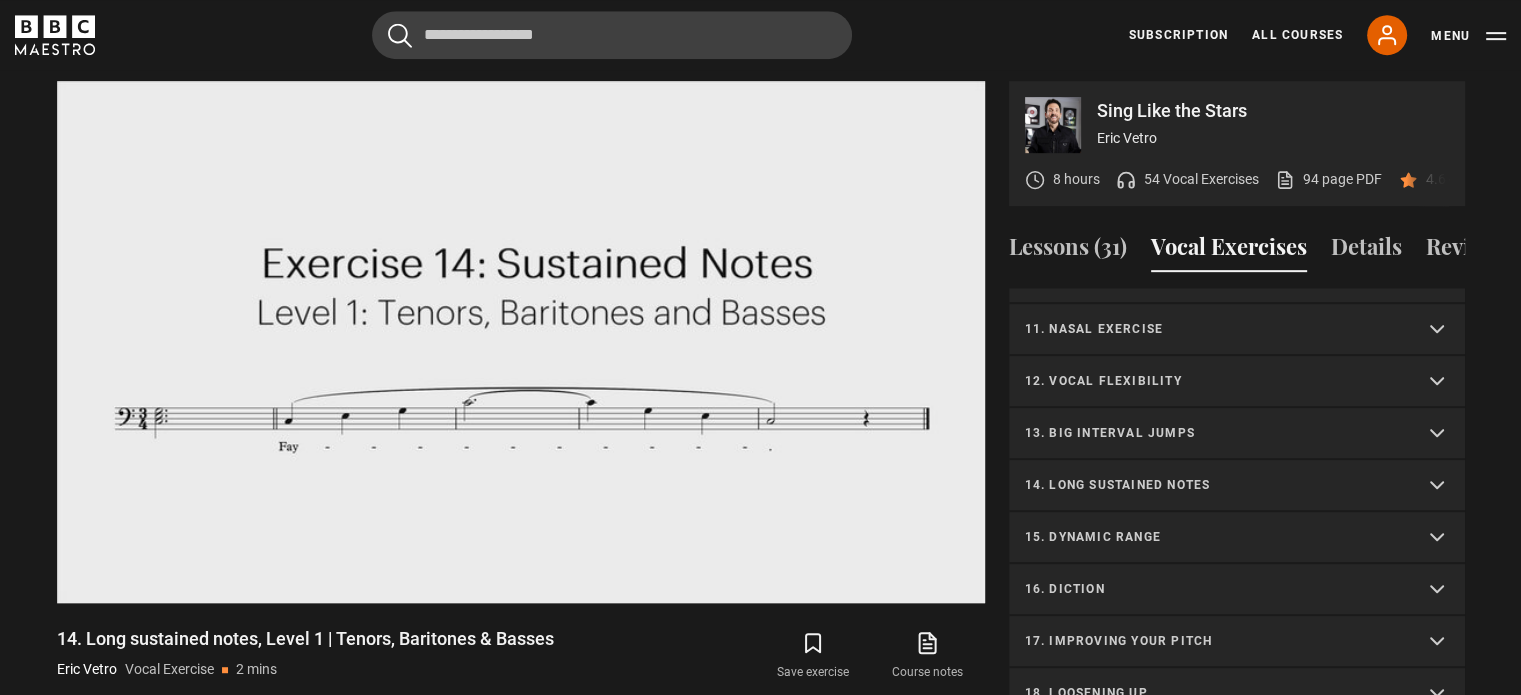 click on "15. Dynamic range" at bounding box center (1213, 537) 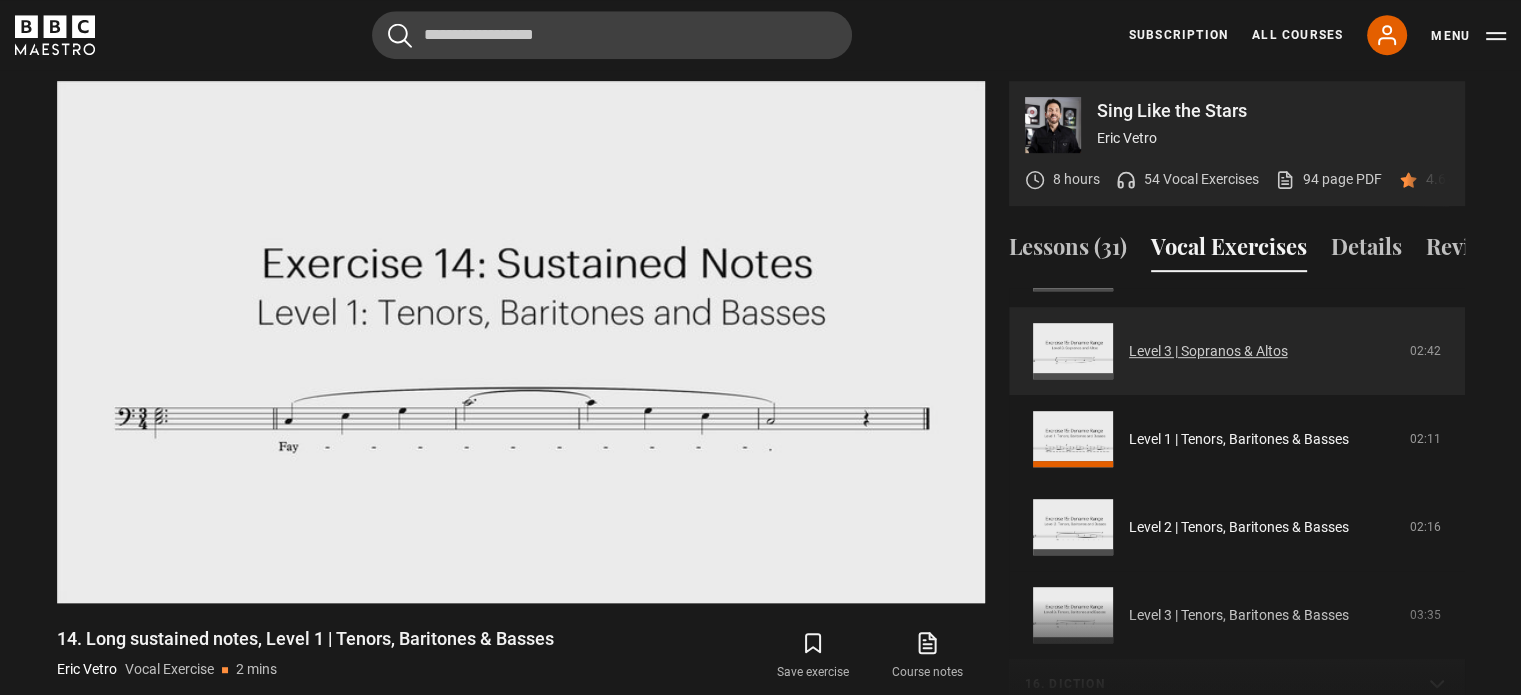 scroll, scrollTop: 1004, scrollLeft: 0, axis: vertical 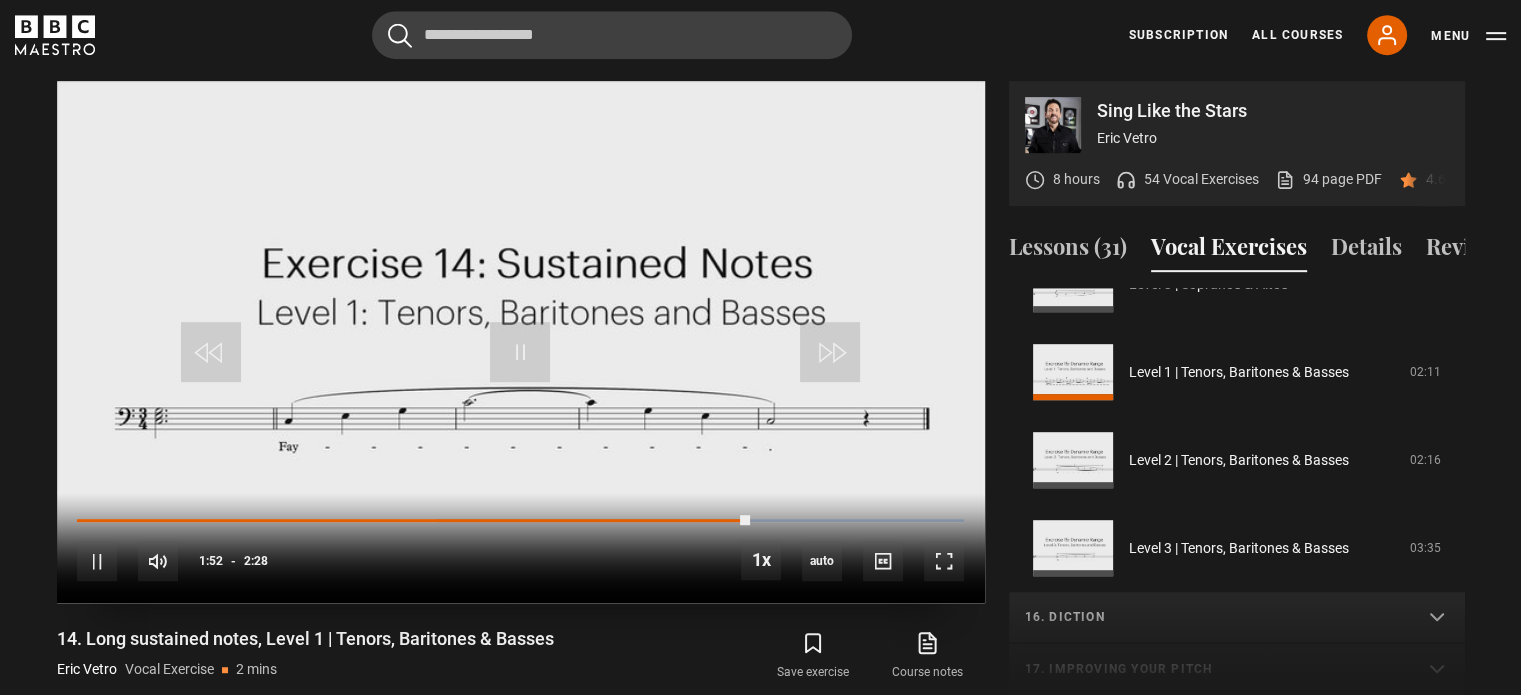 click at bounding box center [521, 342] 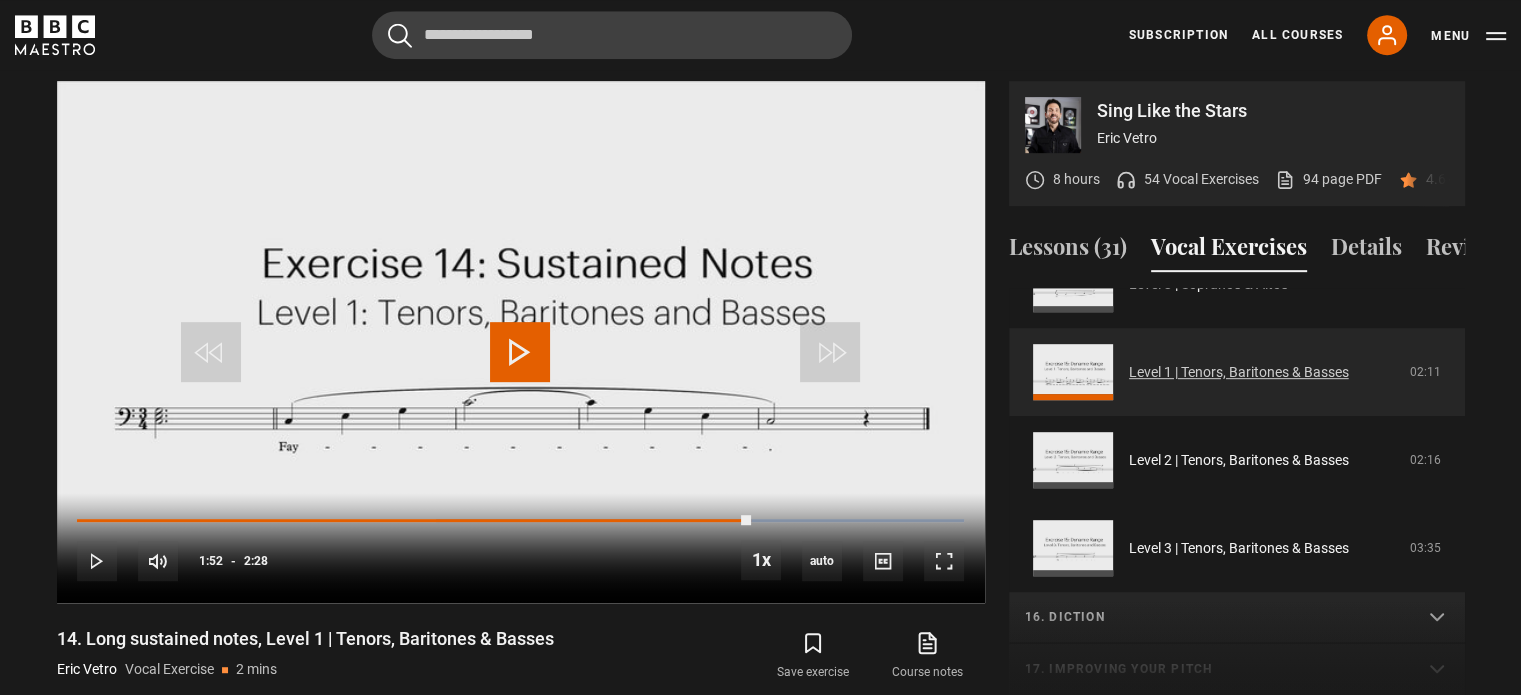 click on "Level 1 | Tenors, Baritones & Basses" at bounding box center (1239, 372) 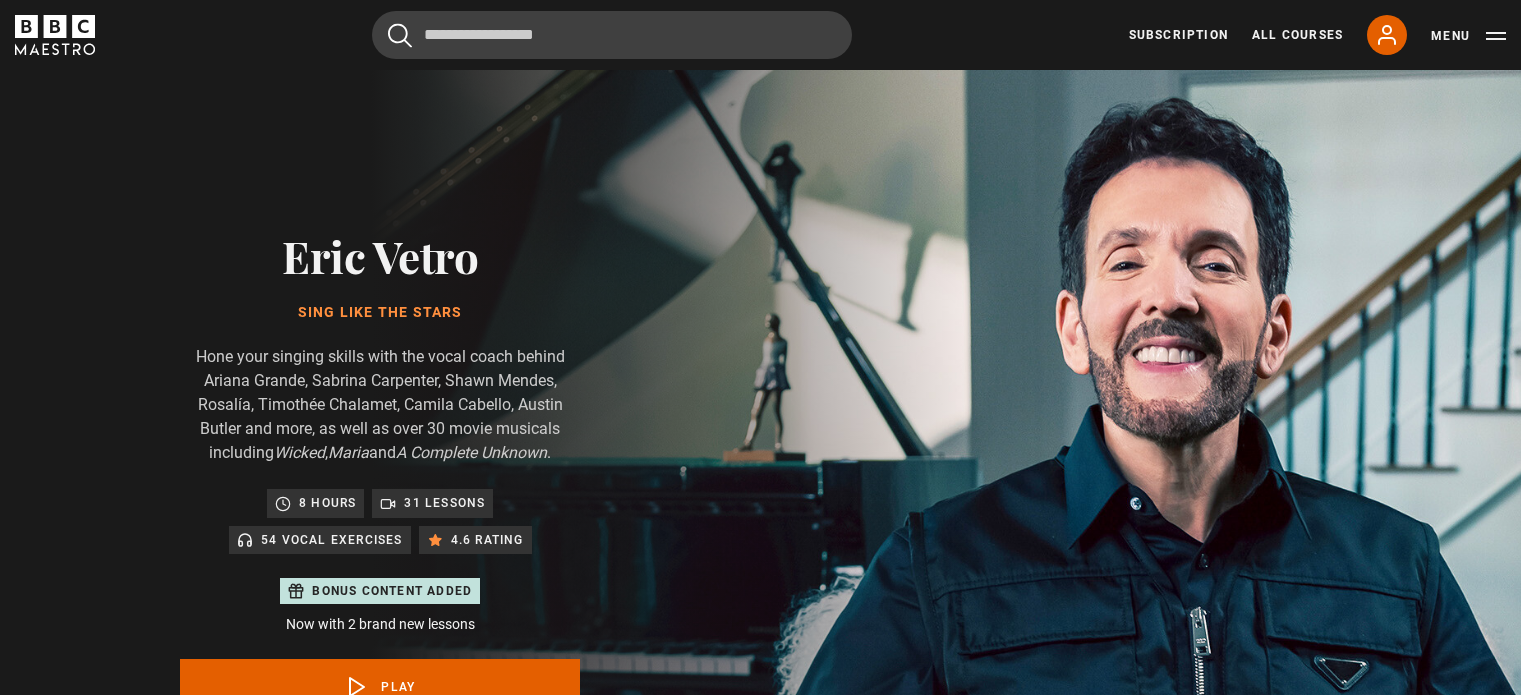scroll, scrollTop: 956, scrollLeft: 0, axis: vertical 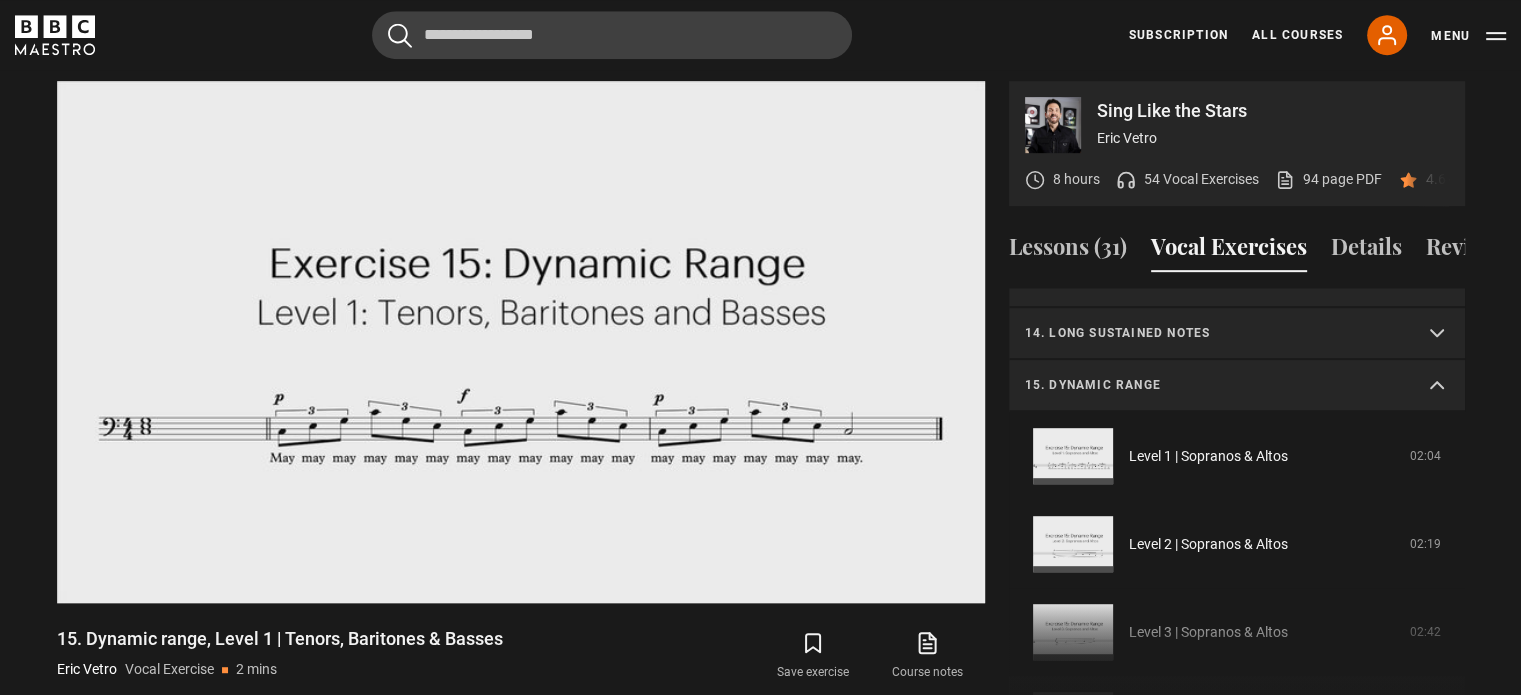 click on "15. Dynamic range" at bounding box center [1213, 385] 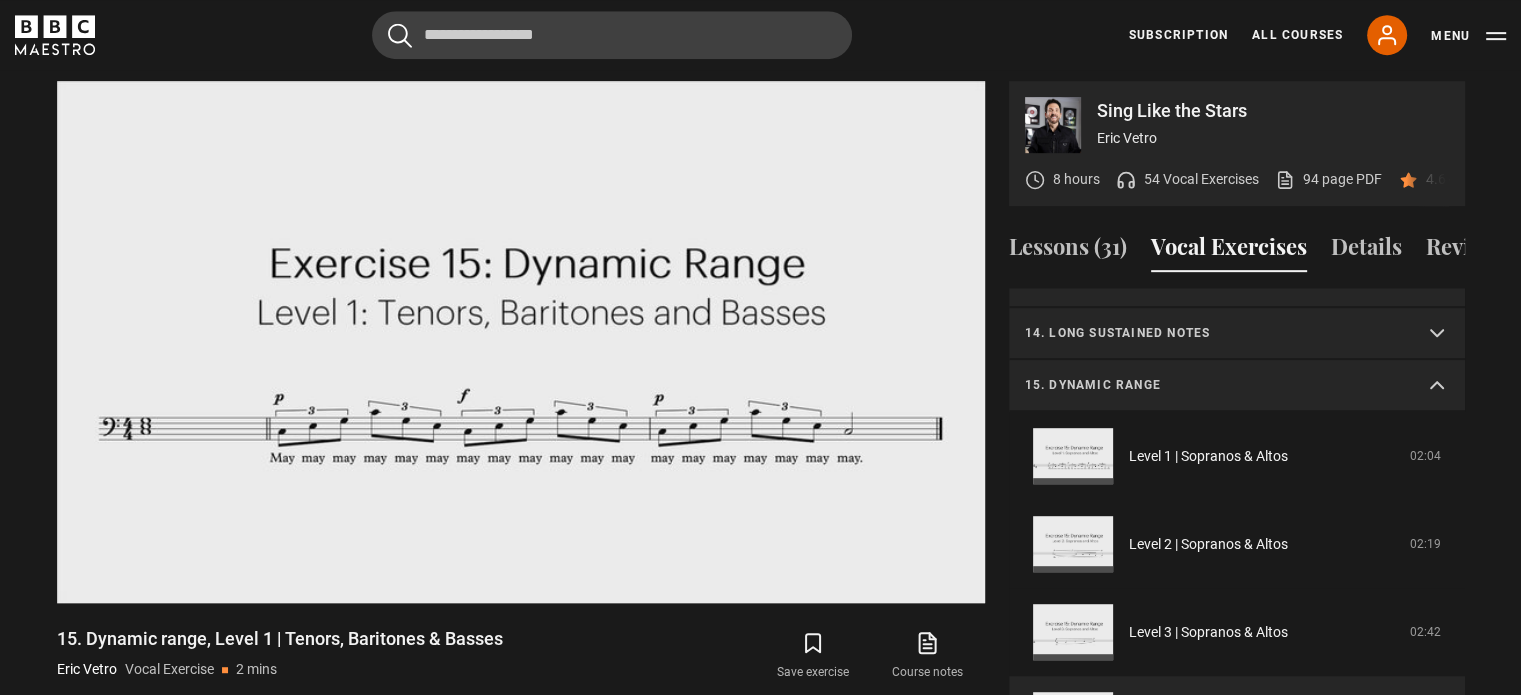 scroll, scrollTop: 504, scrollLeft: 0, axis: vertical 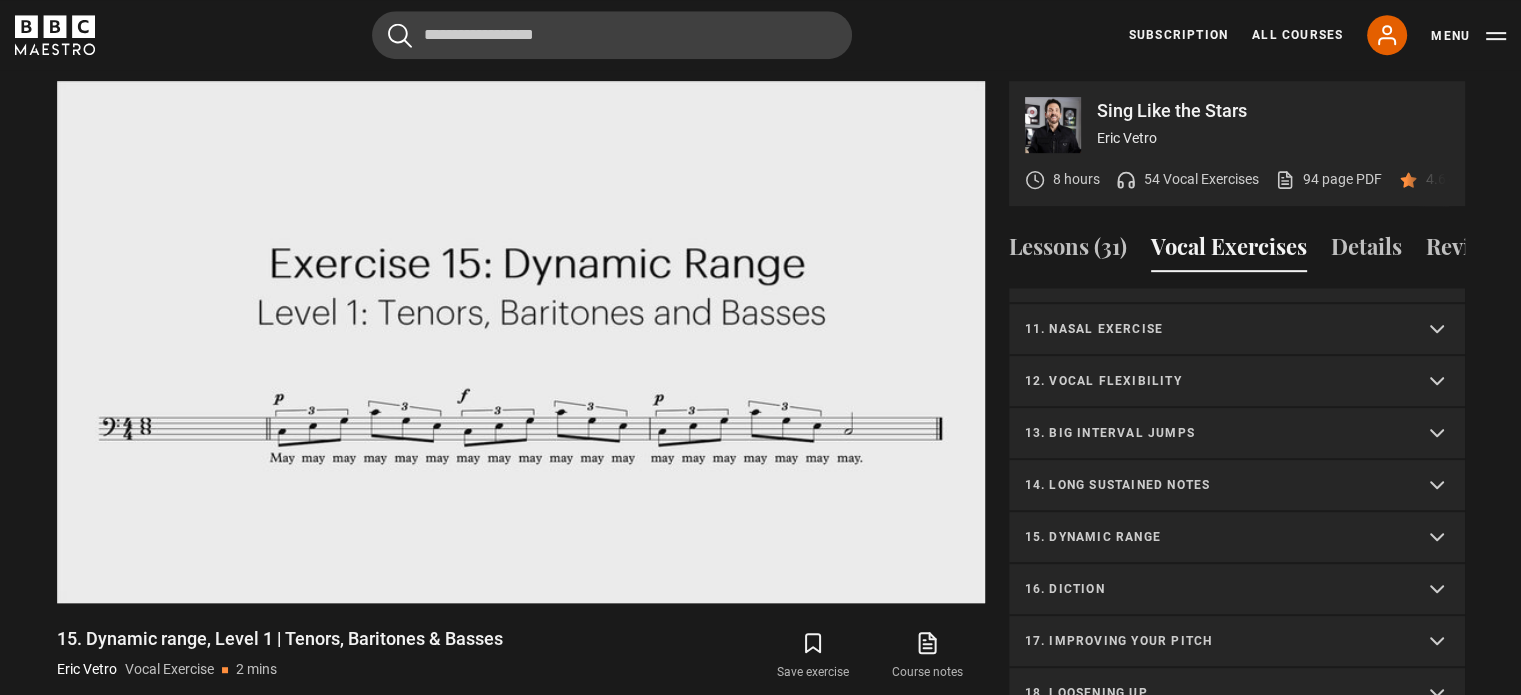 click on "16. Diction" at bounding box center [1237, 590] 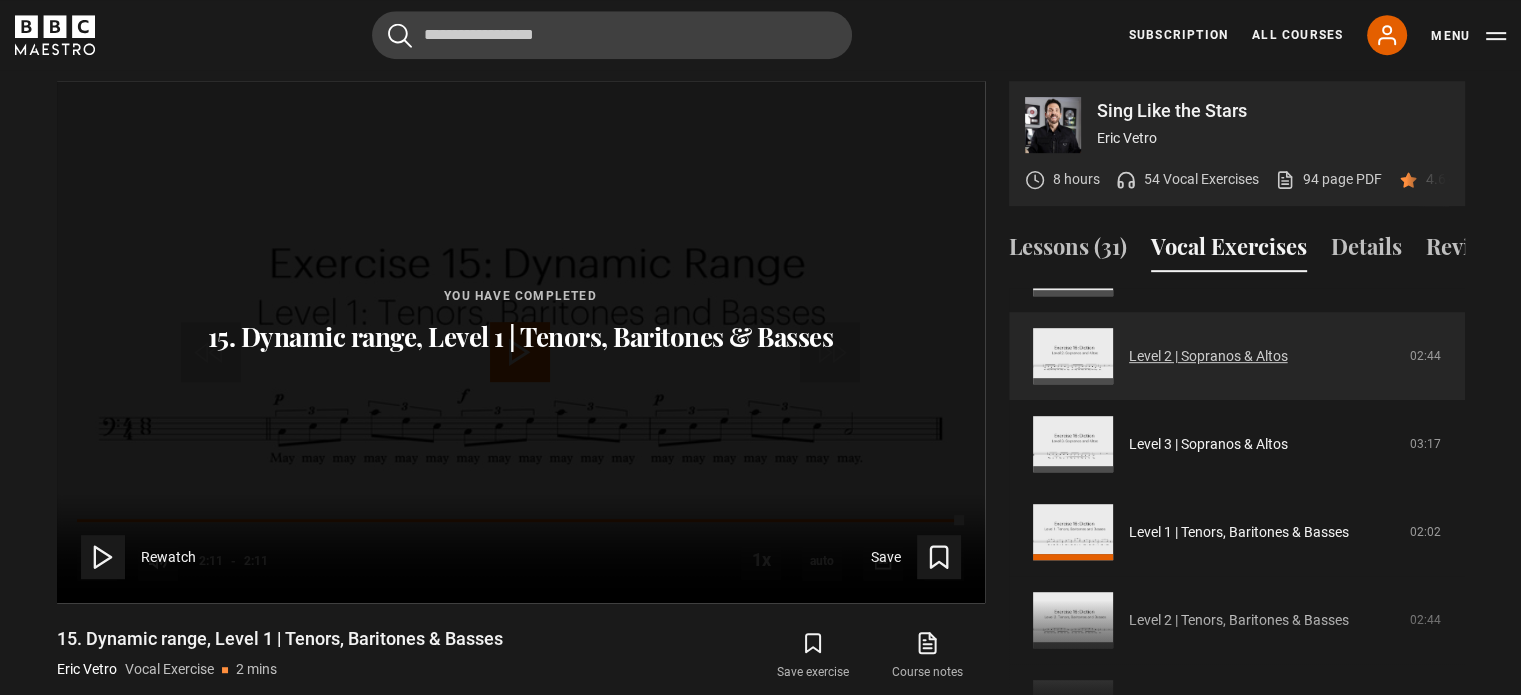scroll, scrollTop: 1032, scrollLeft: 0, axis: vertical 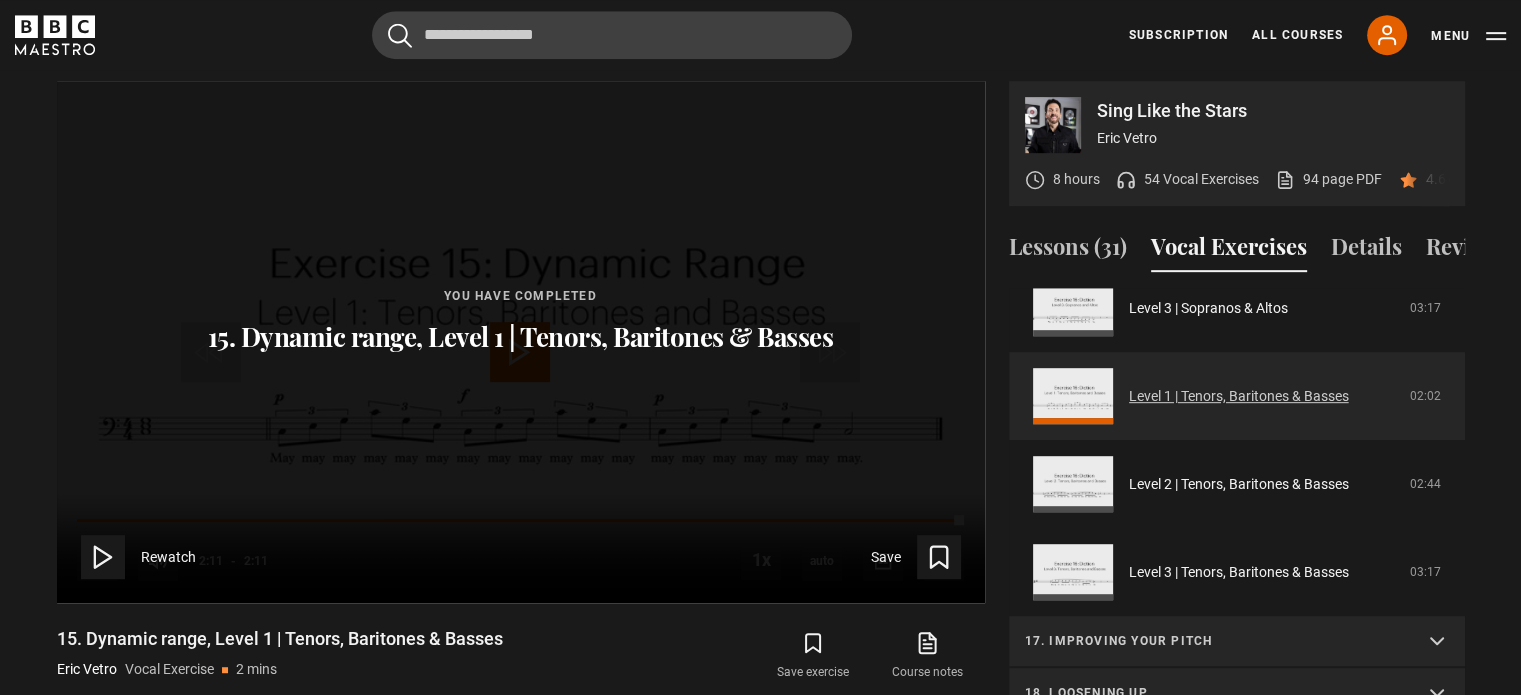 click on "Level 1 | Tenors, Baritones & Basses" at bounding box center (1239, 396) 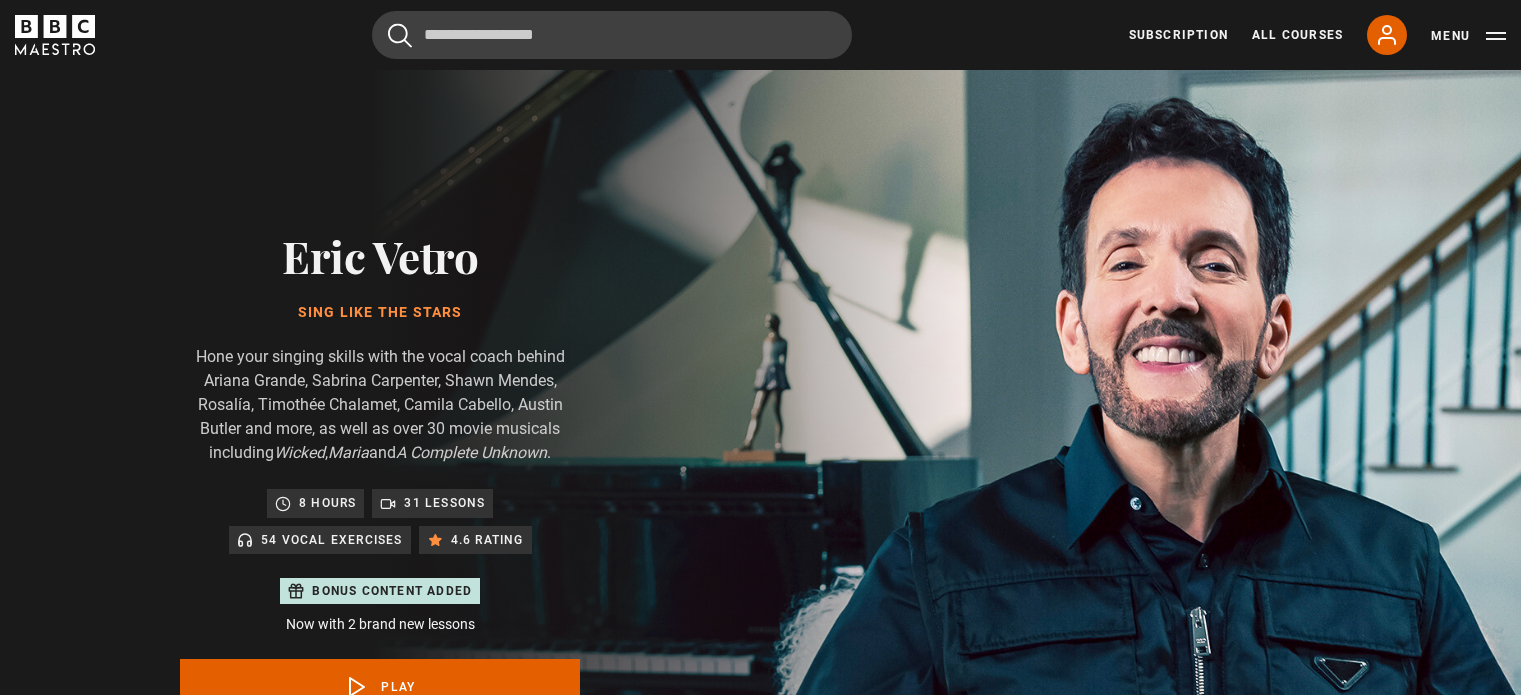 scroll, scrollTop: 956, scrollLeft: 0, axis: vertical 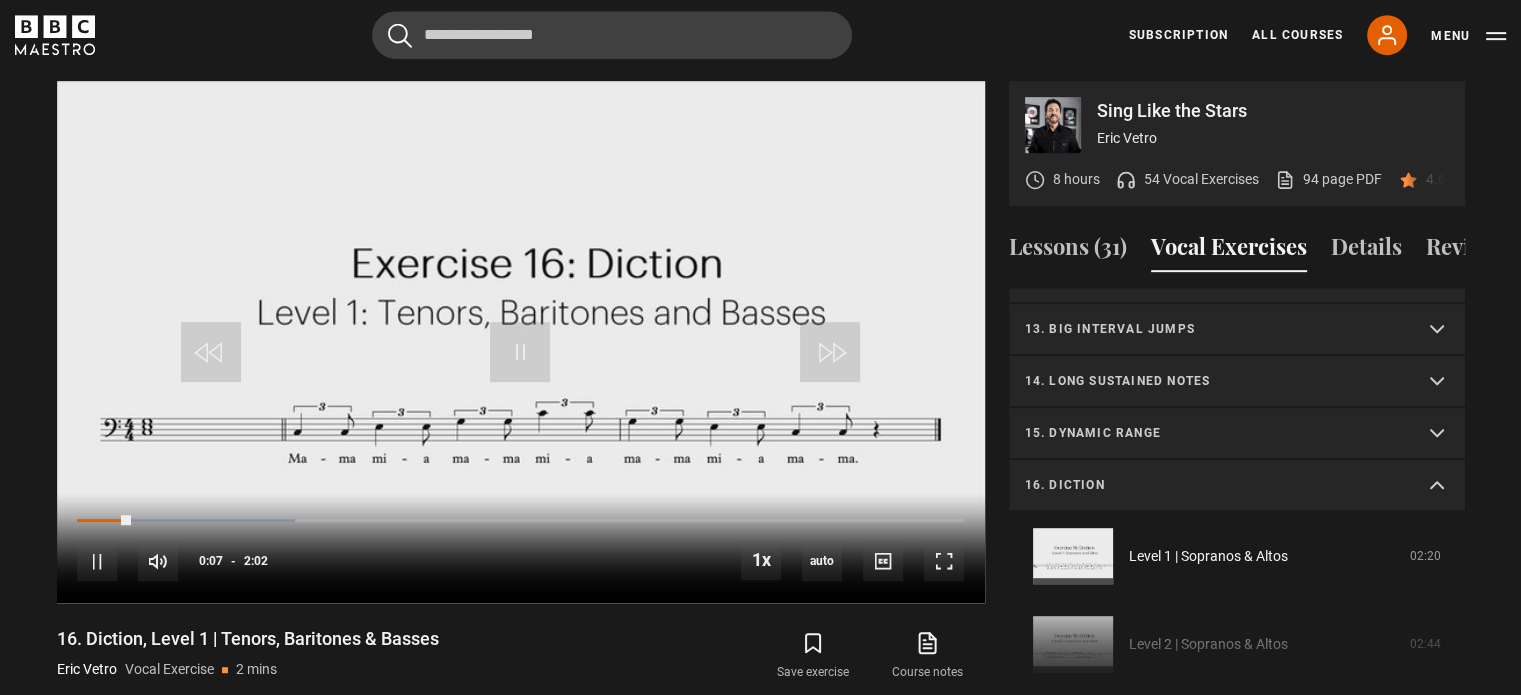 click on "16. Diction" at bounding box center (1213, 485) 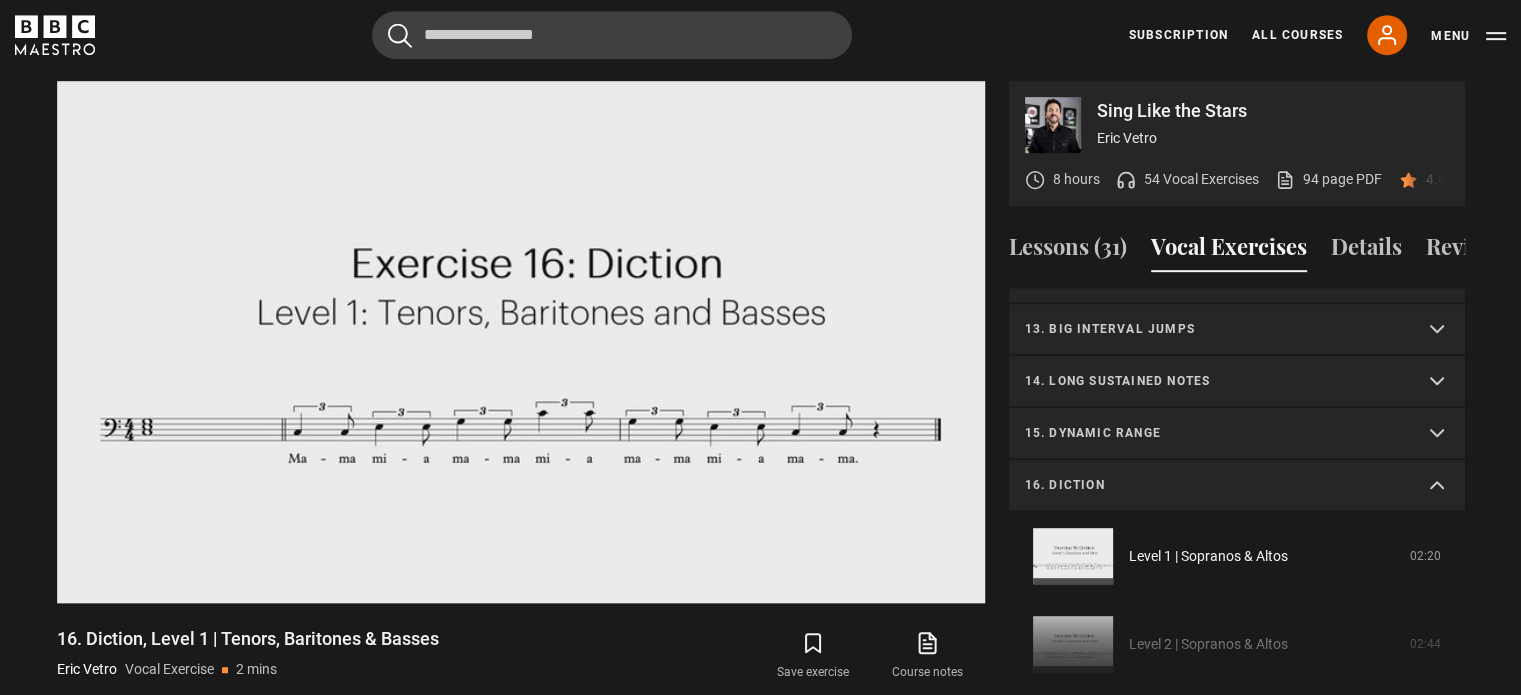 scroll, scrollTop: 504, scrollLeft: 0, axis: vertical 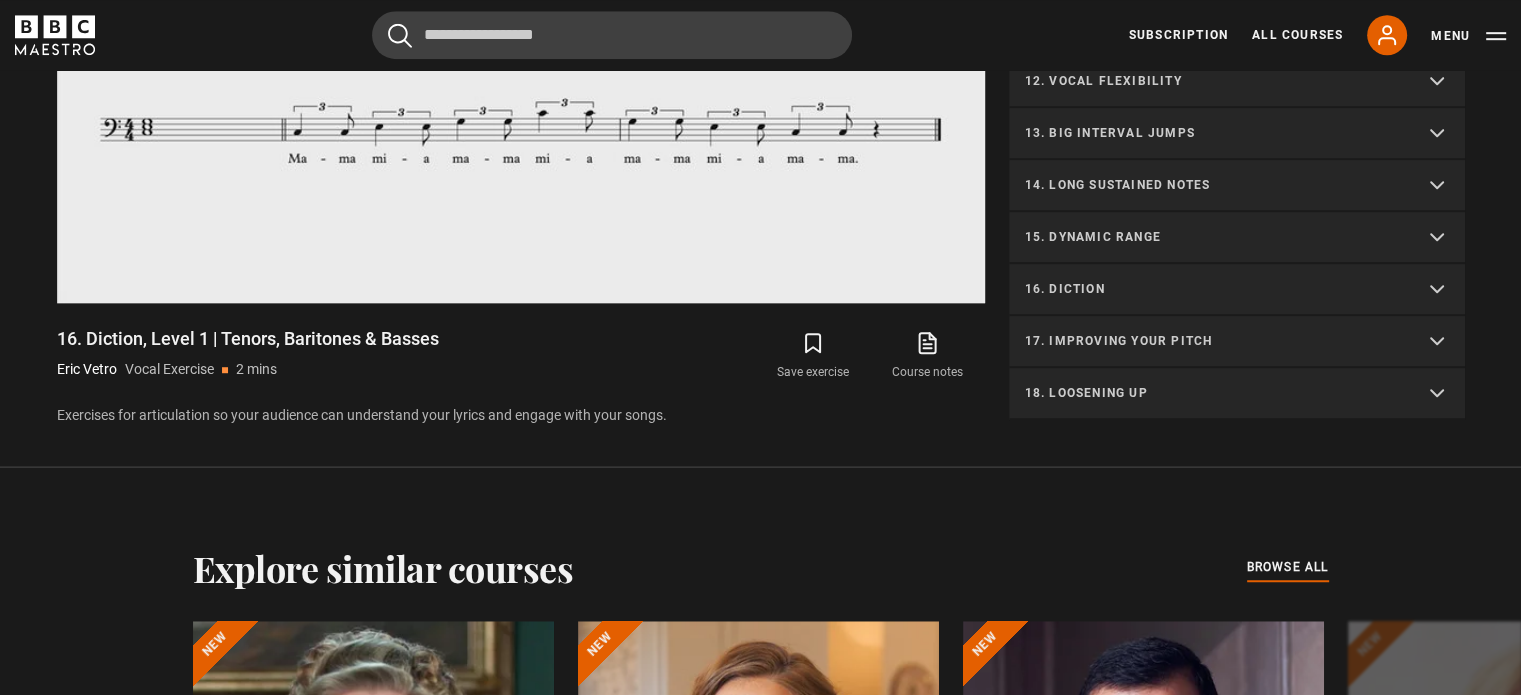 click on "17. Improving your pitch" at bounding box center [1213, 341] 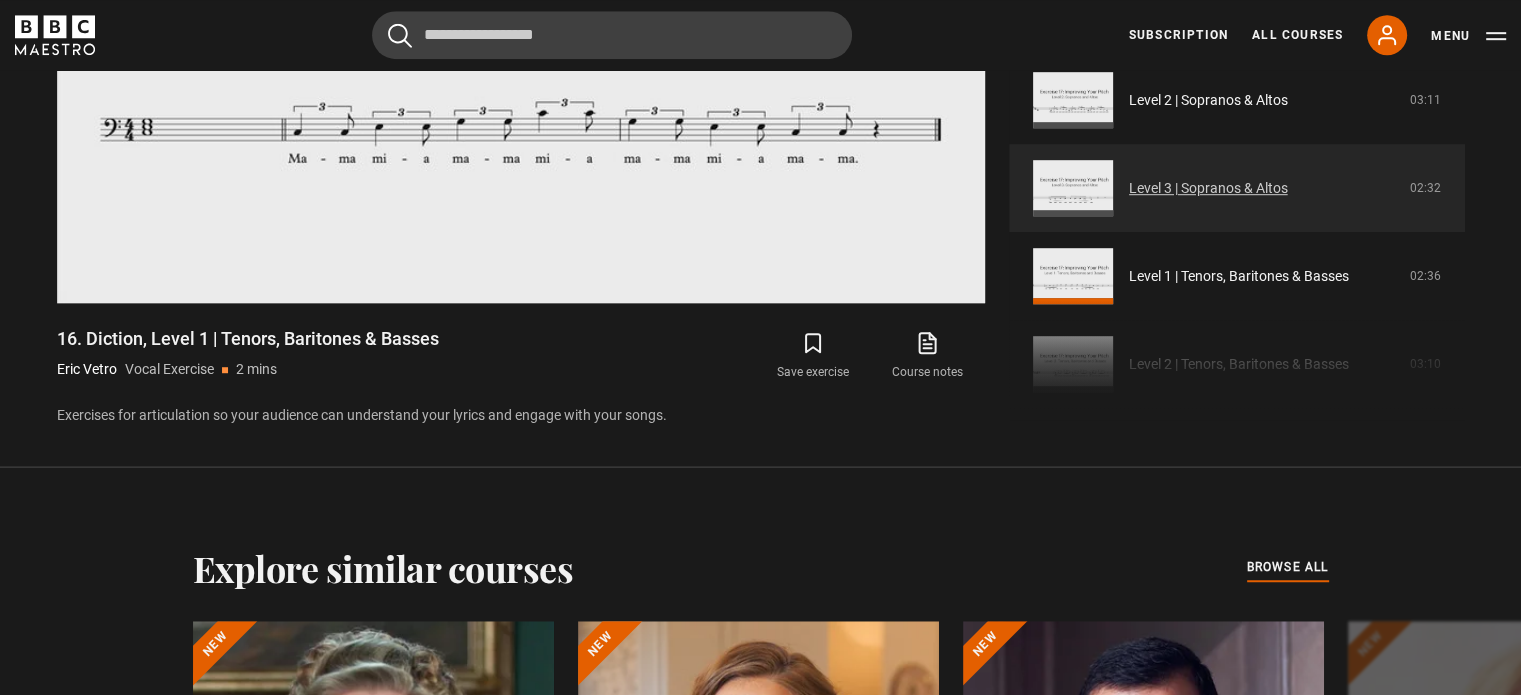 scroll, scrollTop: 1032, scrollLeft: 0, axis: vertical 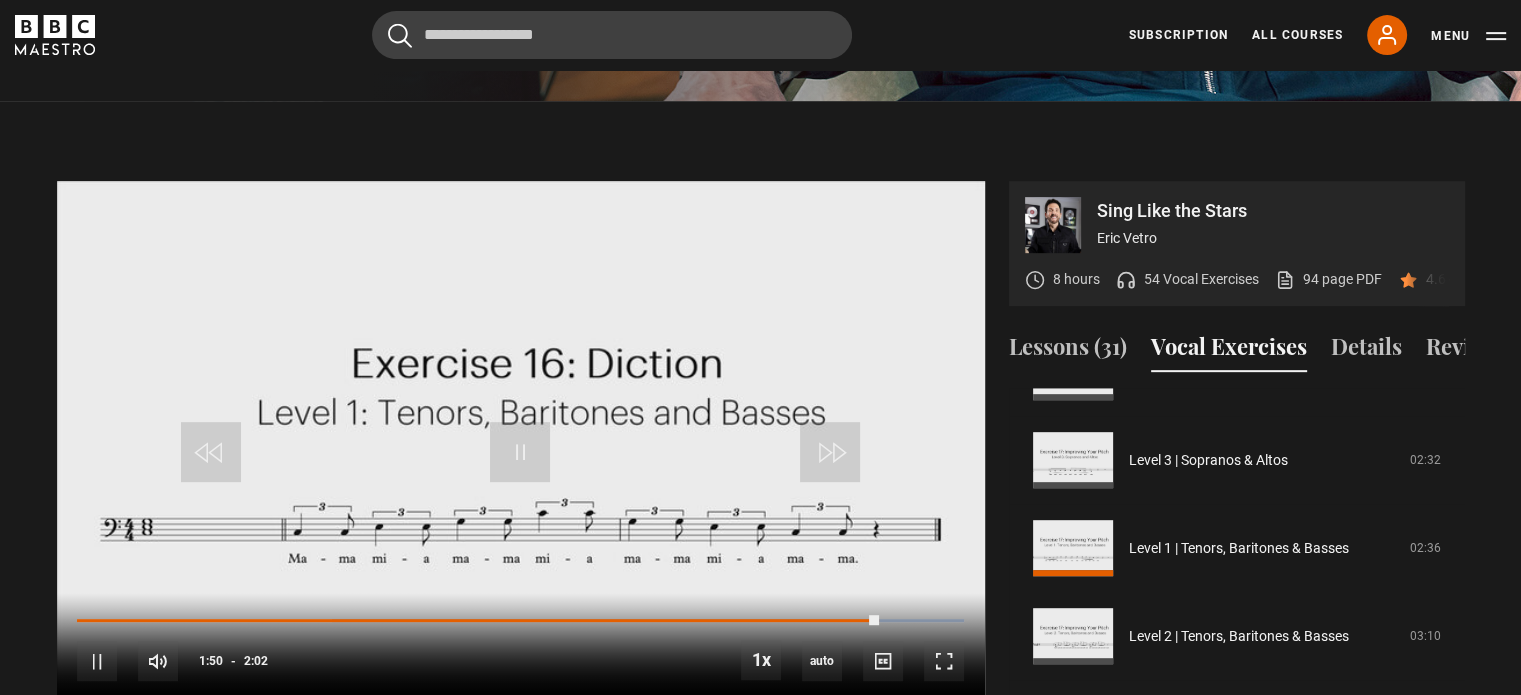 click at bounding box center [521, 442] 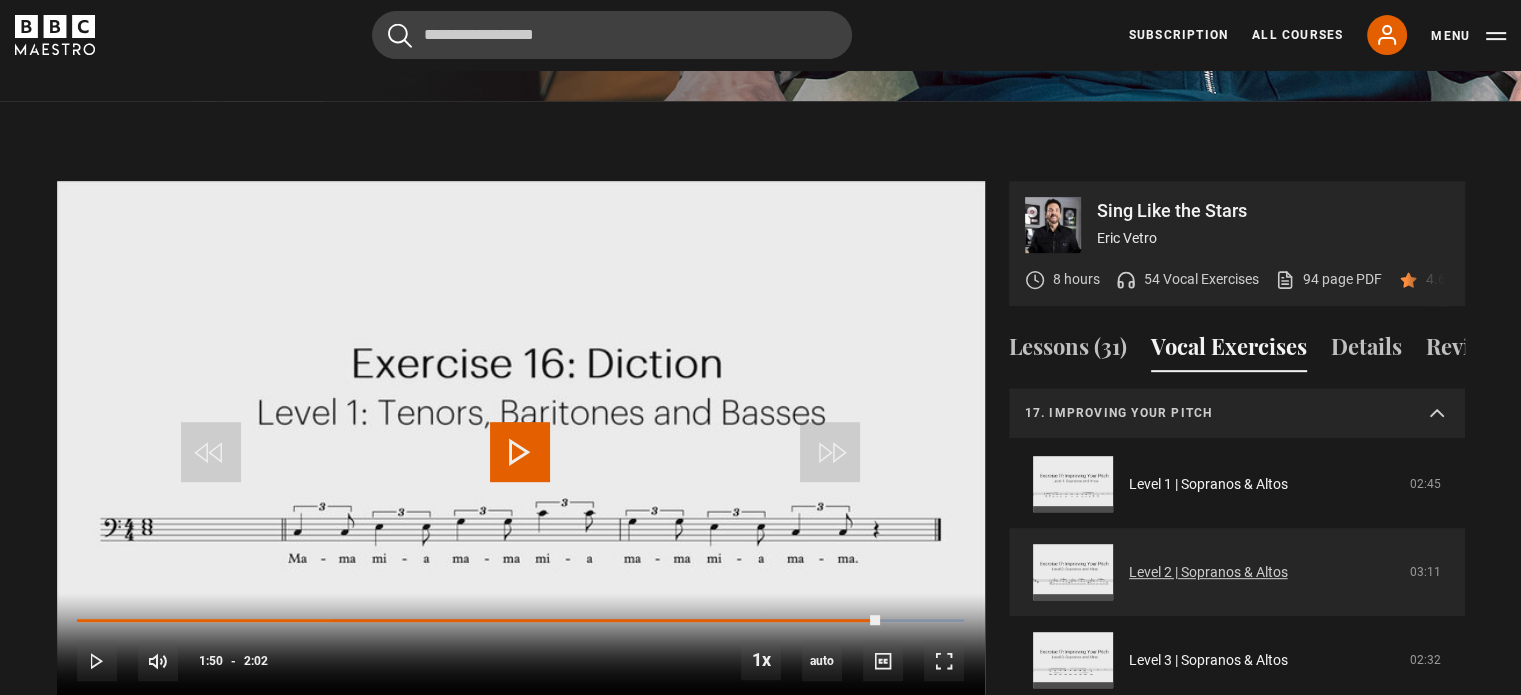 scroll, scrollTop: 1032, scrollLeft: 0, axis: vertical 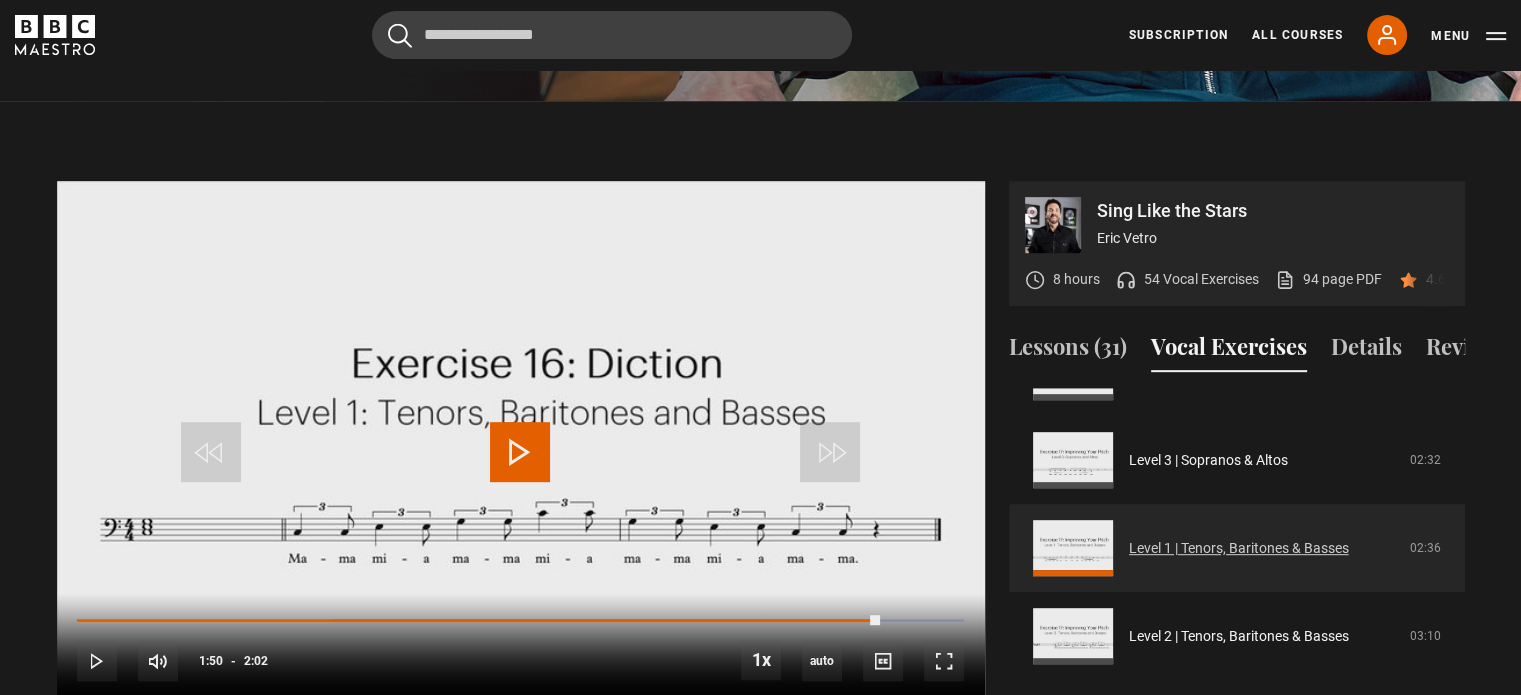 click on "Level 1 | Tenors, Baritones & Basses" at bounding box center (1239, 548) 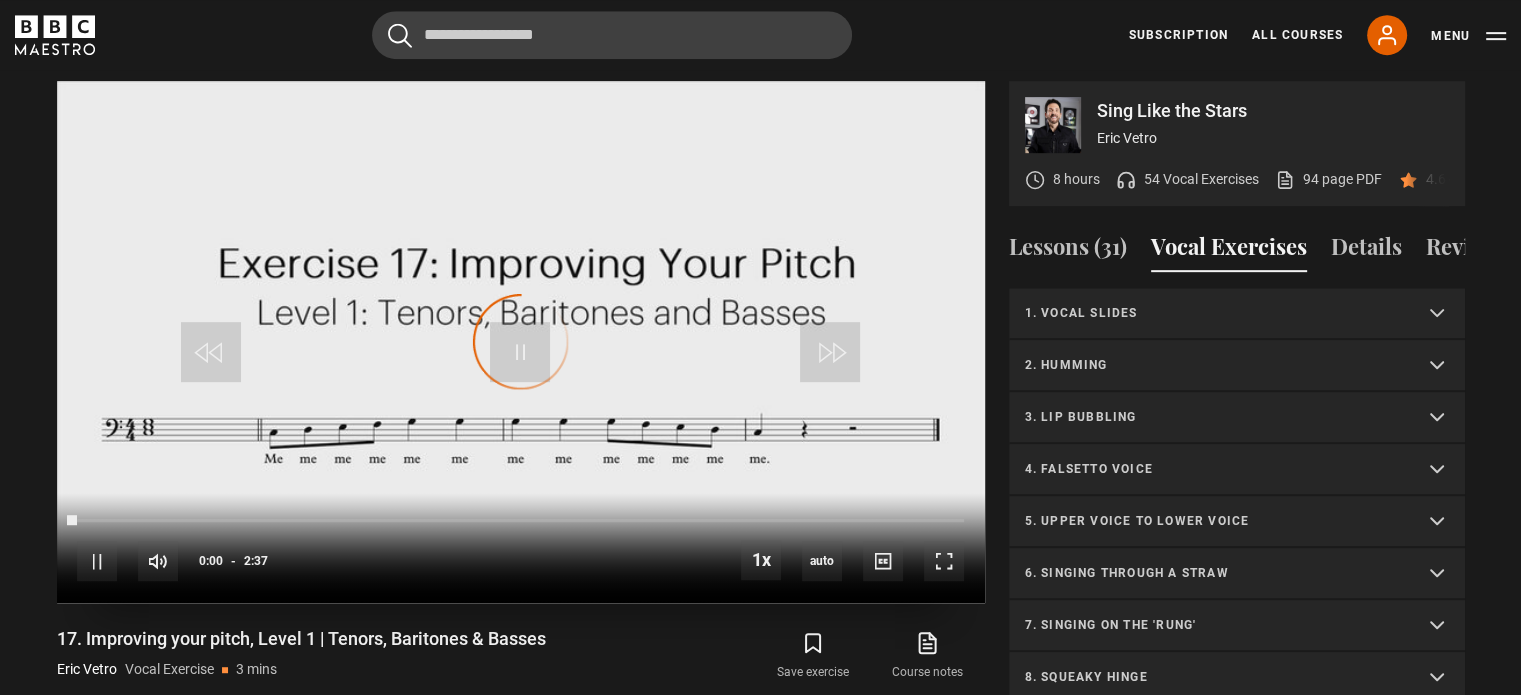 scroll, scrollTop: 0, scrollLeft: 0, axis: both 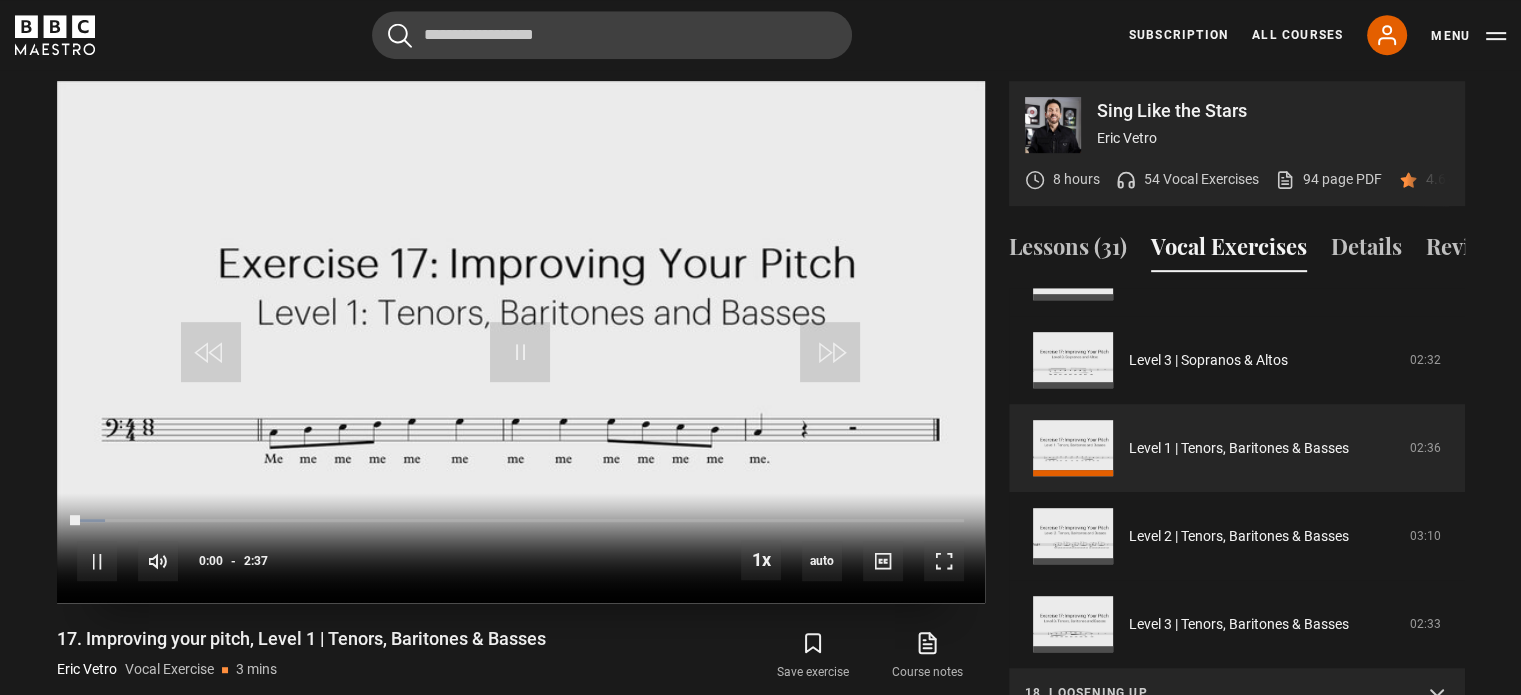 click at bounding box center [521, 342] 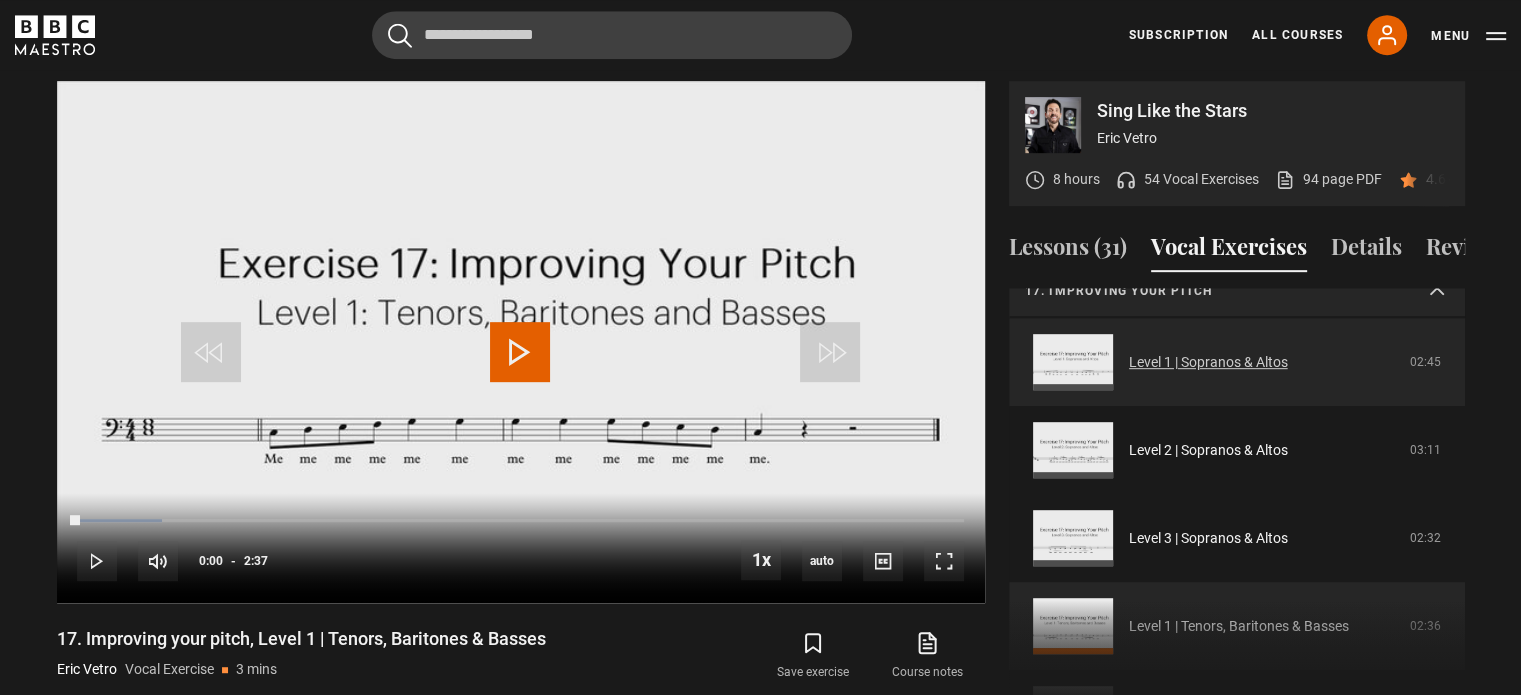 scroll, scrollTop: 832, scrollLeft: 0, axis: vertical 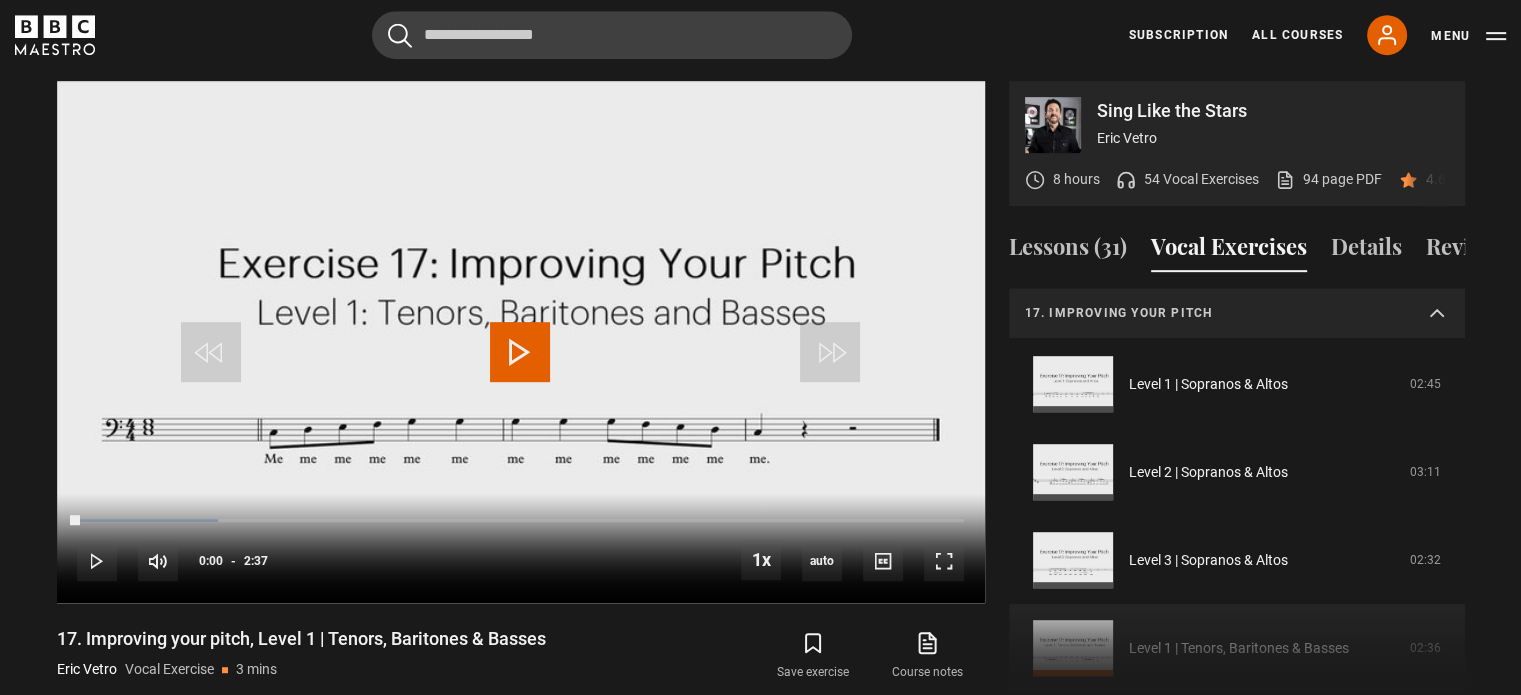 click on "17. Improving your pitch" at bounding box center [1237, 314] 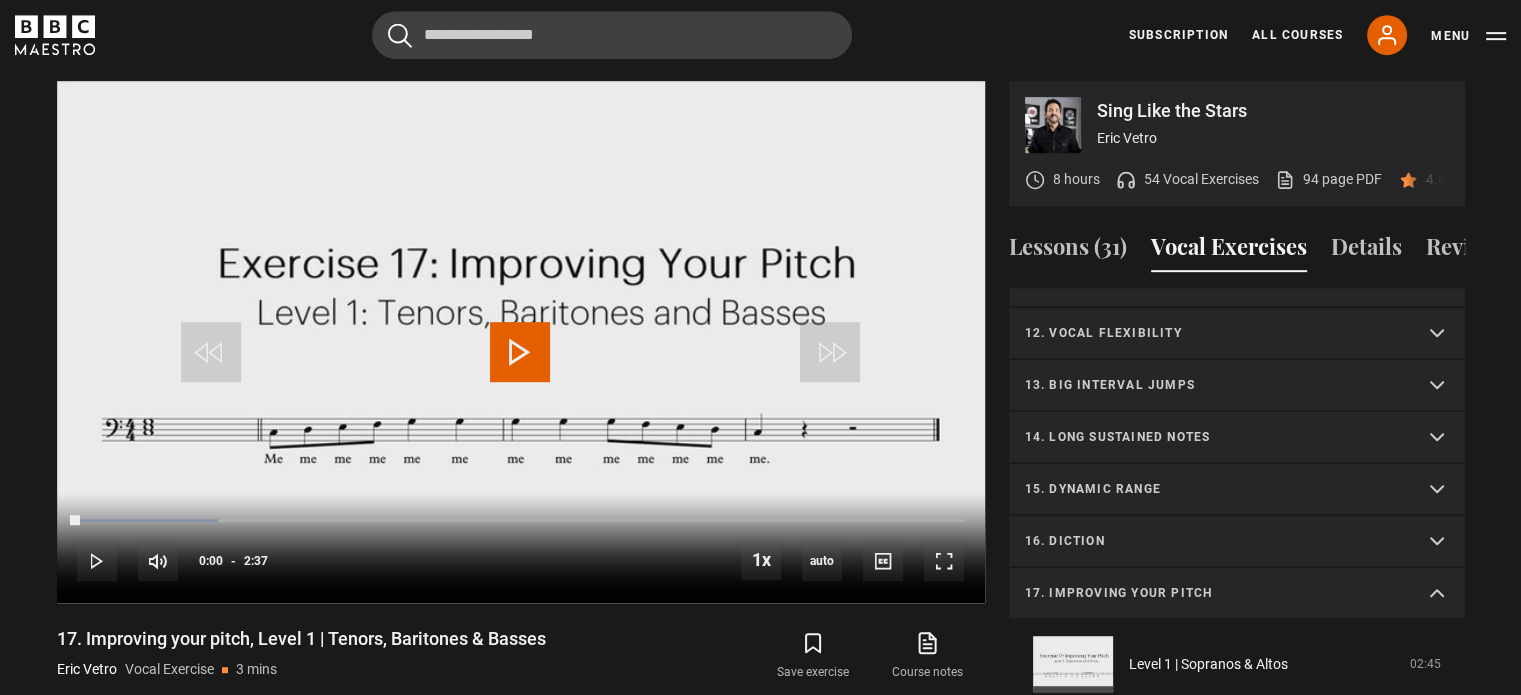 scroll, scrollTop: 504, scrollLeft: 0, axis: vertical 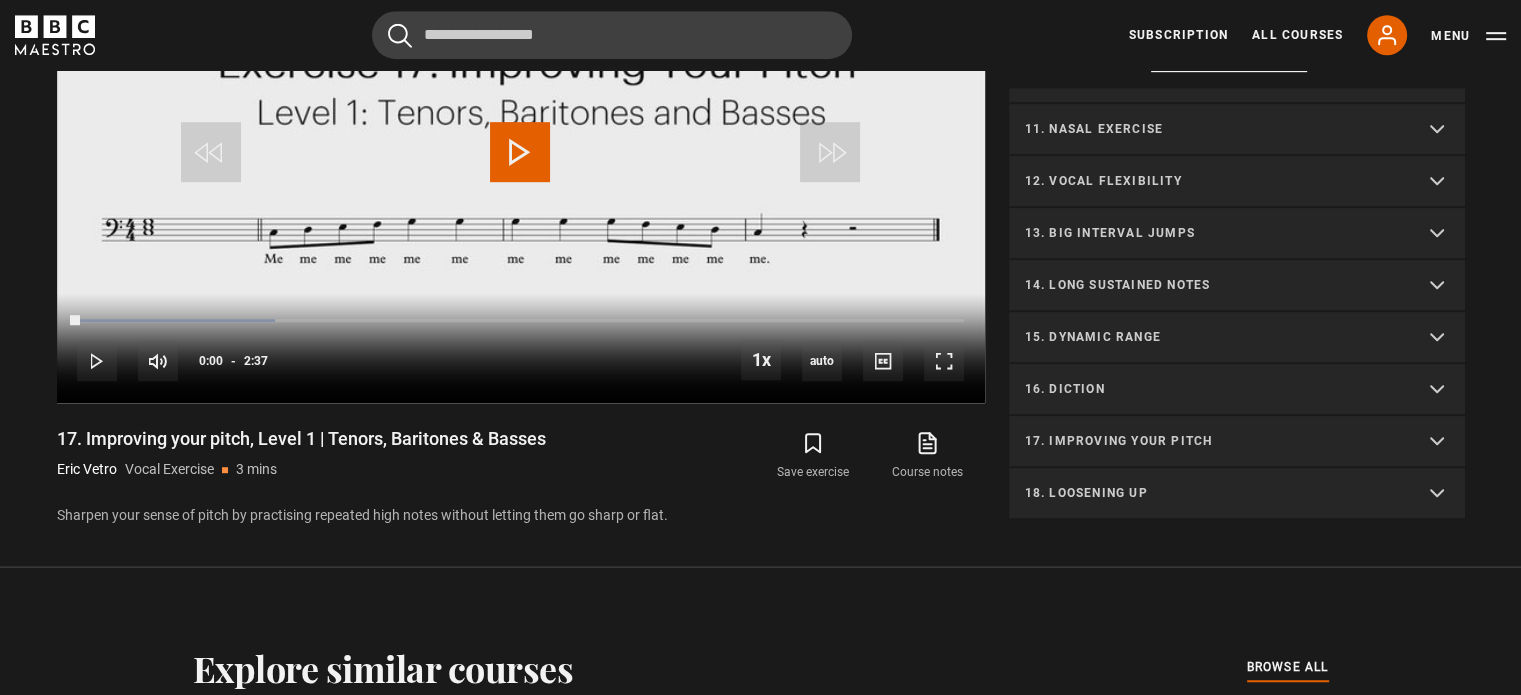 click on "18. Loosening up" at bounding box center [1213, 493] 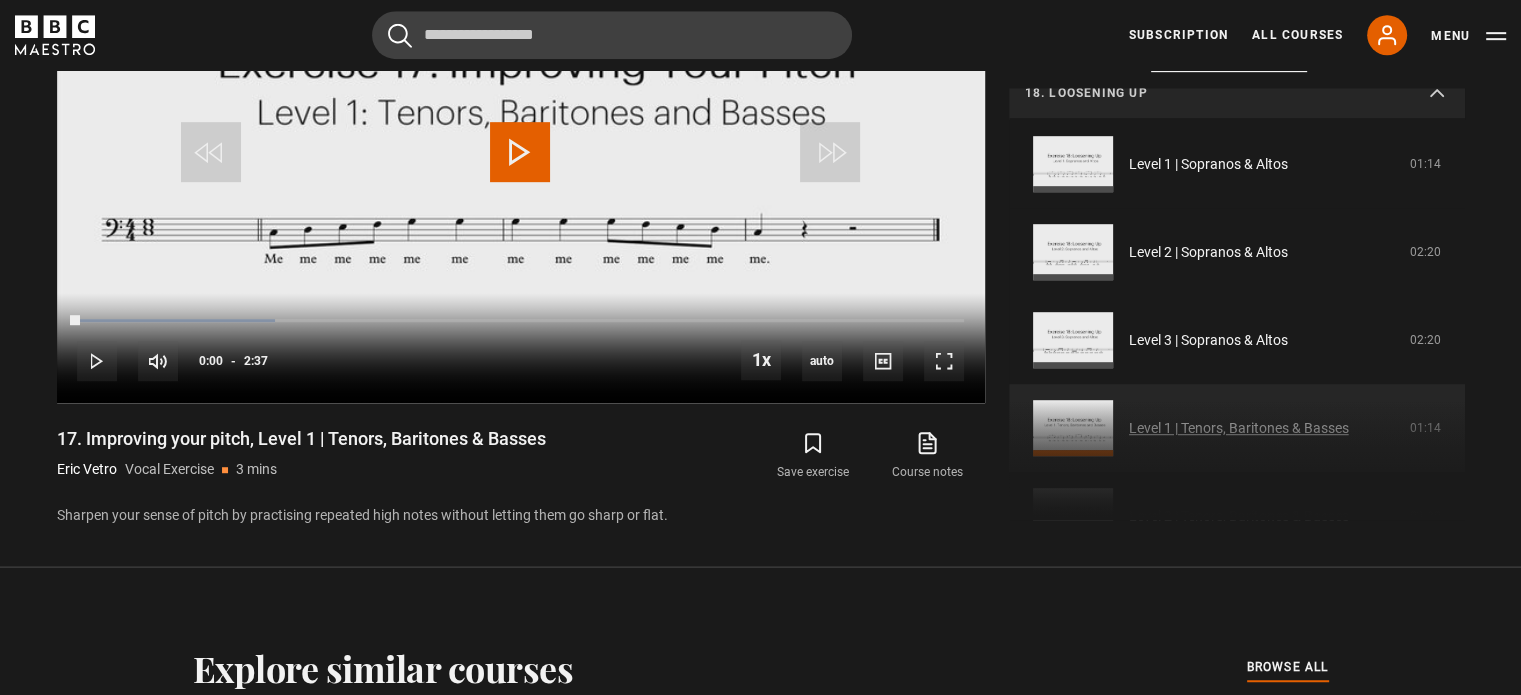 scroll, scrollTop: 1032, scrollLeft: 0, axis: vertical 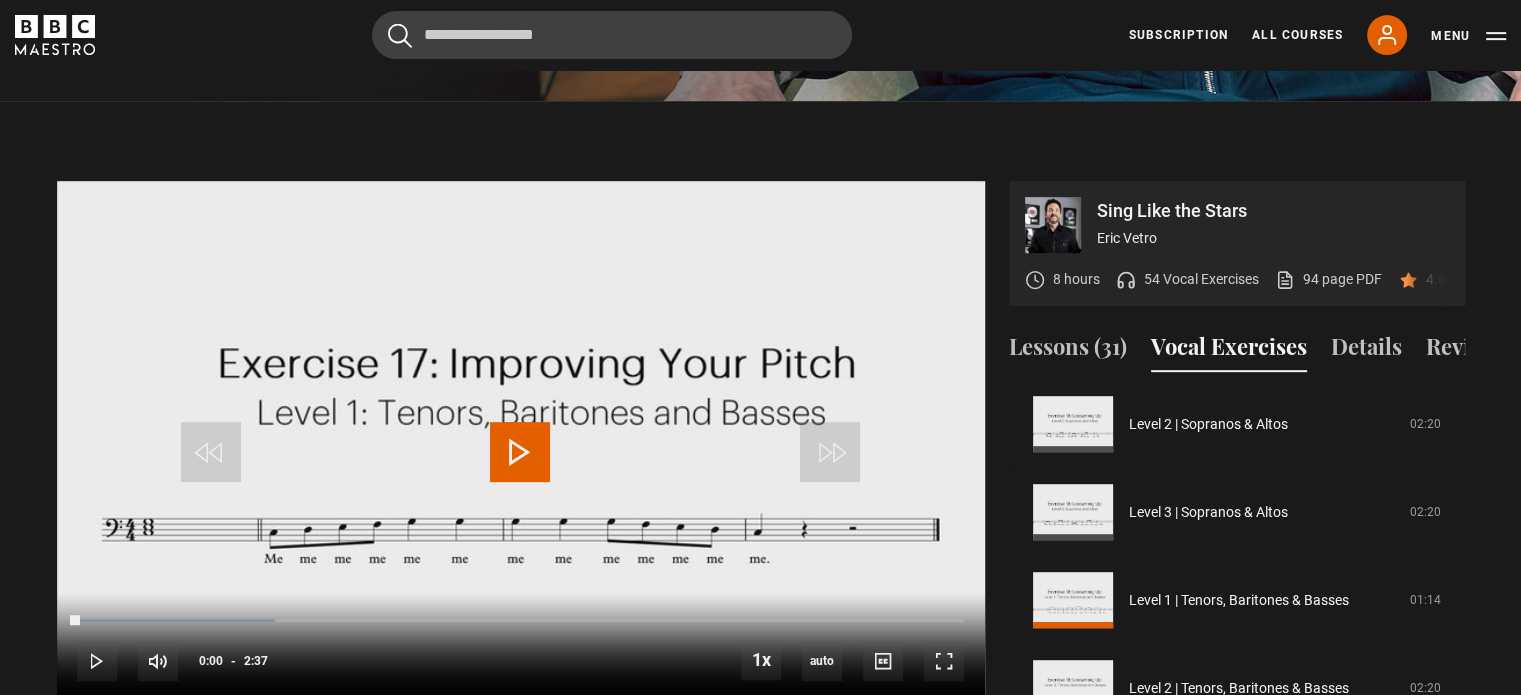 click at bounding box center (520, 452) 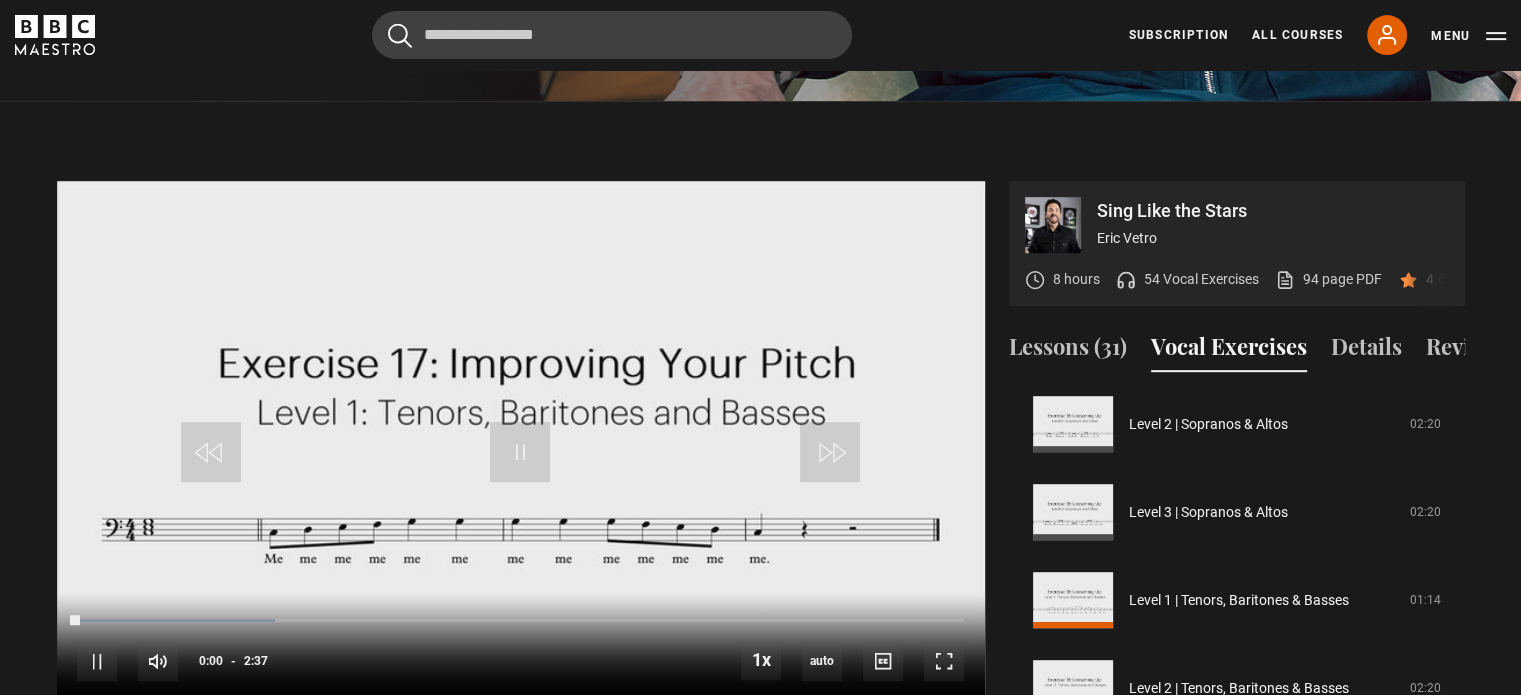 scroll, scrollTop: 863, scrollLeft: 0, axis: vertical 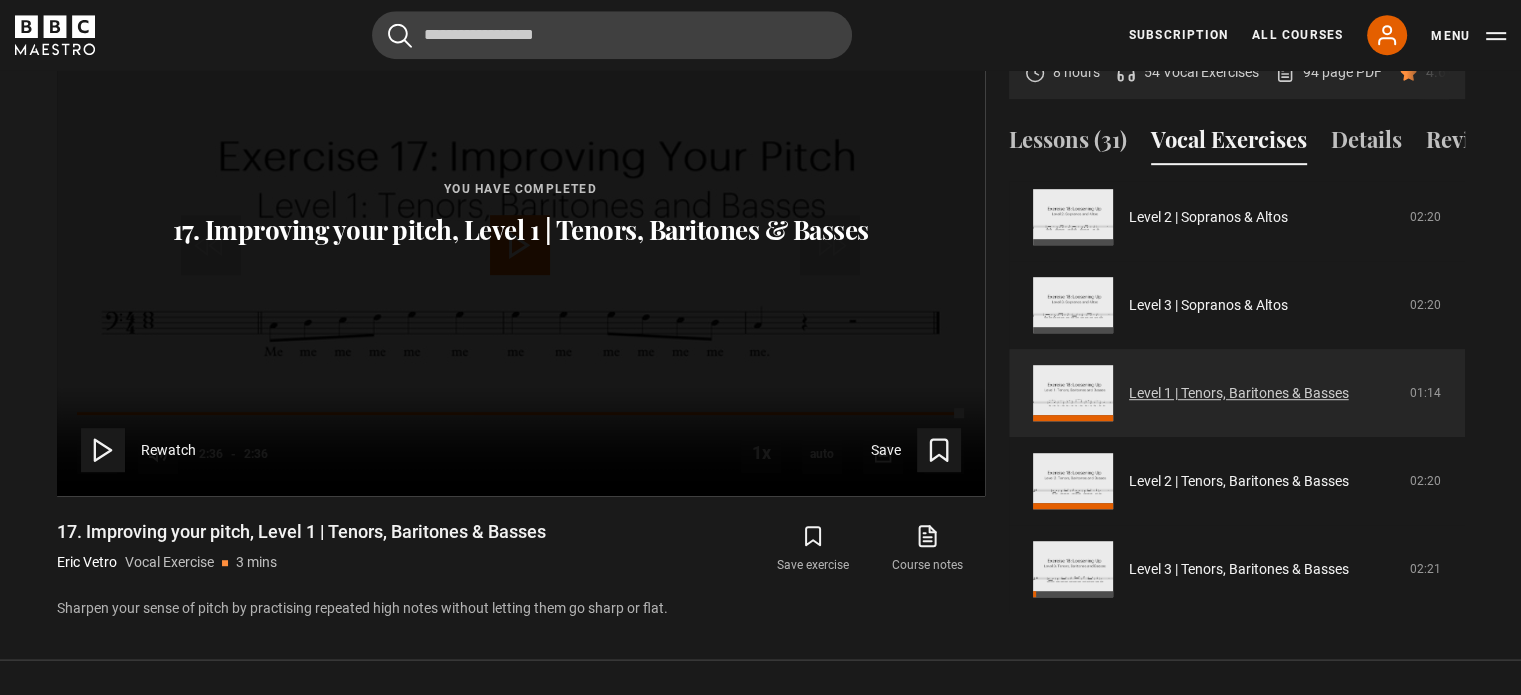 click on "Level 1 | Tenors, Baritones & Basses" at bounding box center [1239, 393] 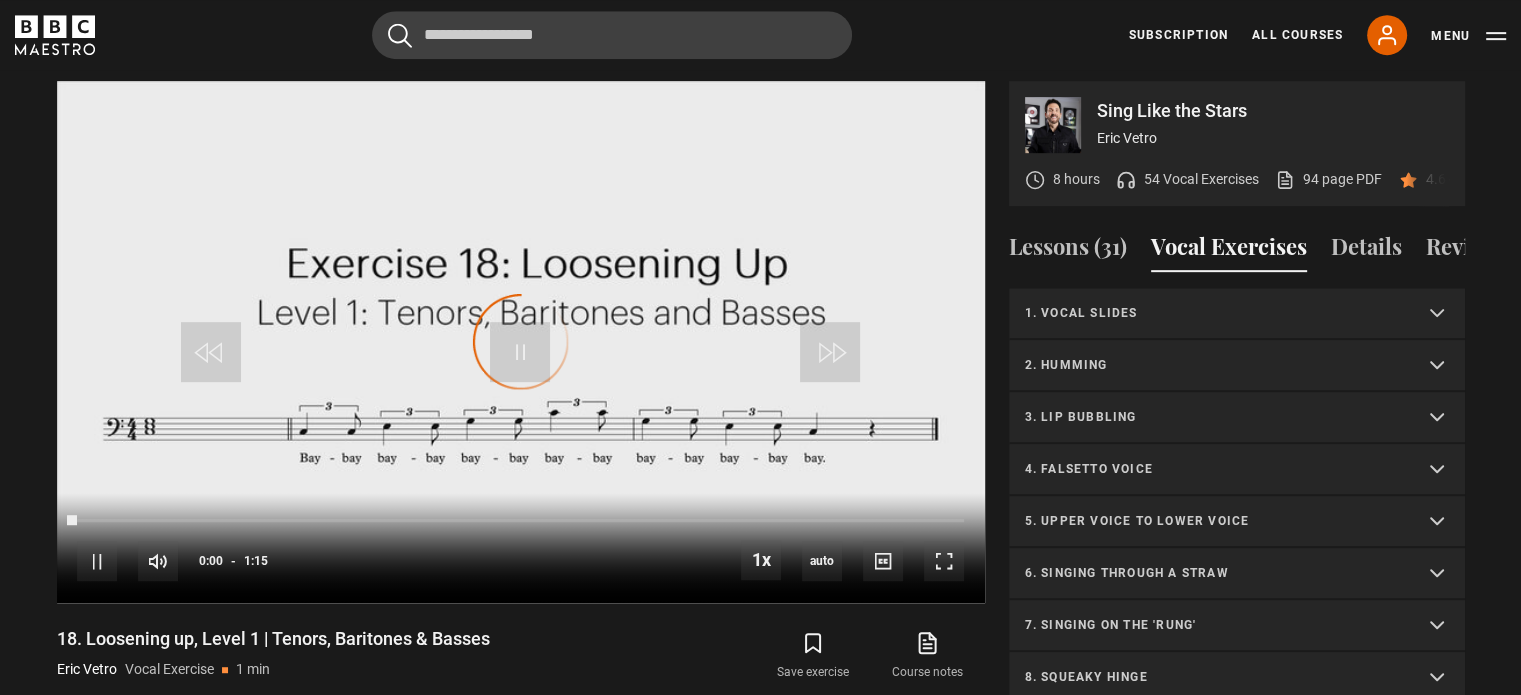 scroll, scrollTop: 956, scrollLeft: 0, axis: vertical 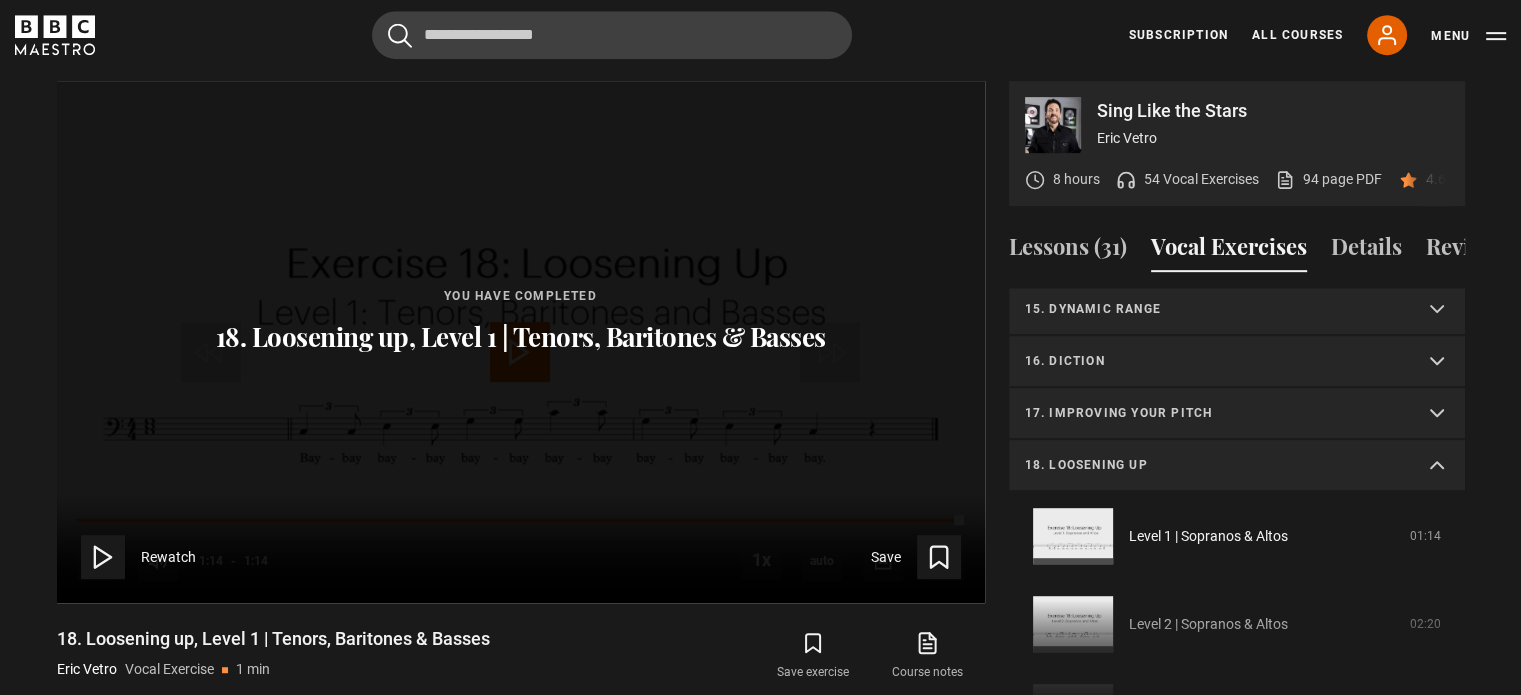 click on "18. Loosening up" at bounding box center (1213, 465) 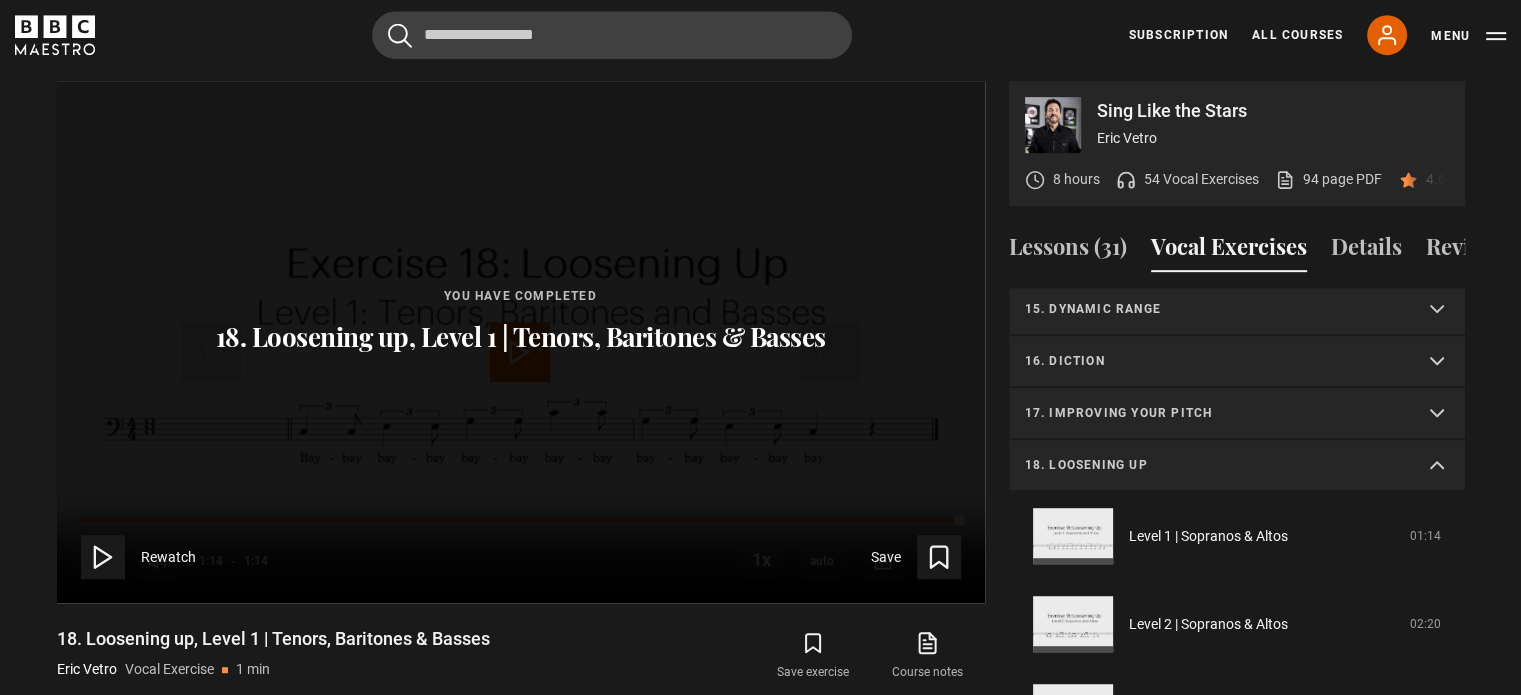 scroll, scrollTop: 504, scrollLeft: 0, axis: vertical 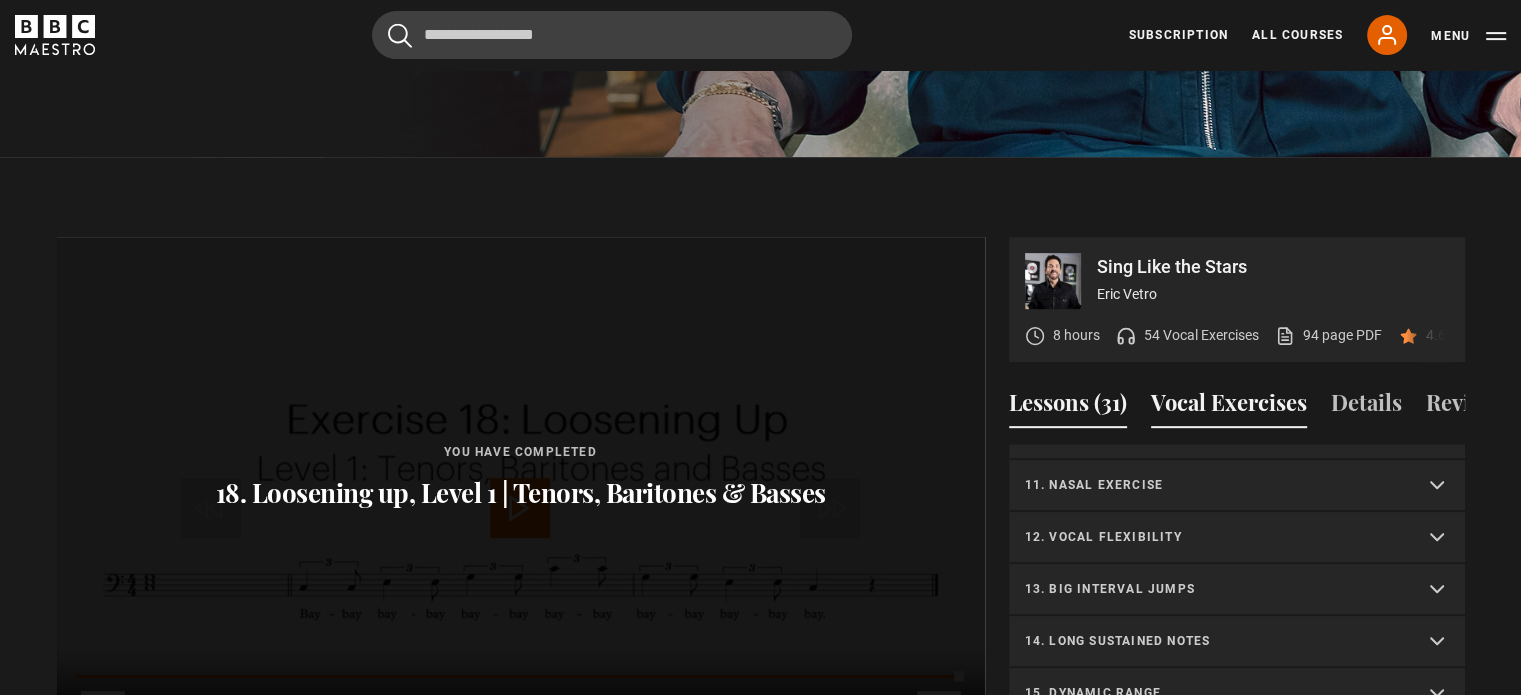 click on "Lessons (31)" at bounding box center [1068, 407] 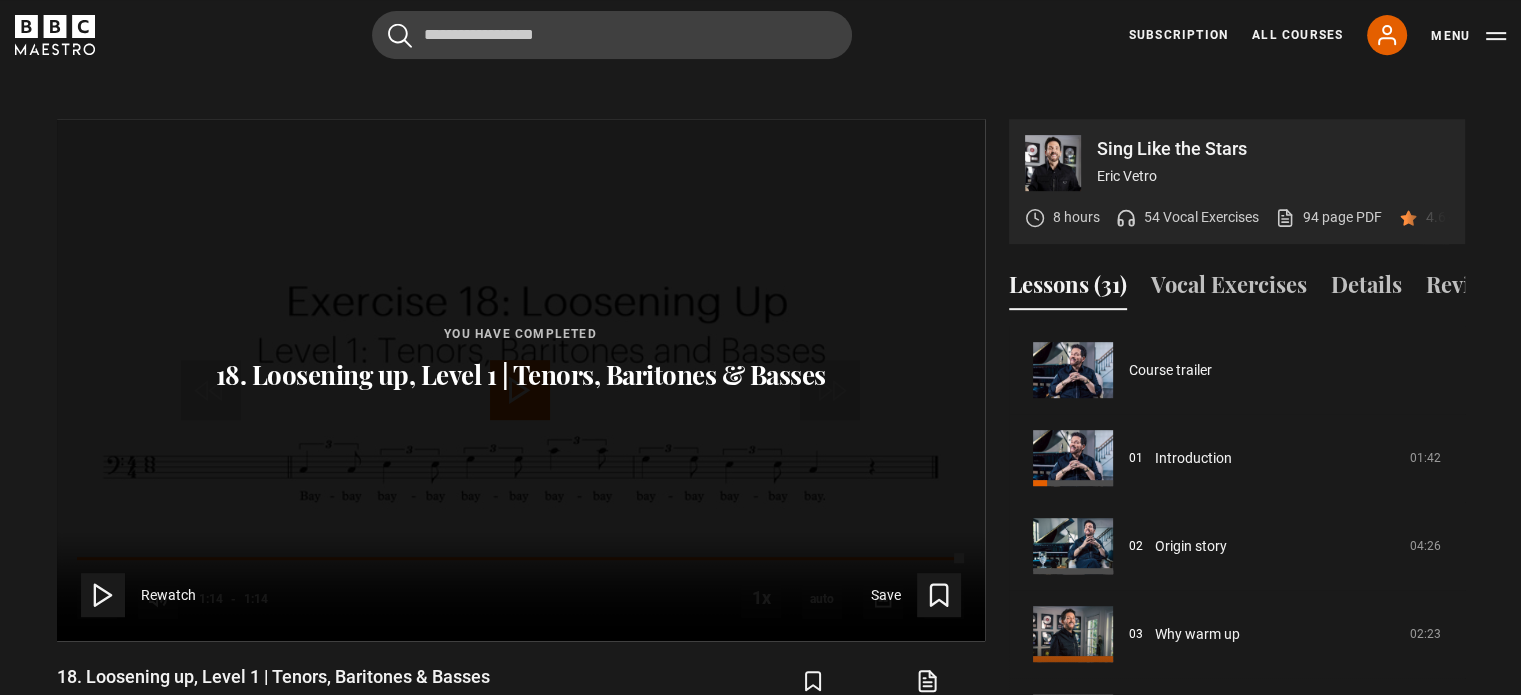 scroll, scrollTop: 1000, scrollLeft: 0, axis: vertical 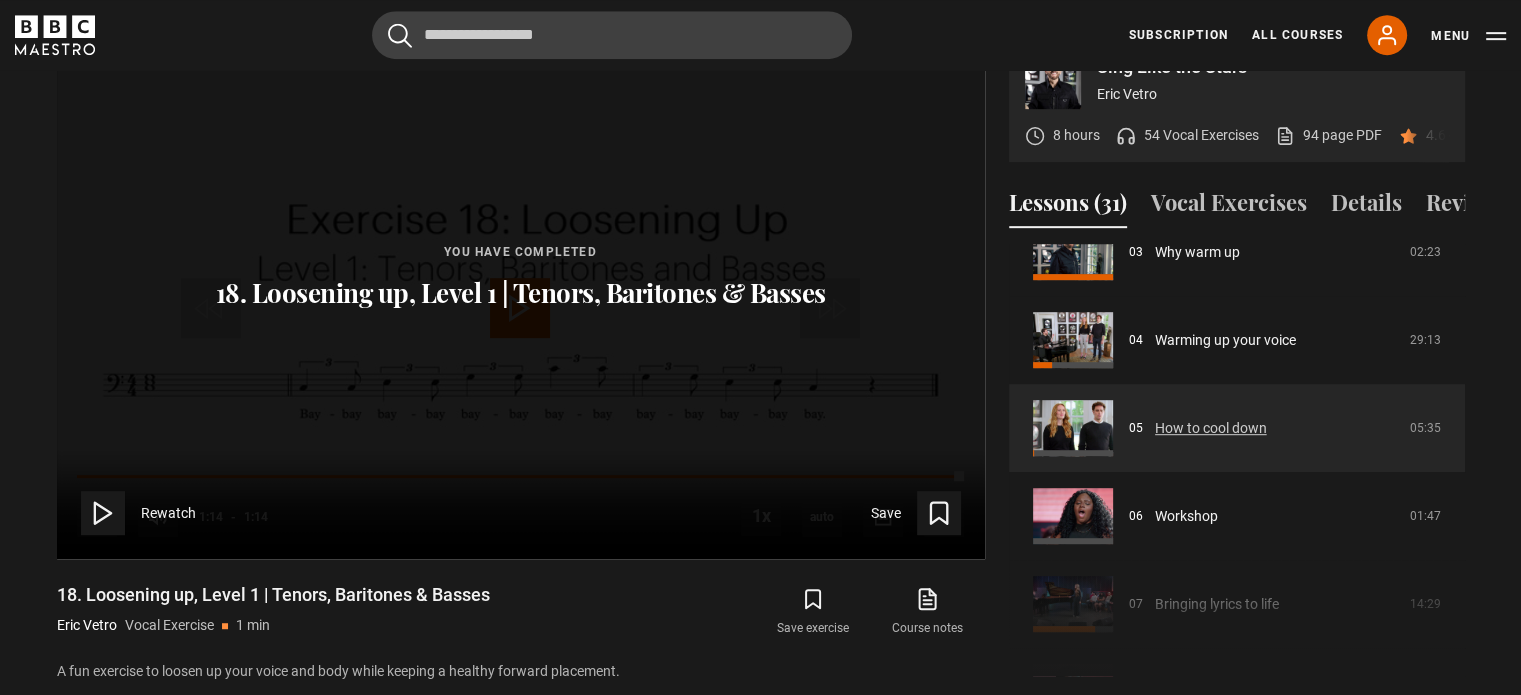 click on "How to cool down" at bounding box center (1211, 428) 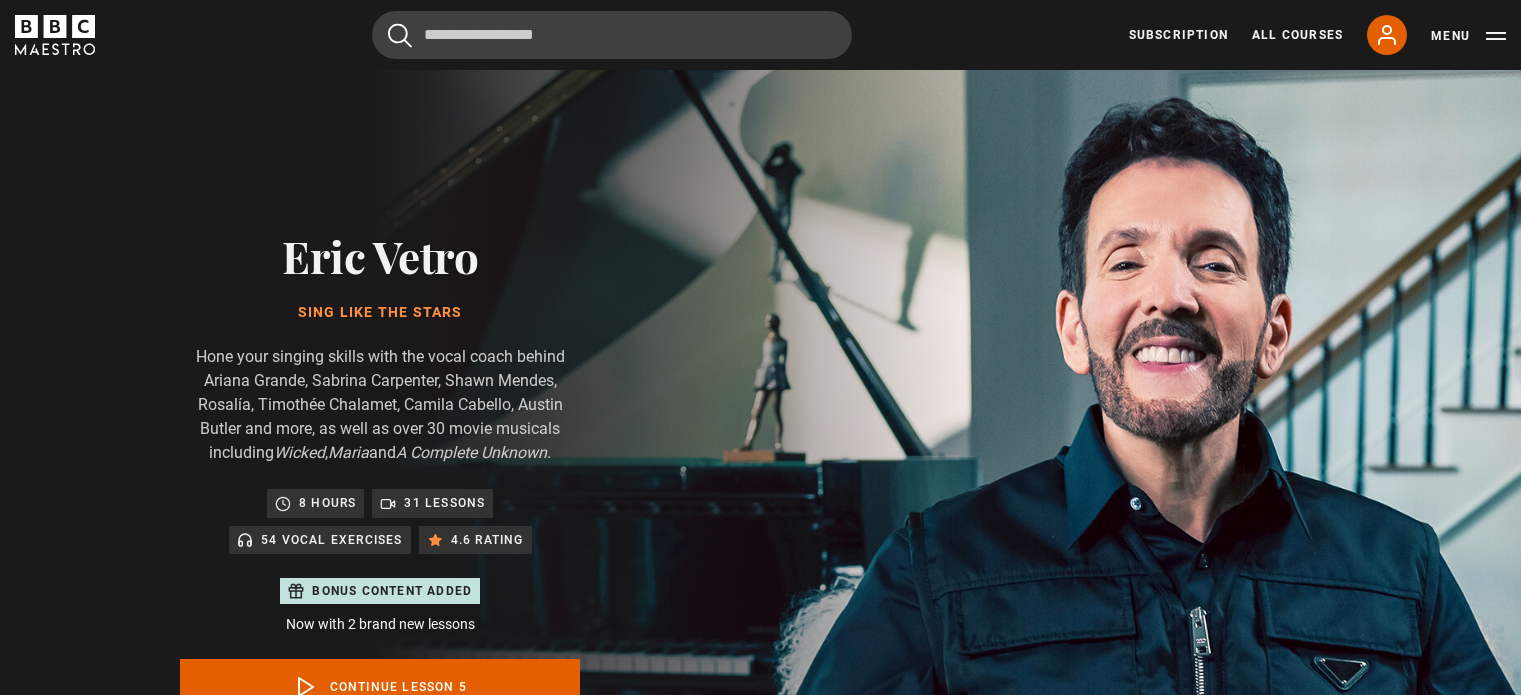 scroll, scrollTop: 956, scrollLeft: 0, axis: vertical 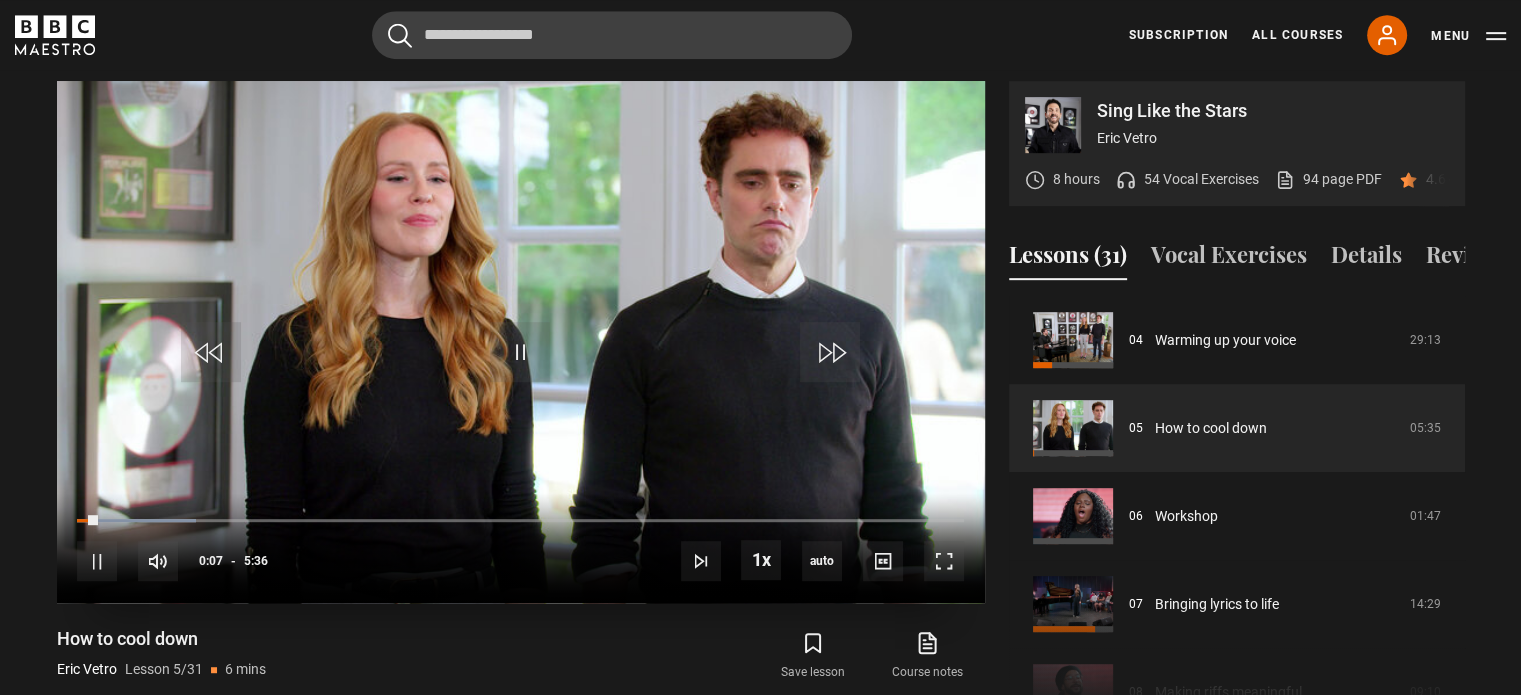 click at bounding box center (521, 342) 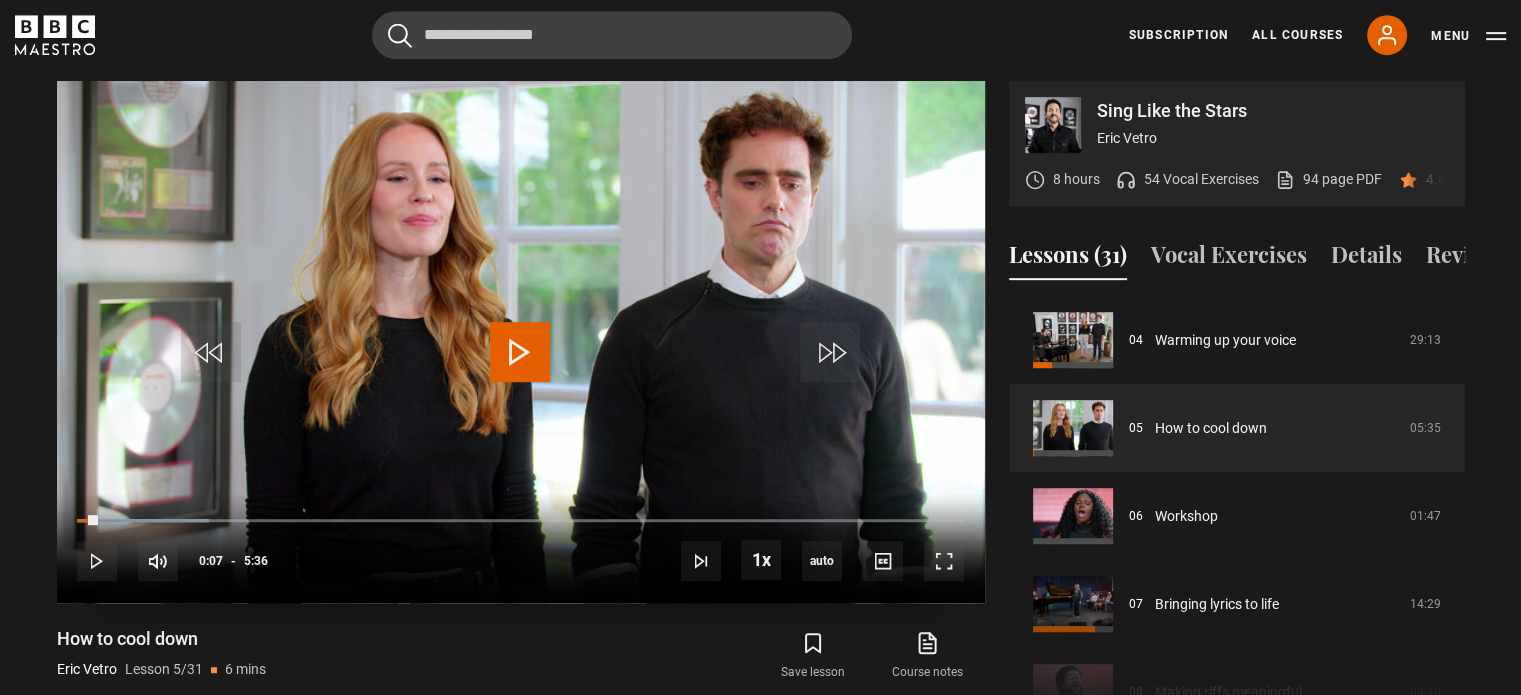 click at bounding box center [520, 352] 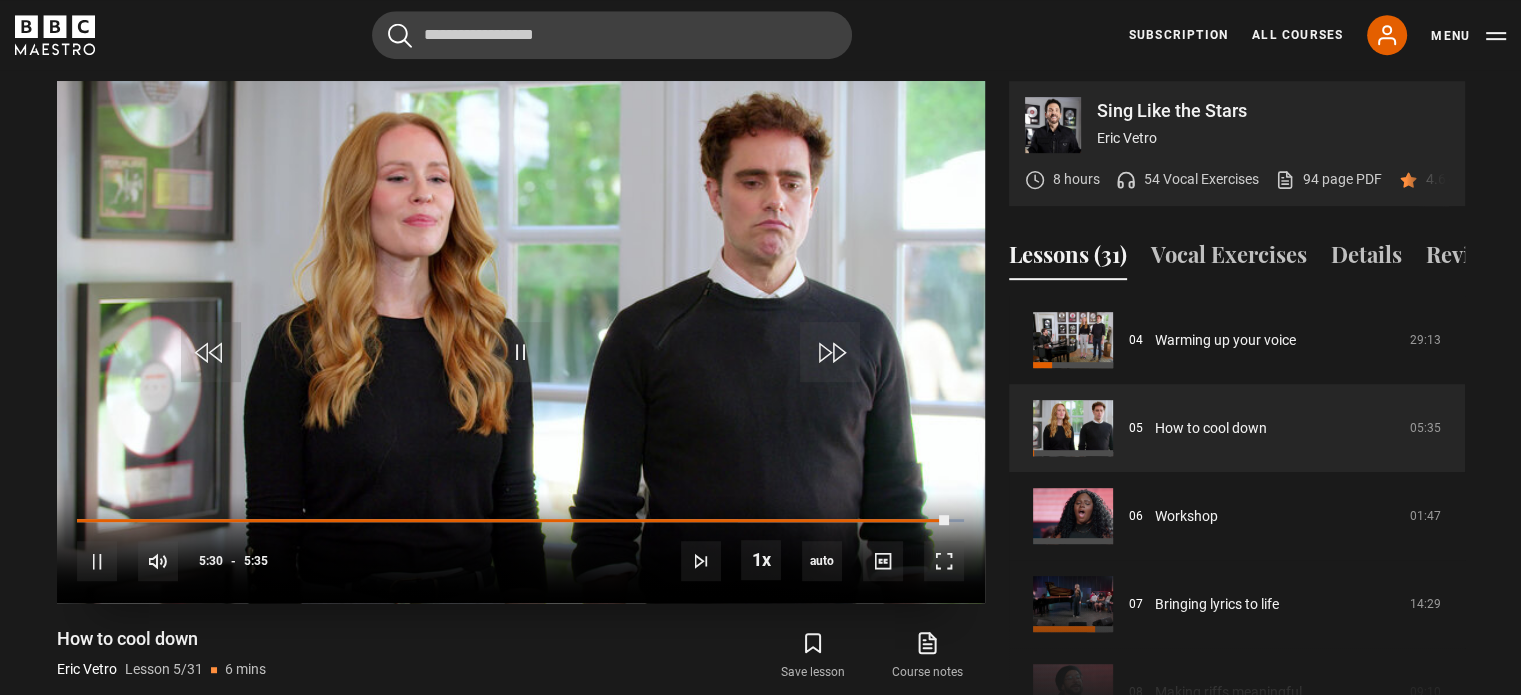 click at bounding box center [521, 342] 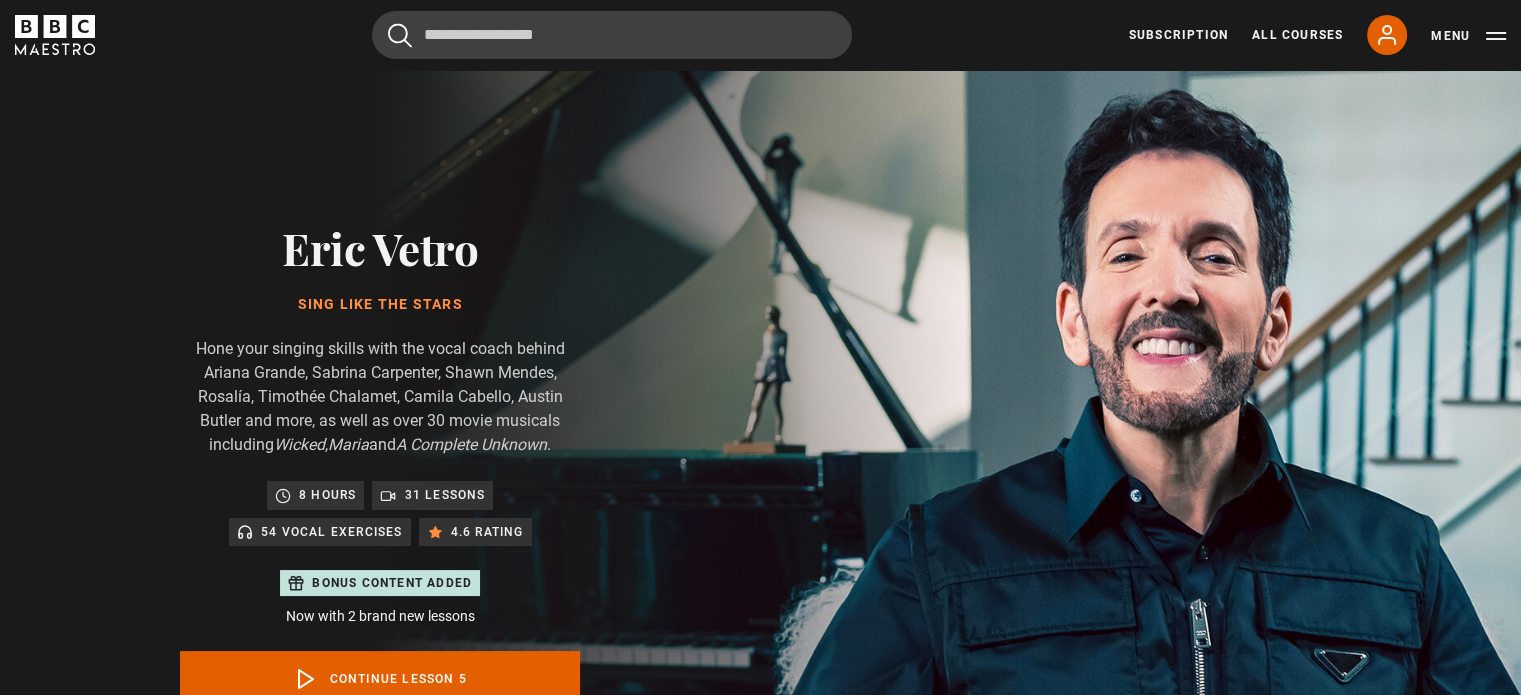 scroll, scrollTop: 0, scrollLeft: 0, axis: both 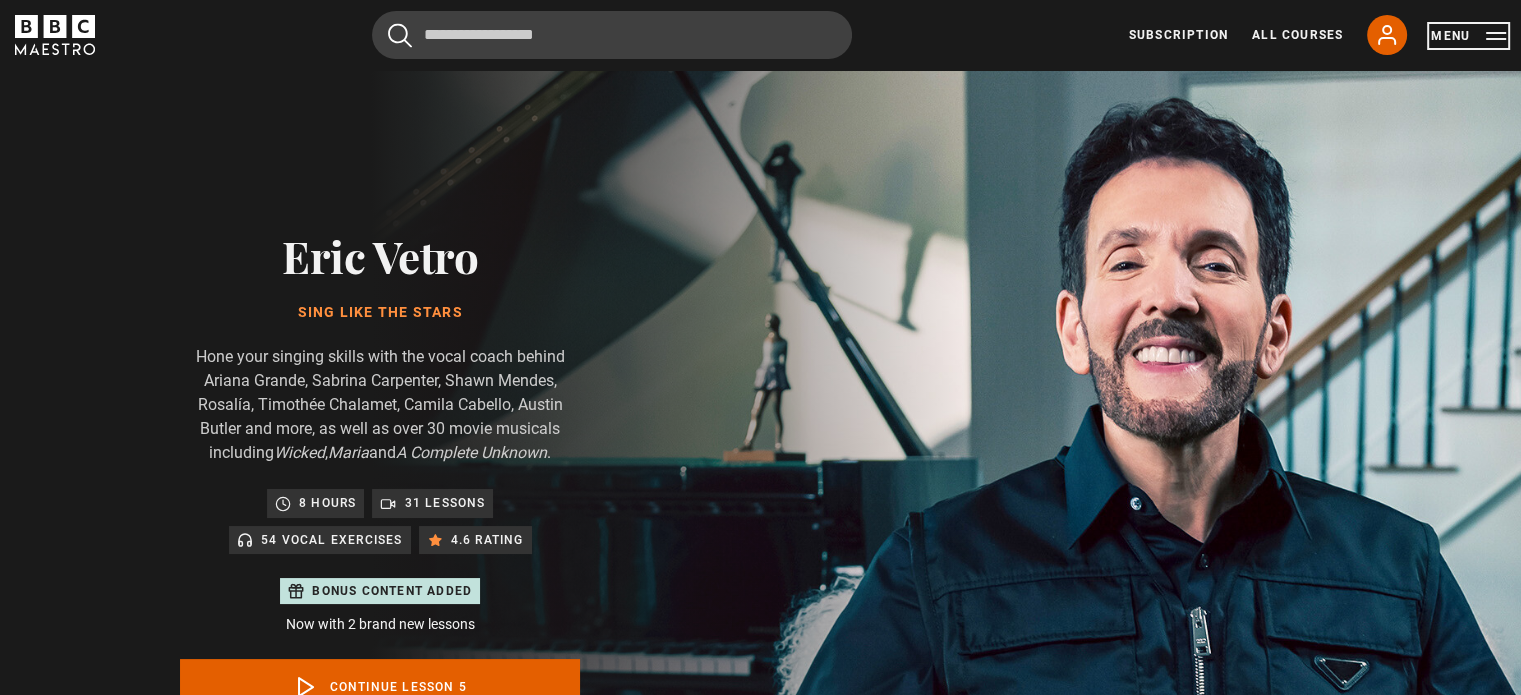 click on "Menu" at bounding box center (1468, 36) 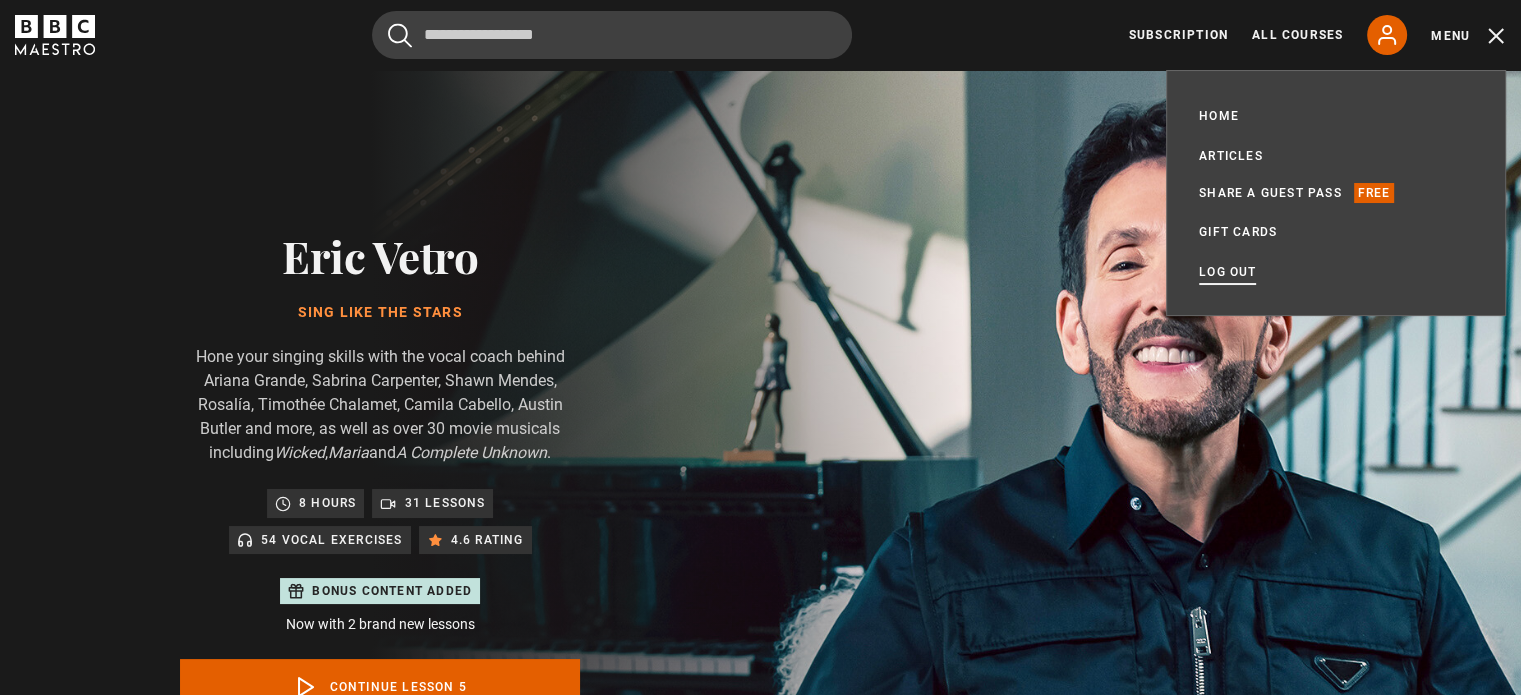 click on "Log out" at bounding box center [1227, 272] 